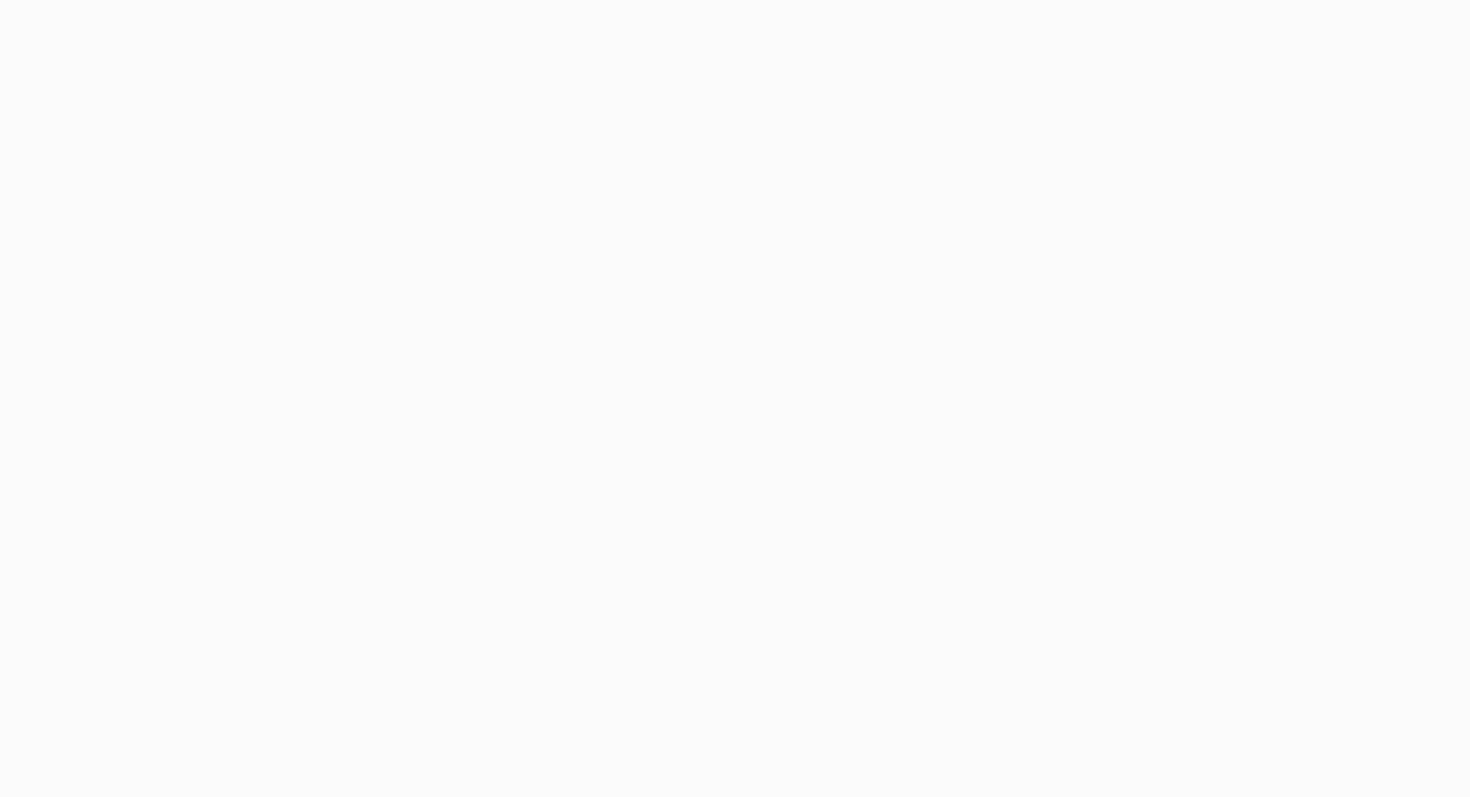 scroll, scrollTop: 0, scrollLeft: 0, axis: both 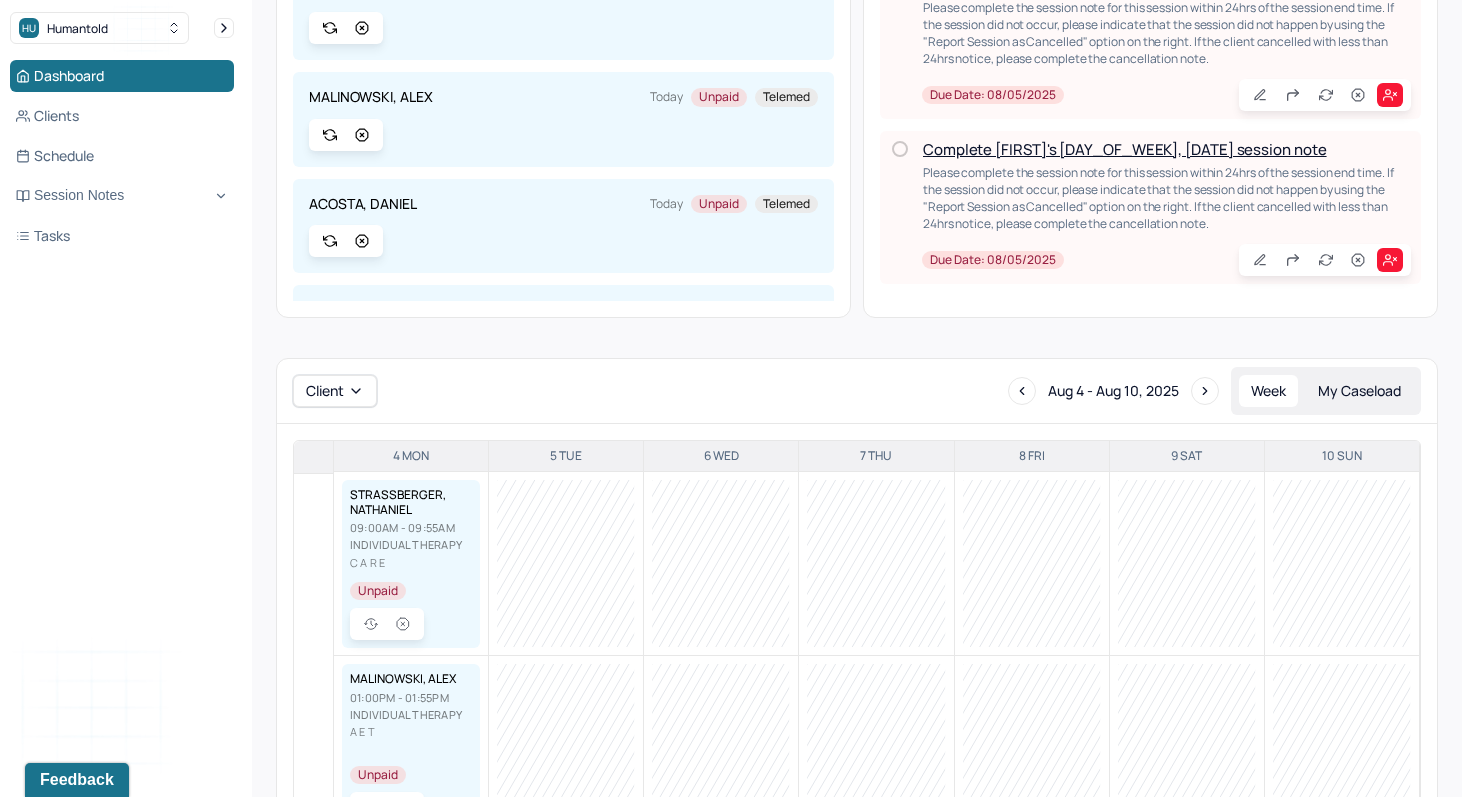 click on "Complete [FIRST]'s [DAY_OF_WEEK], [DATE] session note" at bounding box center (1125, 149) 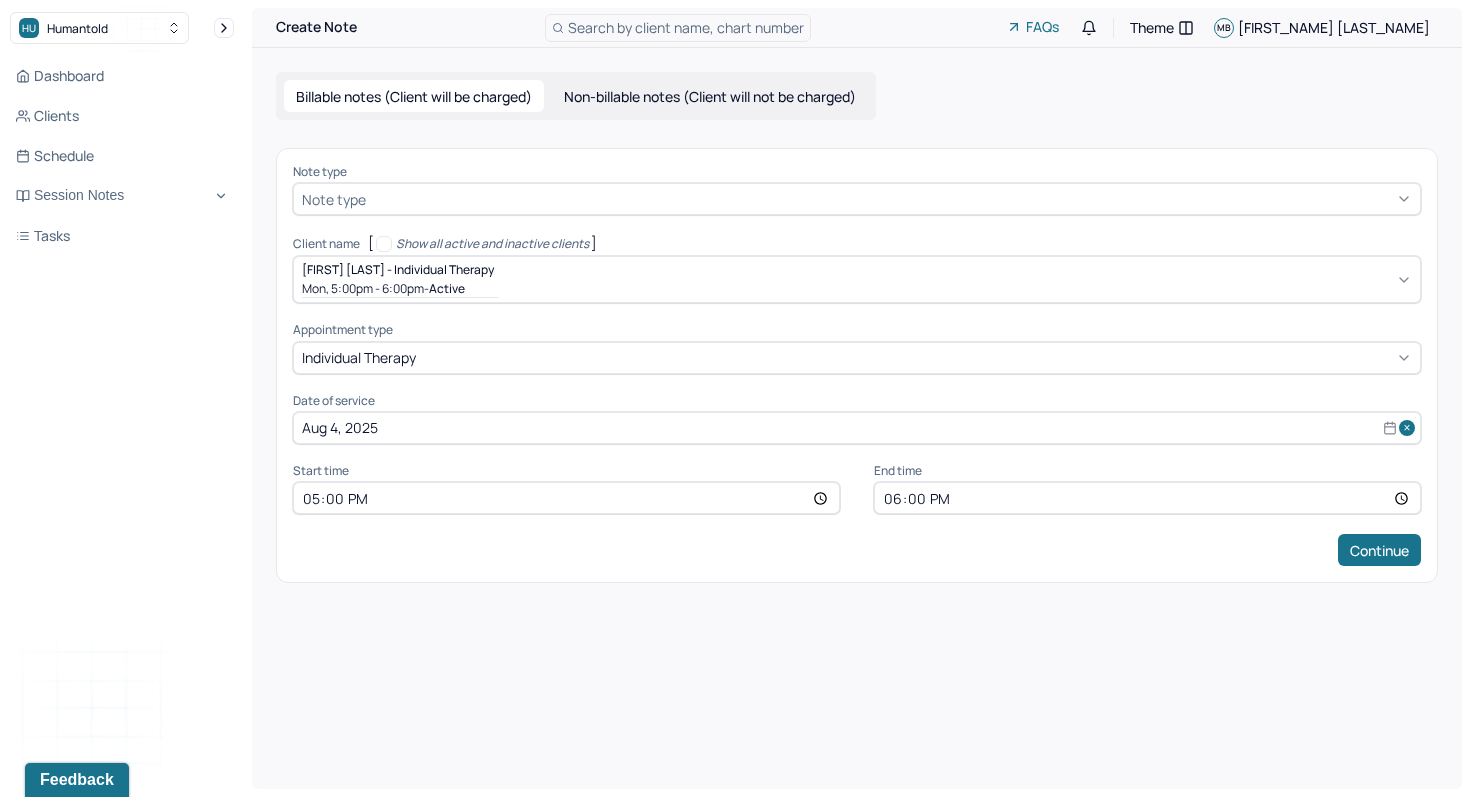 click on "18:00" at bounding box center (1147, 498) 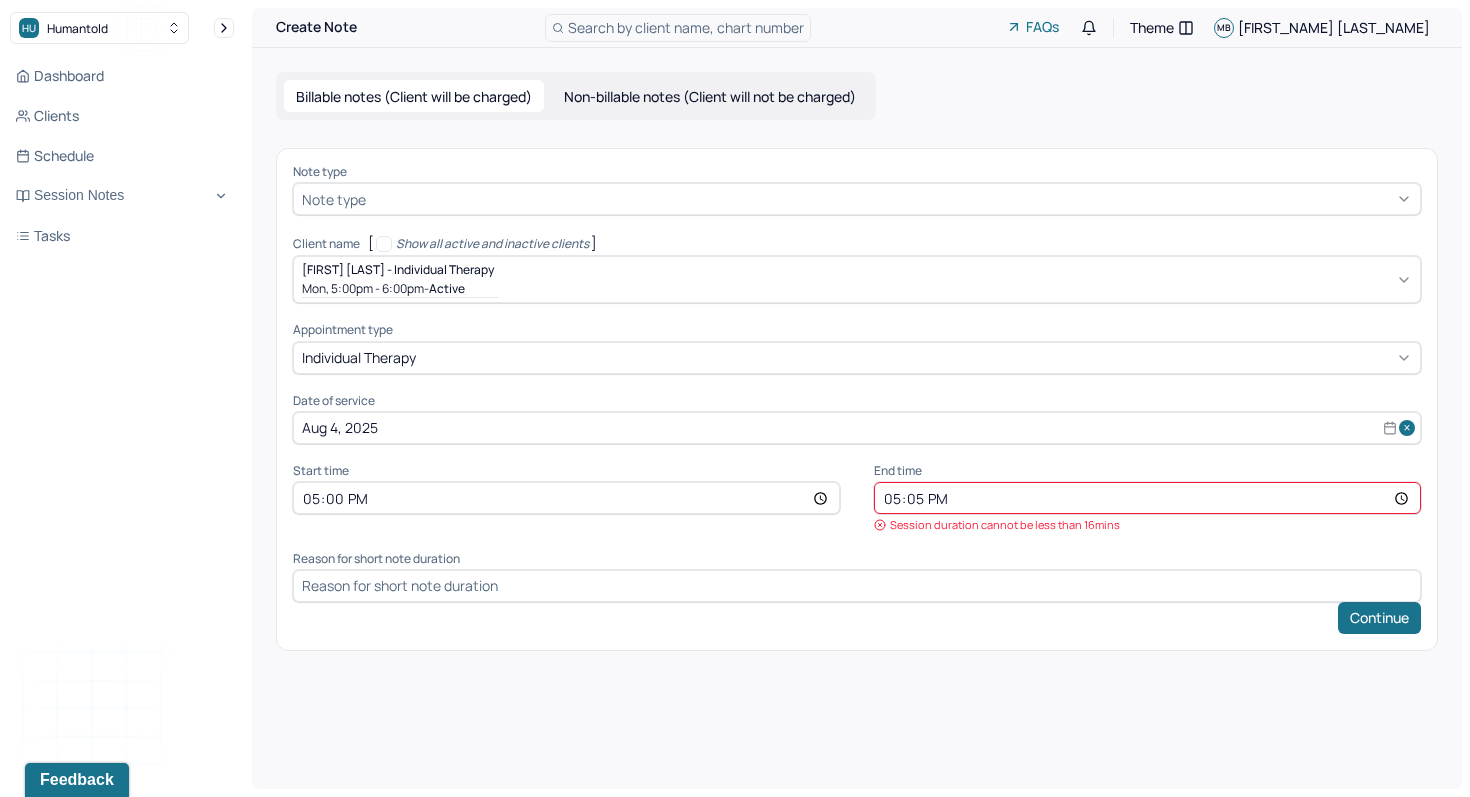 type on "17:55" 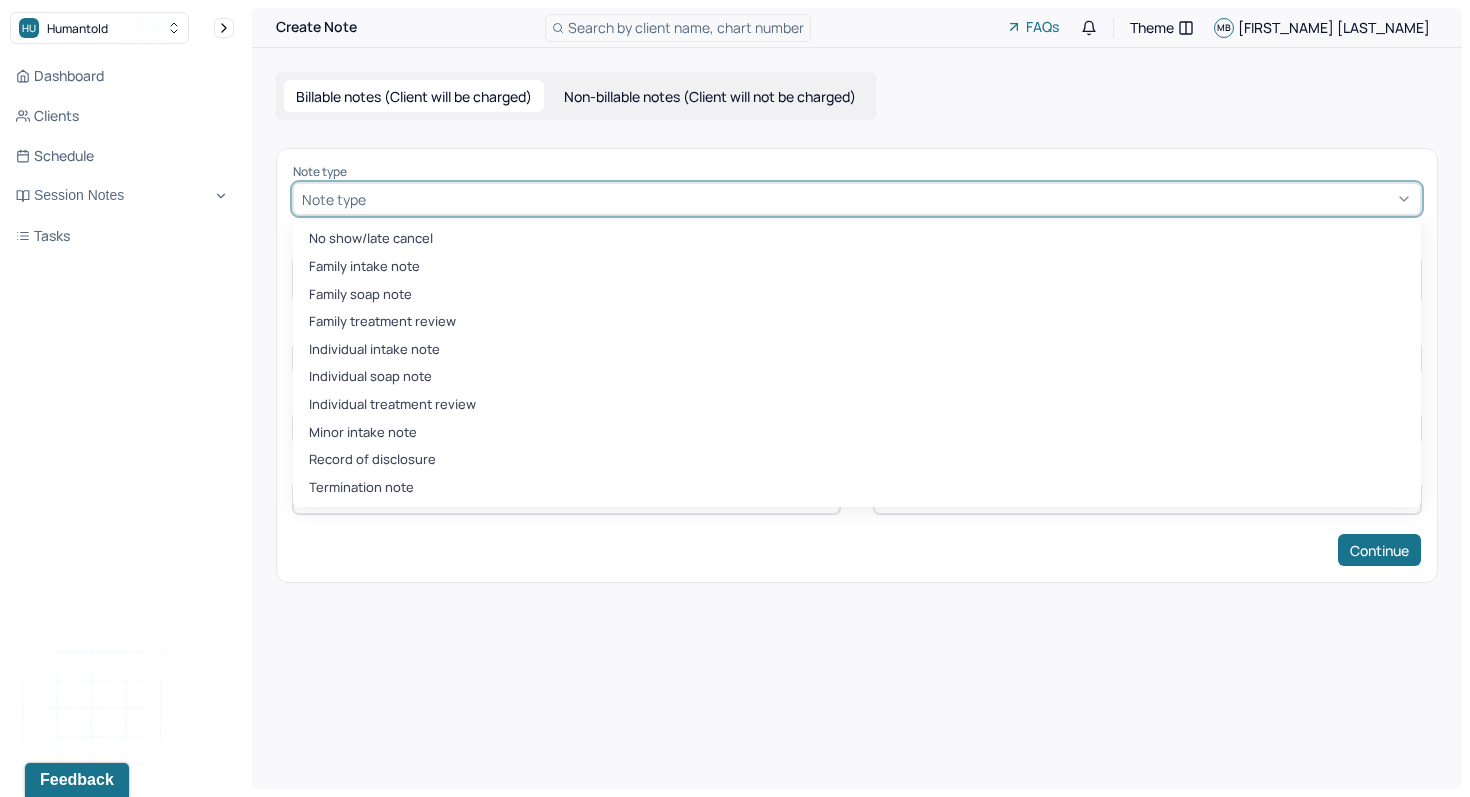 click on "Note type" at bounding box center [334, 199] 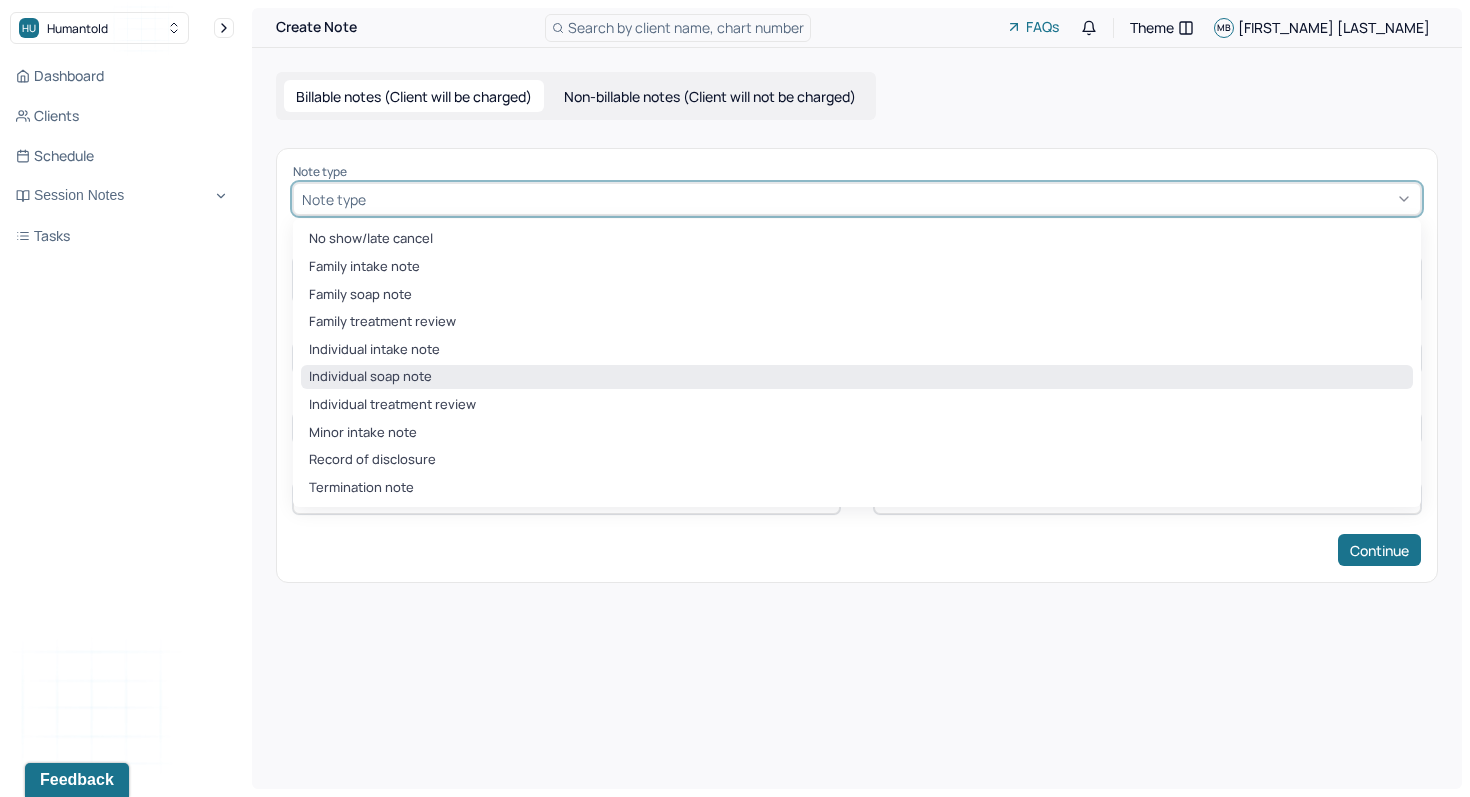 click on "Individual soap note" at bounding box center (857, 377) 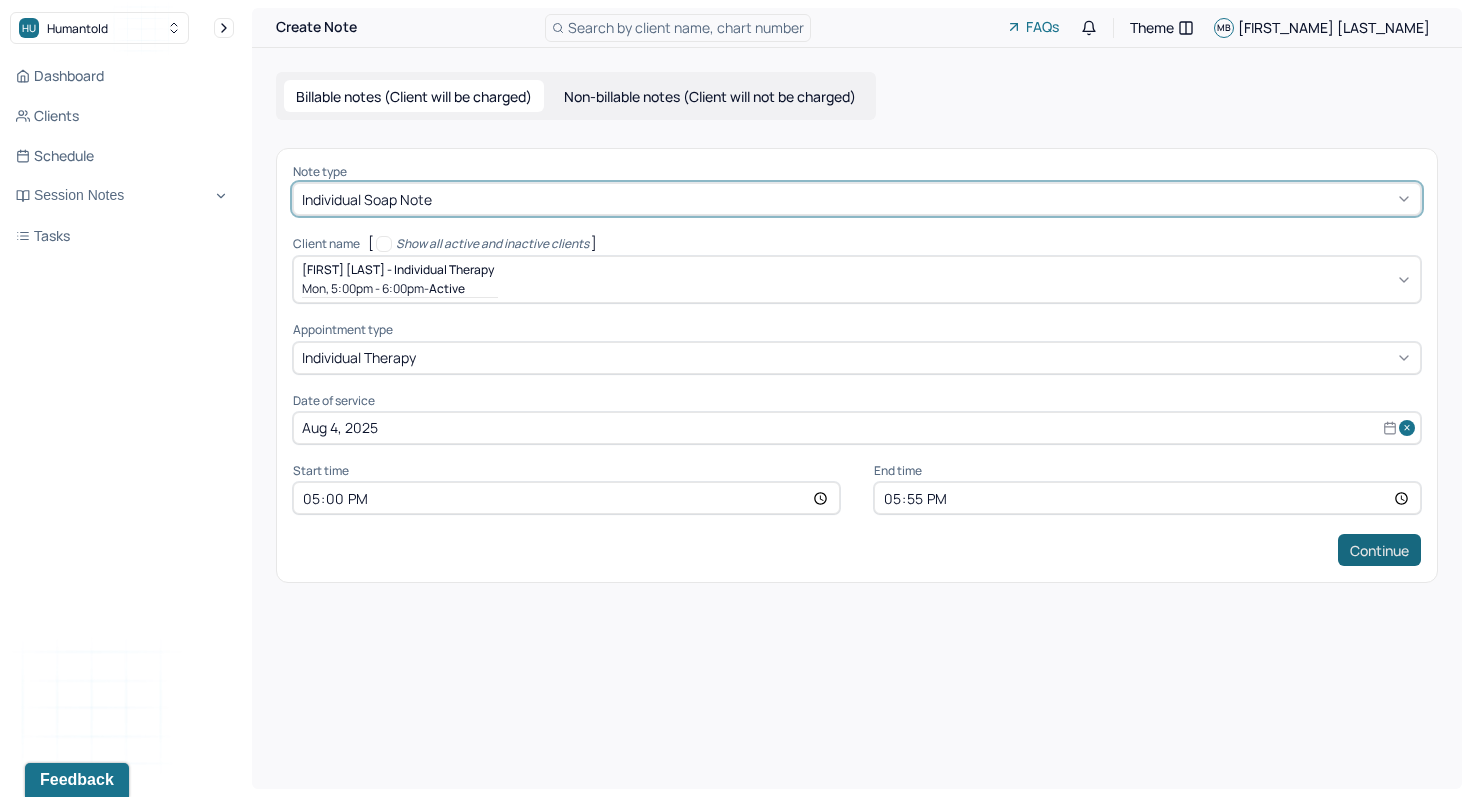 click on "Continue" at bounding box center [1379, 550] 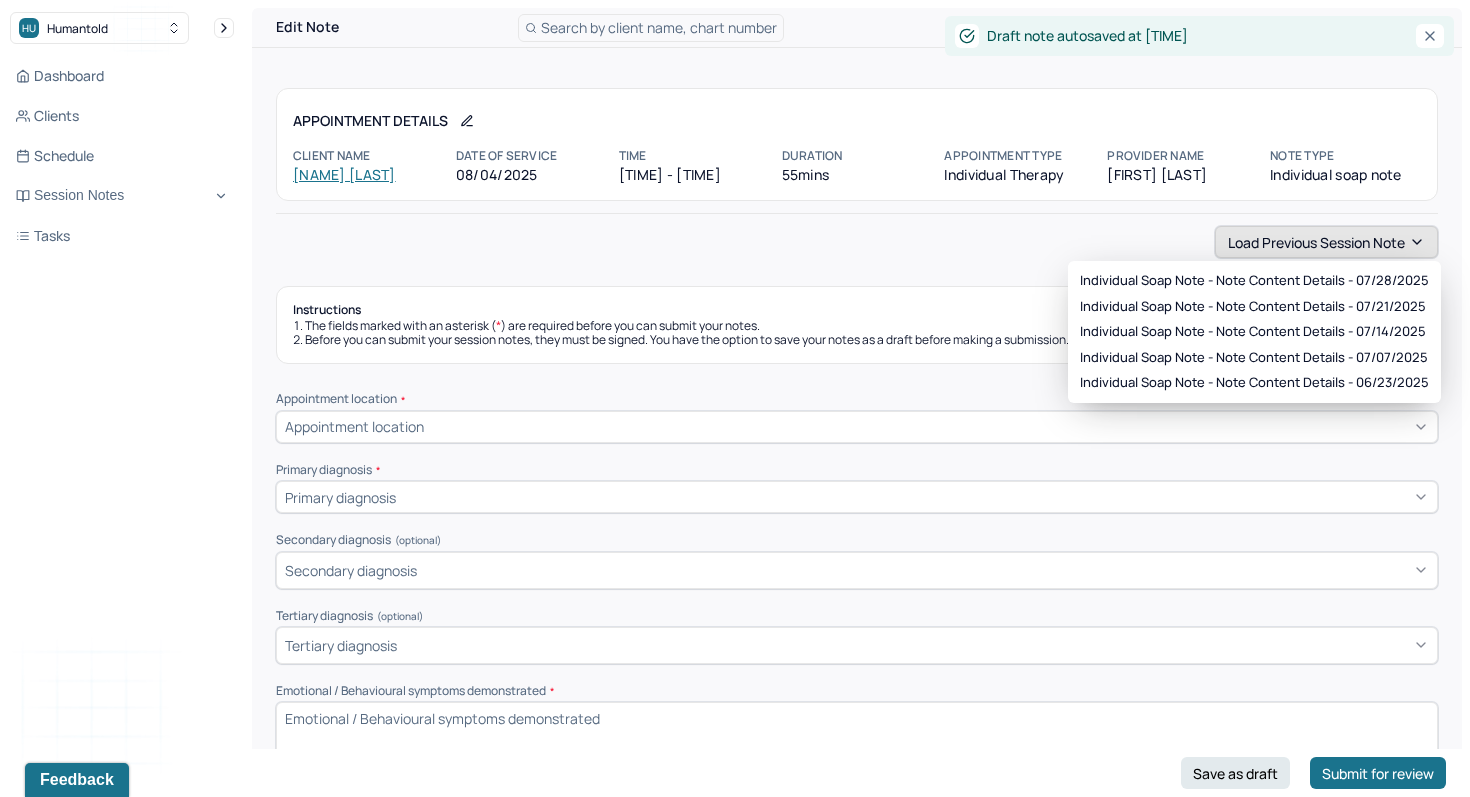 click on "Load previous session note" at bounding box center [1326, 242] 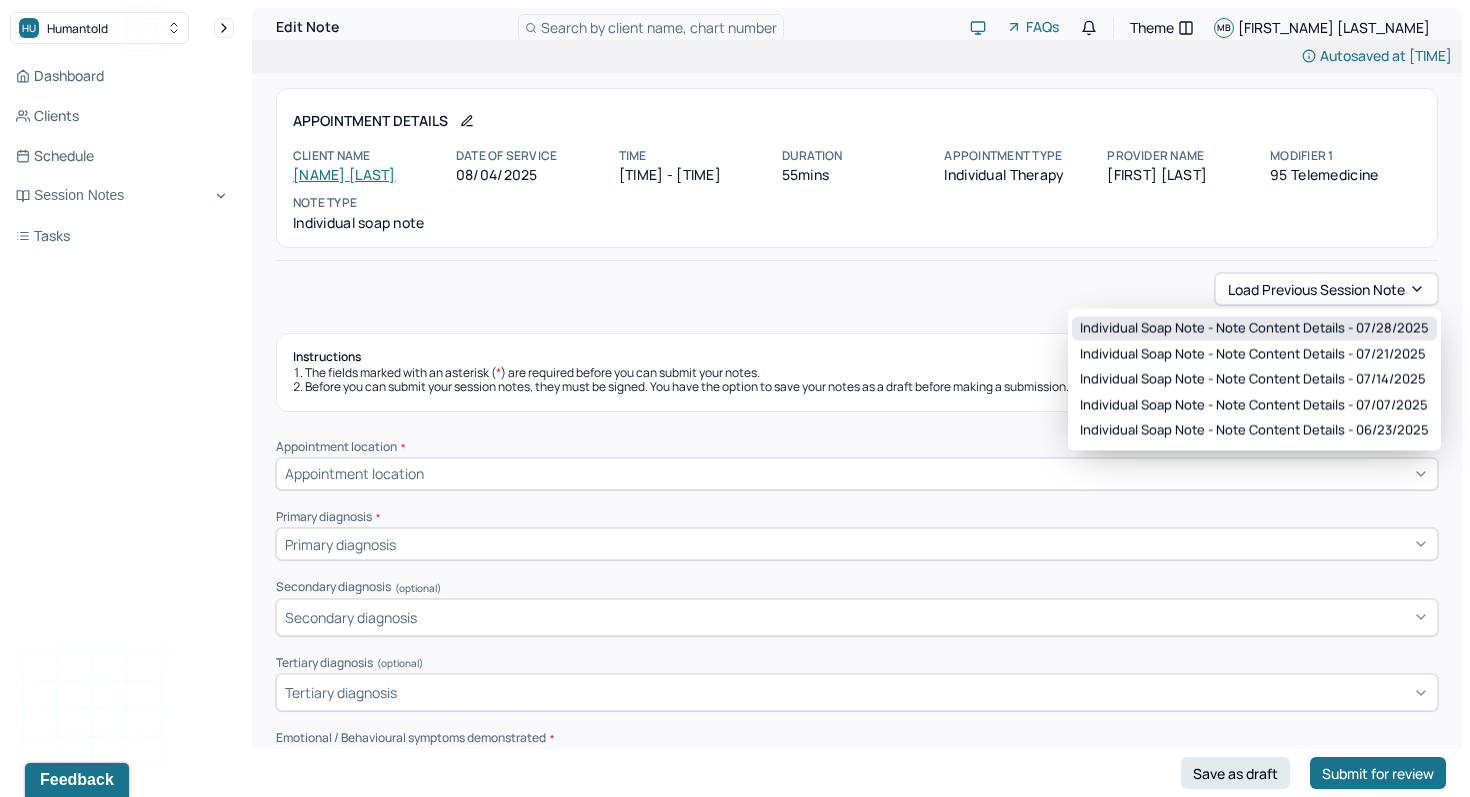 click on "Individual soap note   - Note content Details -   07/28/2025" at bounding box center (1254, 329) 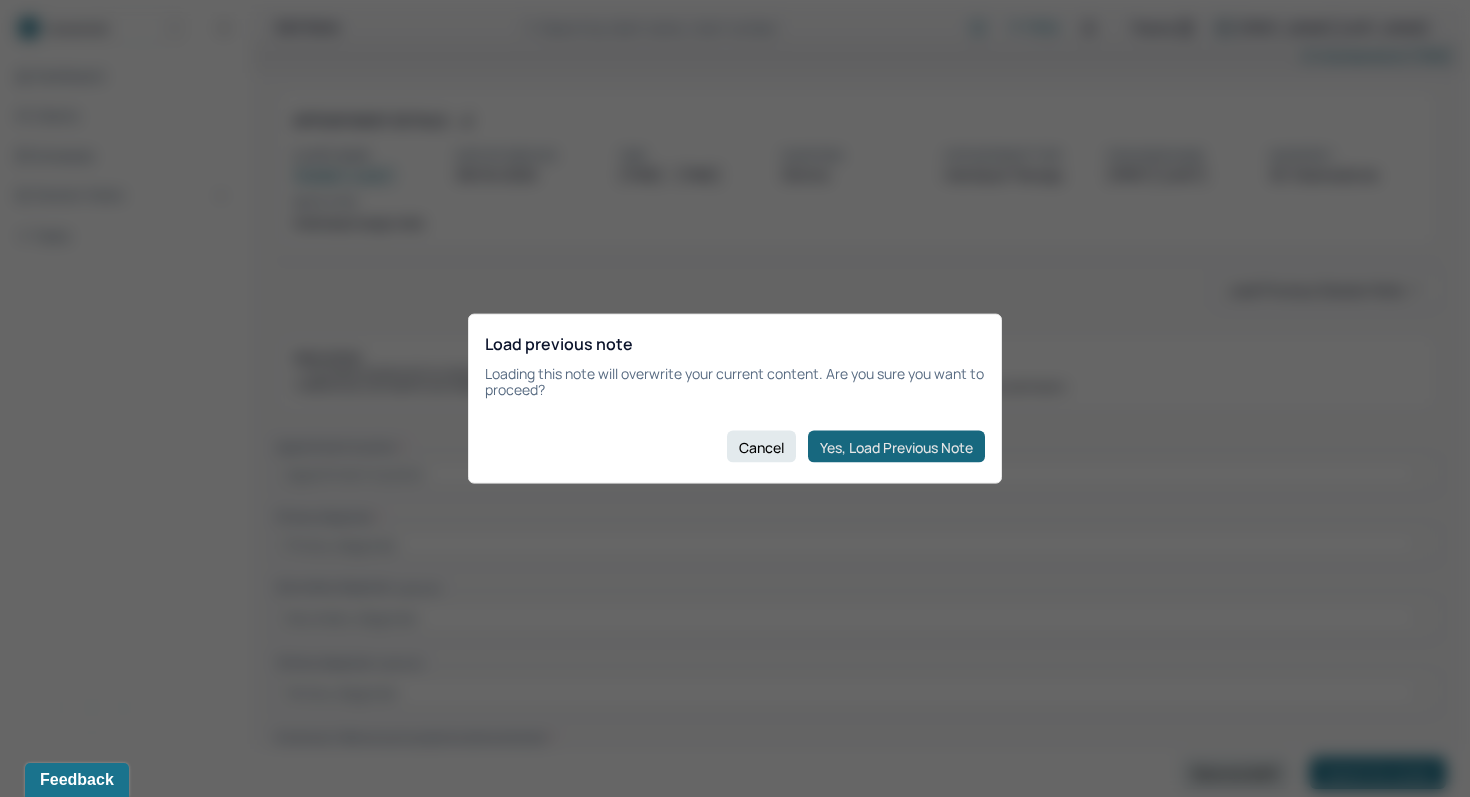 click on "Yes, Load Previous Note" at bounding box center (896, 447) 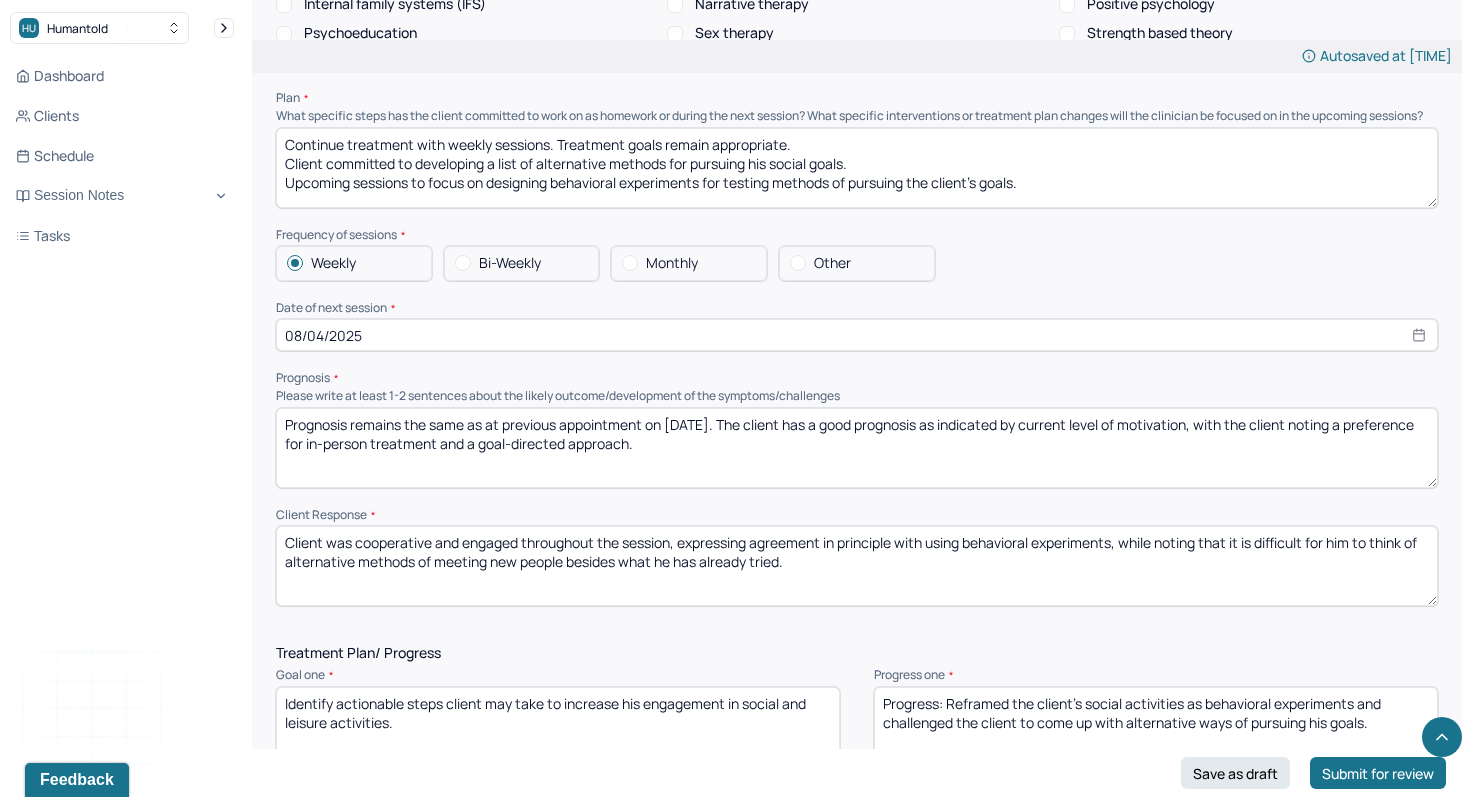 scroll, scrollTop: 1722, scrollLeft: 0, axis: vertical 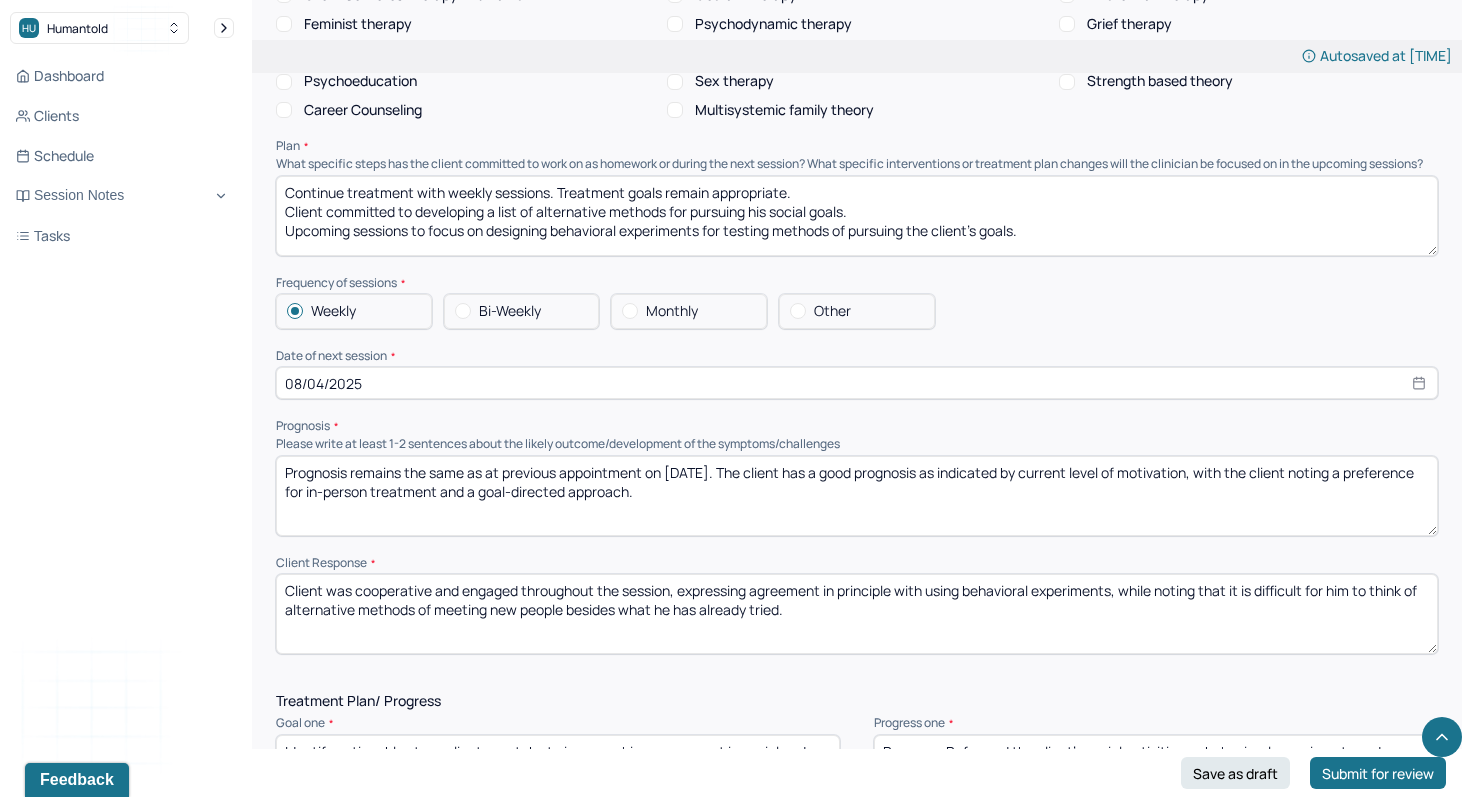 click on "Prognosis remains the same as at previous appointment on [DATE]. The client has a good prognosis as indicated by current level of motivation, with the client noting a preference for in-person treatment and a goal-directed approach." at bounding box center (857, 496) 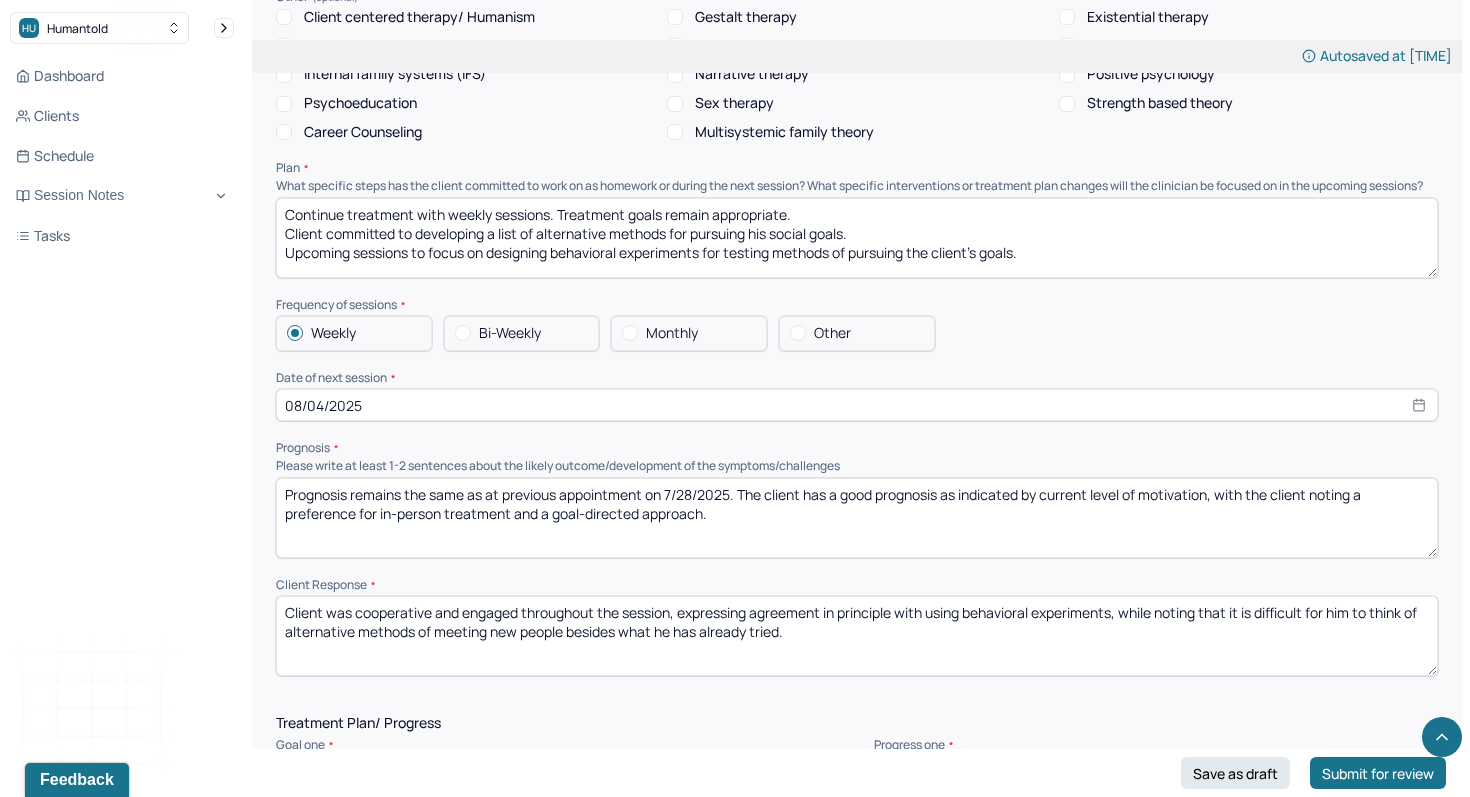 scroll, scrollTop: 1707, scrollLeft: 0, axis: vertical 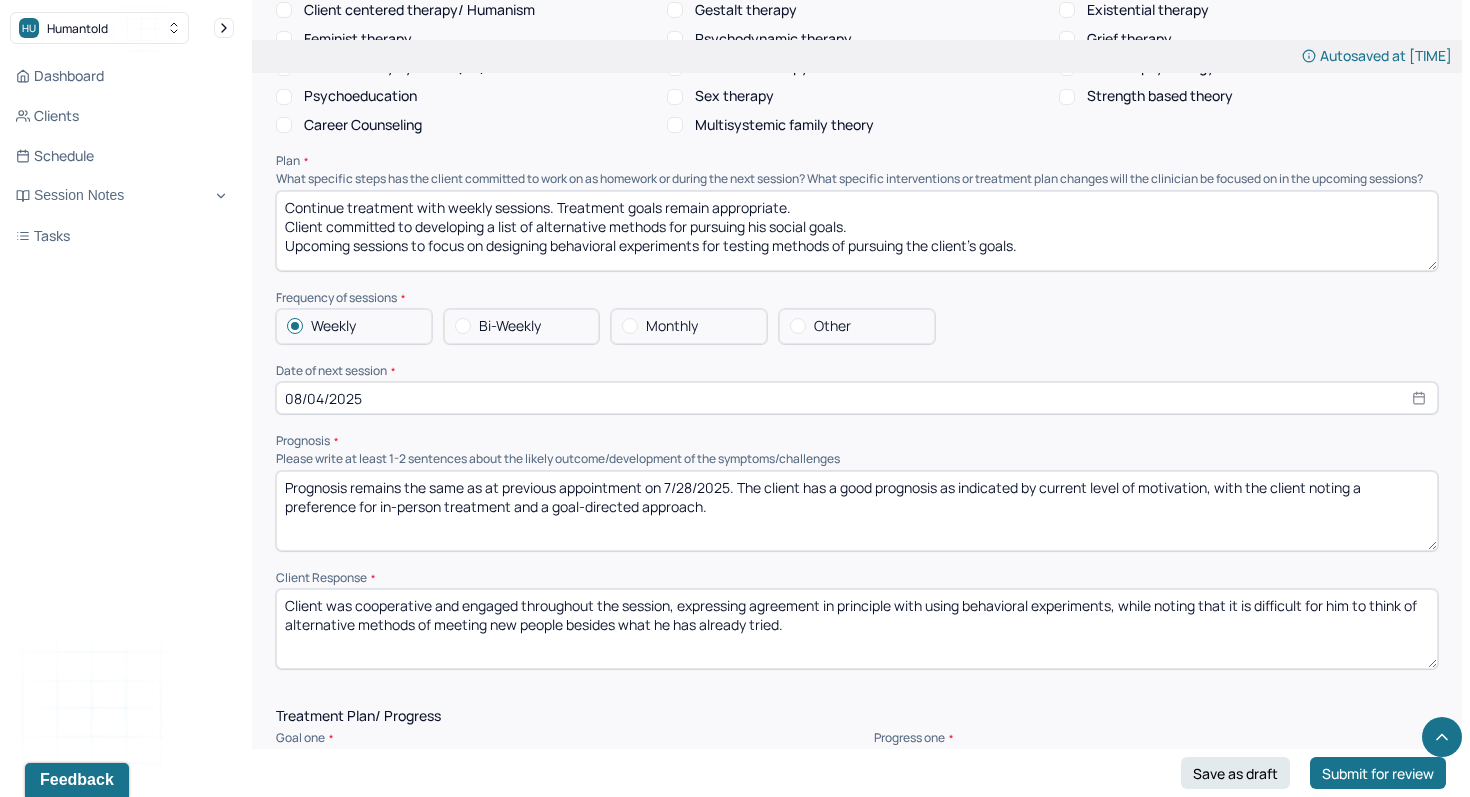 type on "Prognosis remains the same as at previous appointment on 7/28/2025. The client has a good prognosis as indicated by current level of motivation, with the client noting a preference for in-person treatment and a goal-directed approach." 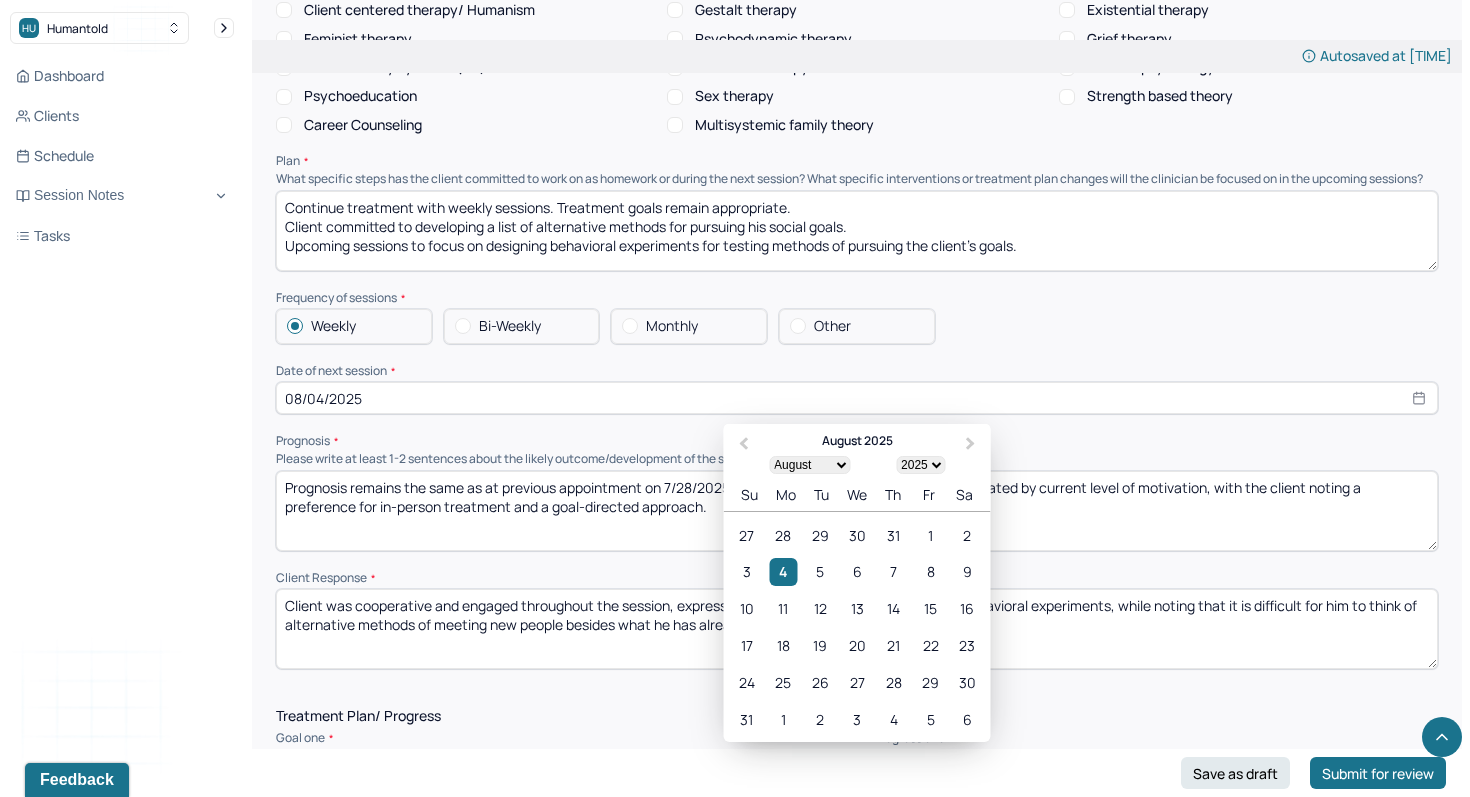 click on "08/04/2025" at bounding box center [857, 398] 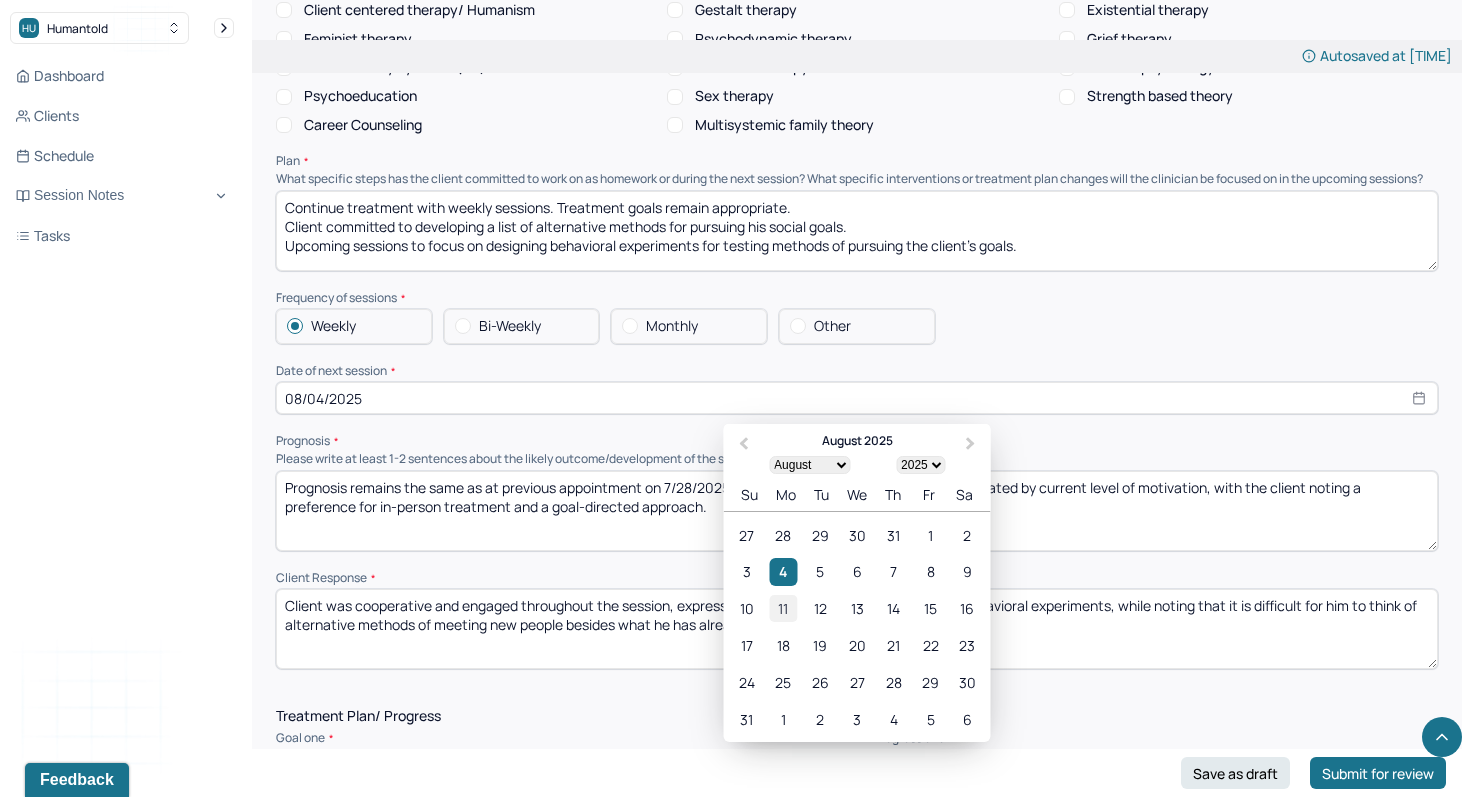click on "11" at bounding box center [783, 608] 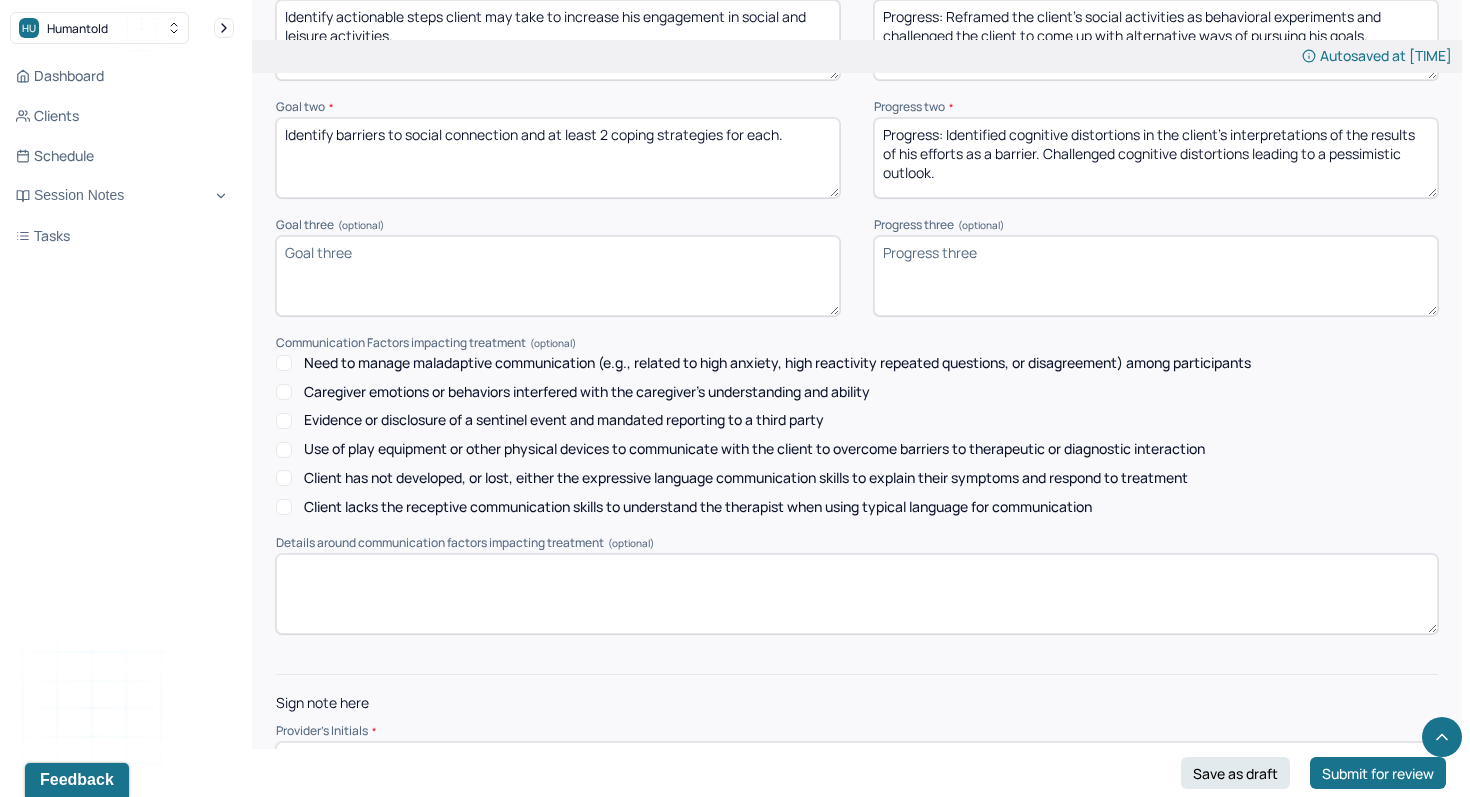 scroll, scrollTop: 2355, scrollLeft: 0, axis: vertical 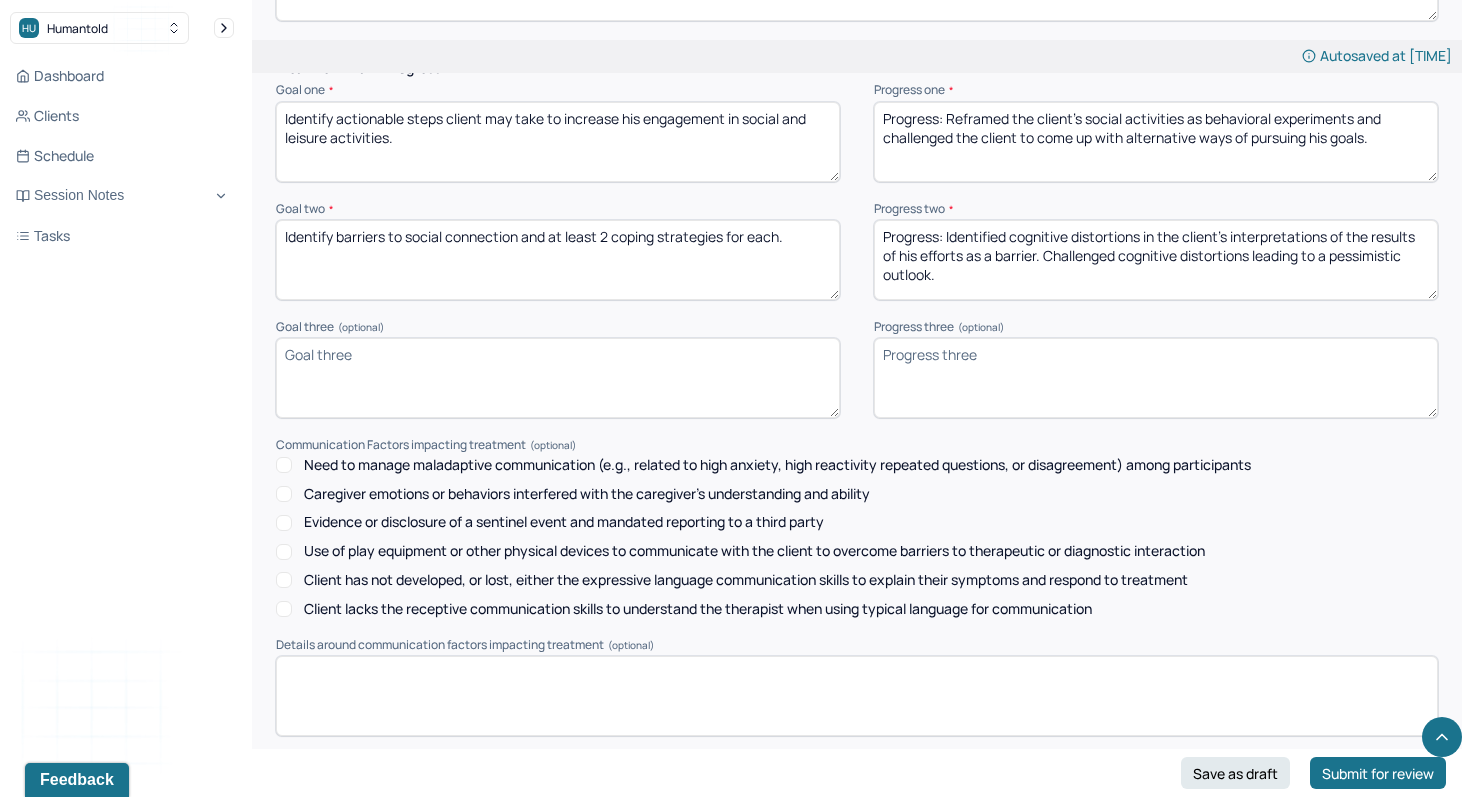 drag, startPoint x: 1012, startPoint y: 294, endPoint x: 871, endPoint y: 206, distance: 166.2077 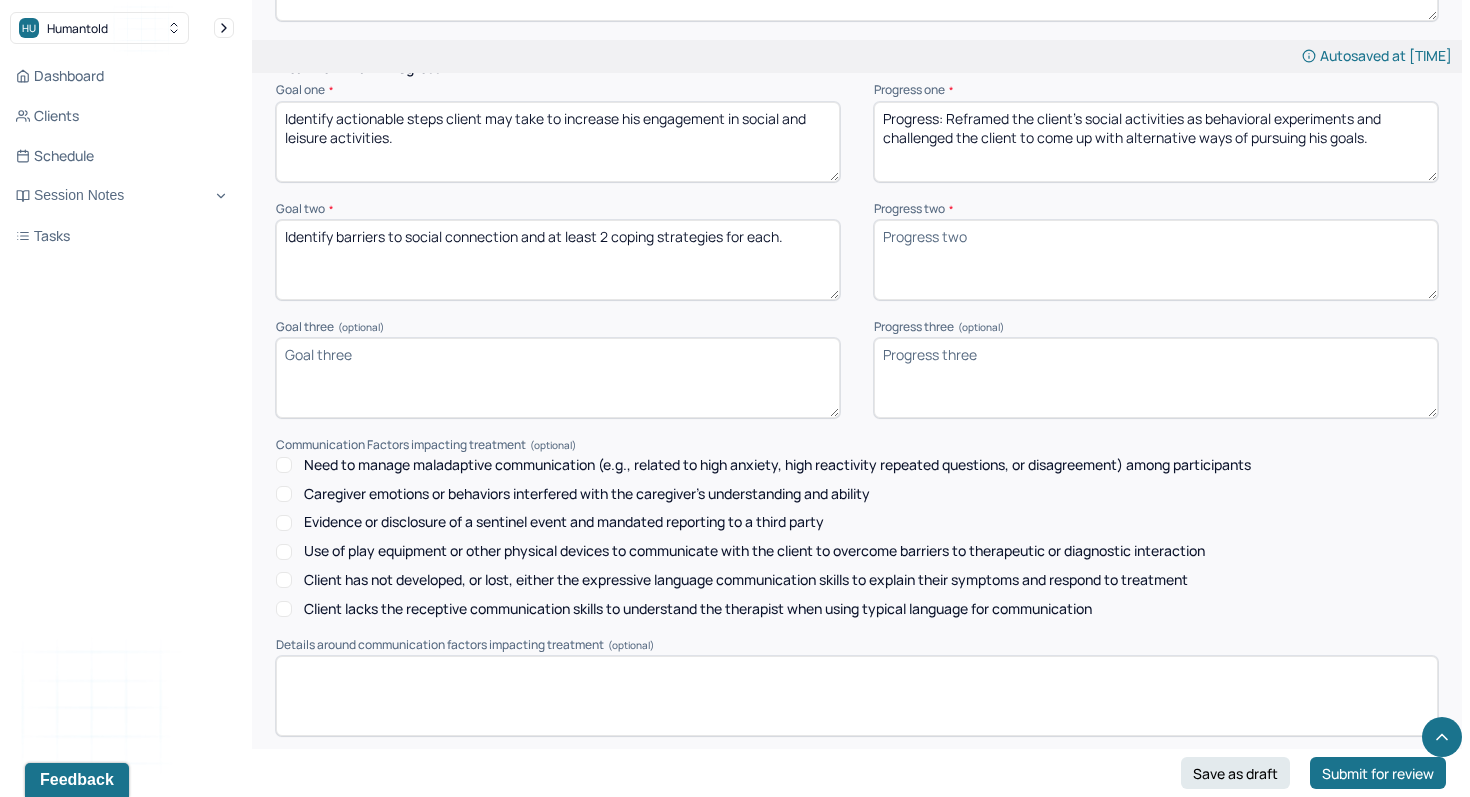 type 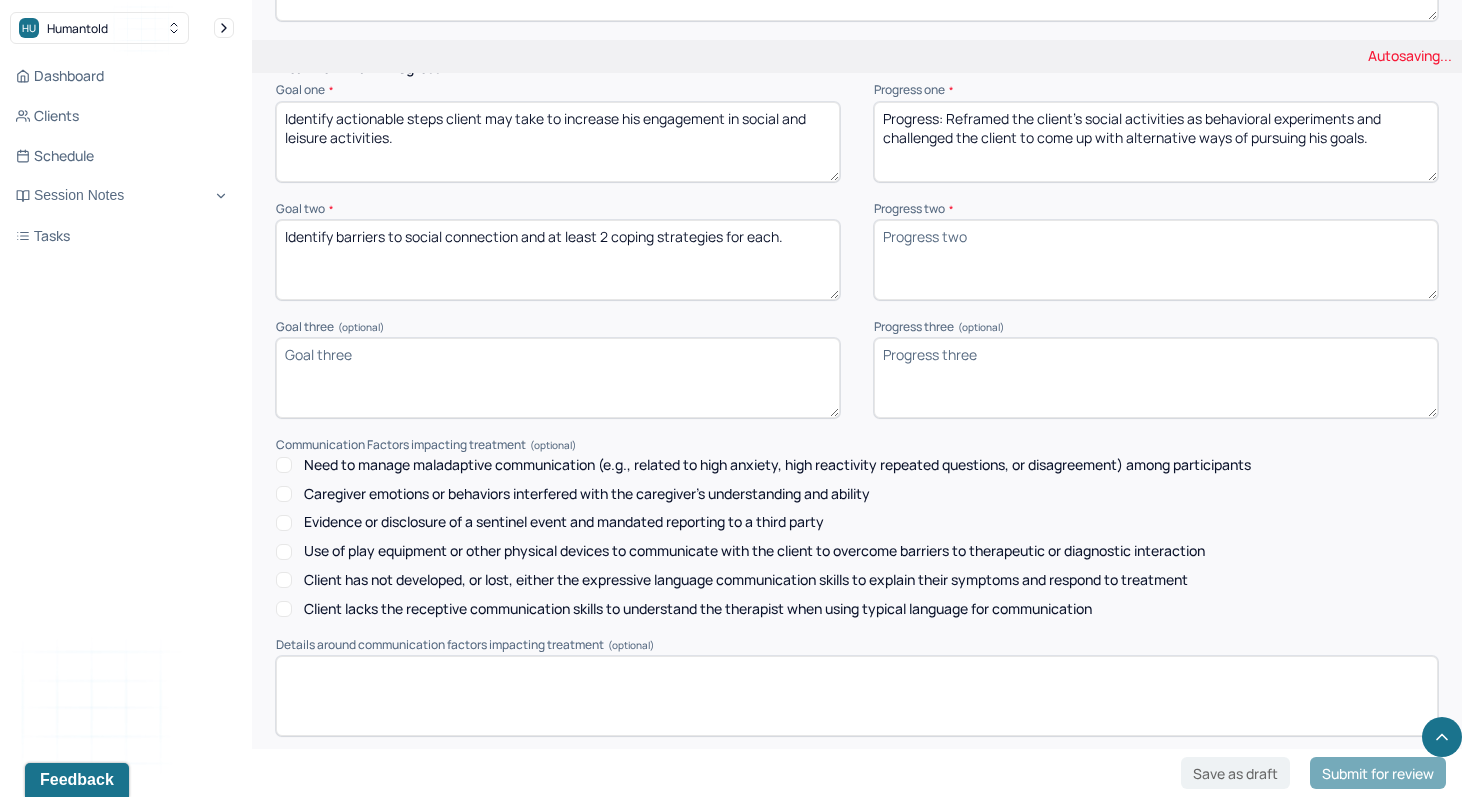 drag, startPoint x: 1412, startPoint y: 157, endPoint x: 885, endPoint y: 127, distance: 527.8532 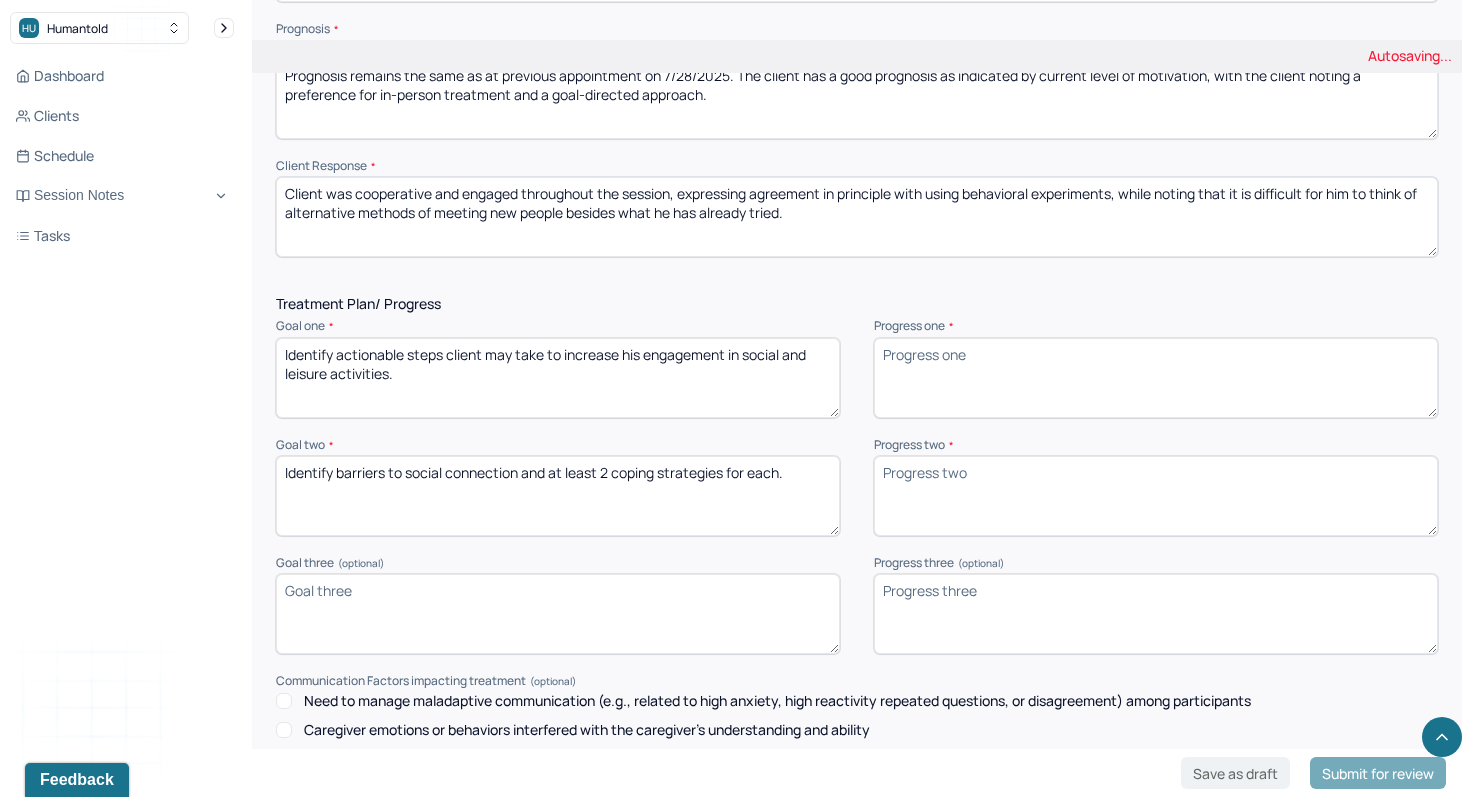 scroll, scrollTop: 2117, scrollLeft: 0, axis: vertical 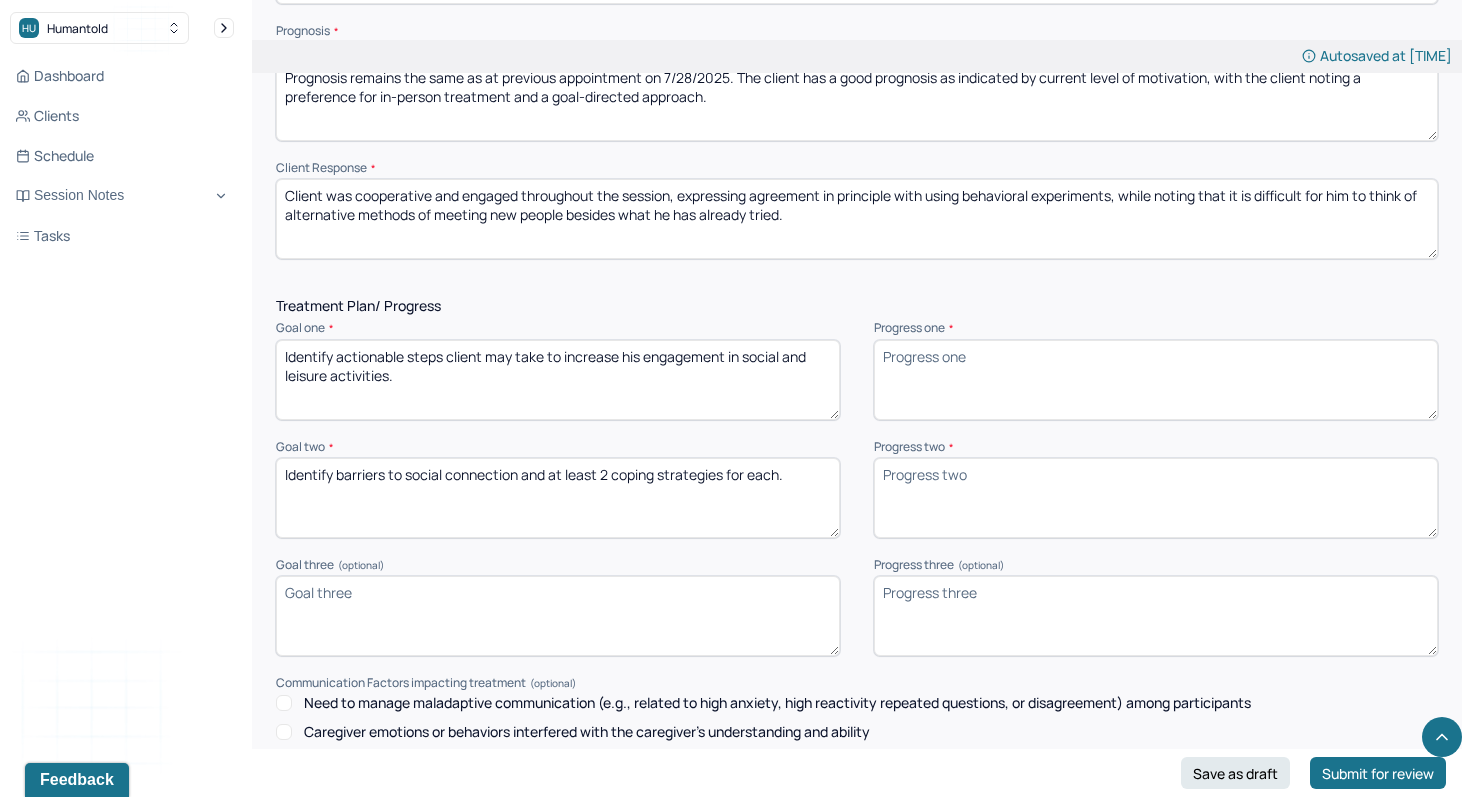 type 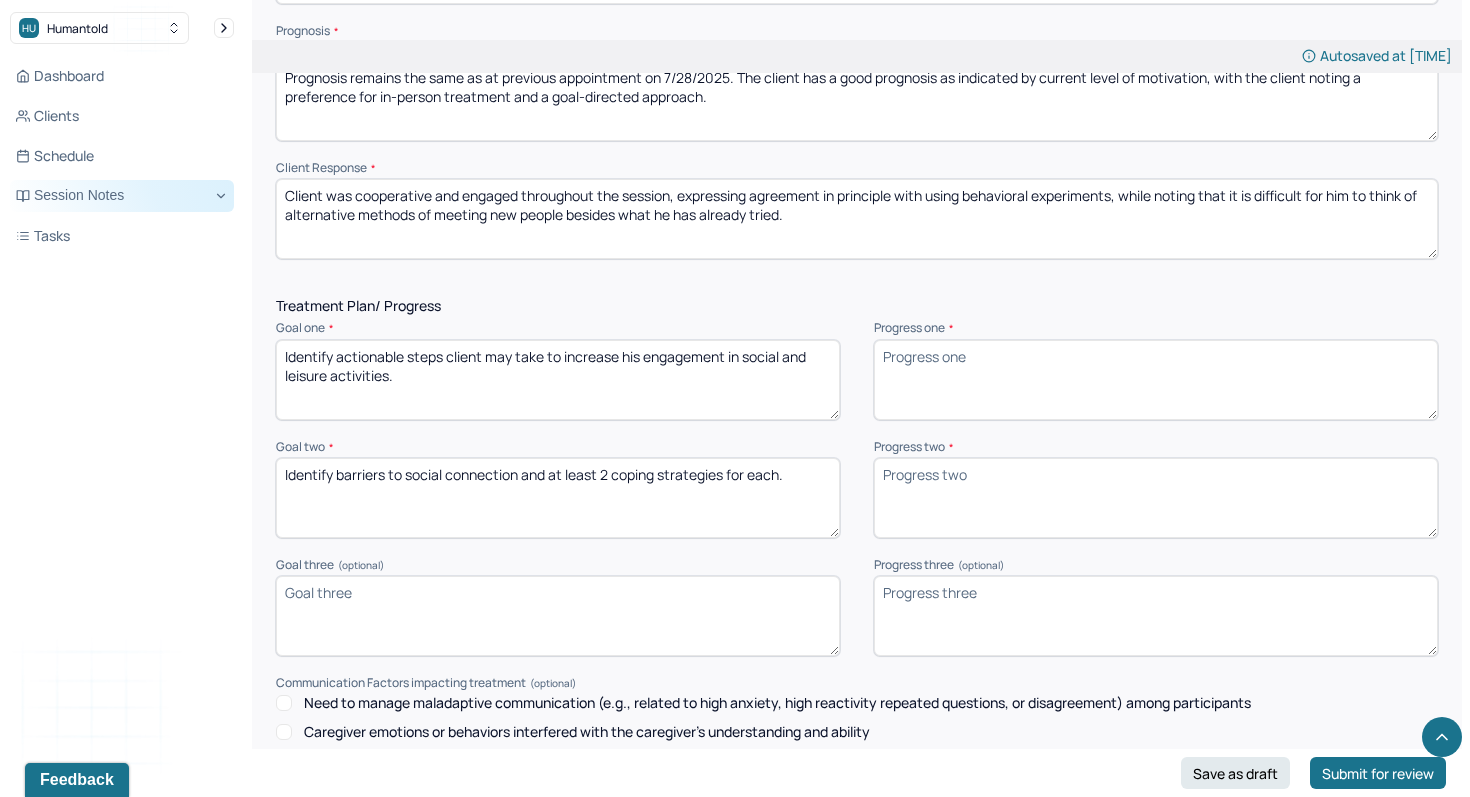 drag, startPoint x: 830, startPoint y: 225, endPoint x: 187, endPoint y: 199, distance: 643.52545 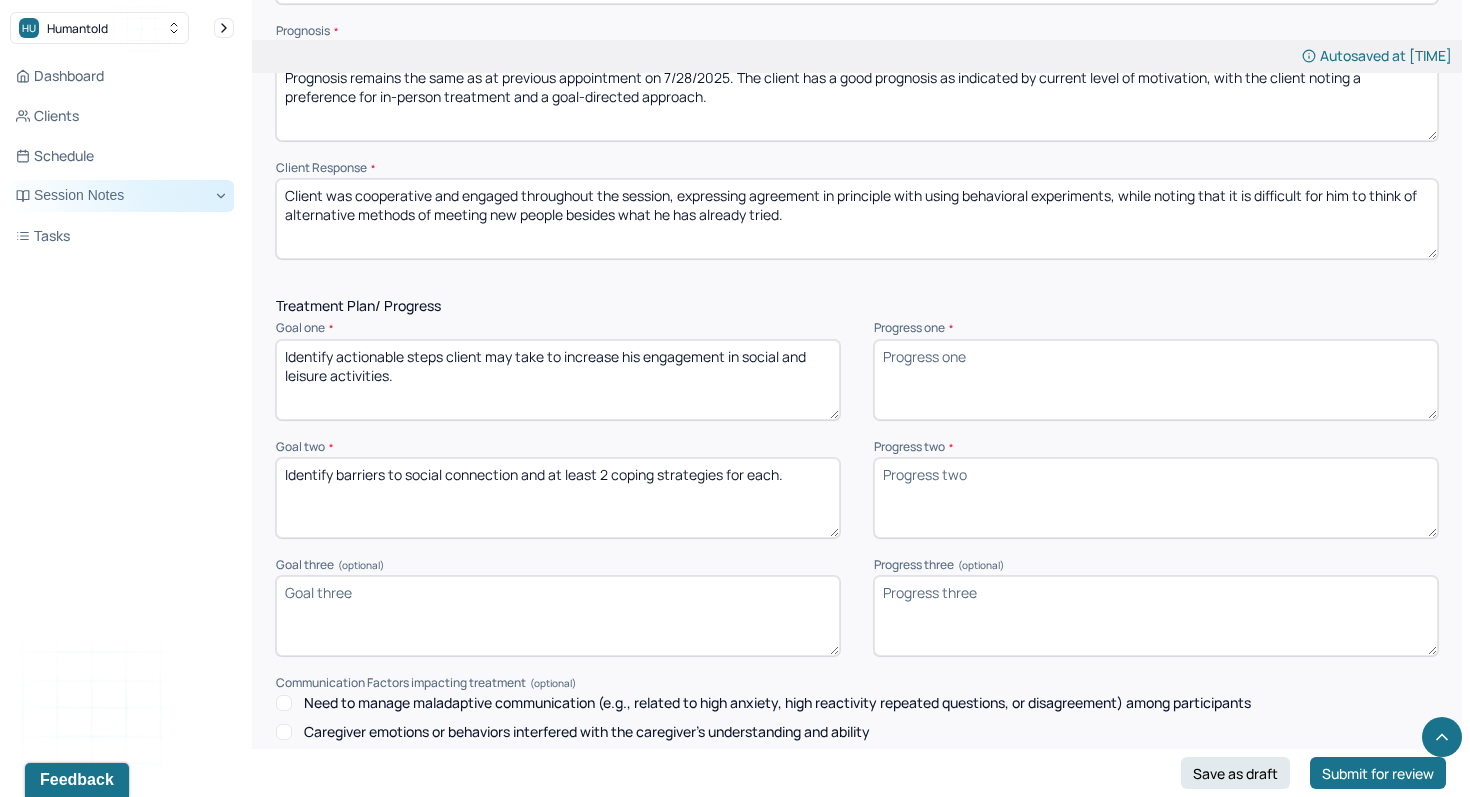 click on "HU Humantold Dashboard Clients Schedule Session Notes Tasks MB Michael   Bohuski provider Logout Edit Note Search by client name, chart number  FAQs Theme MB Michael   Bohuski Autosaved at [TIME] Appointment Details Client name Colin Balcarek Date of service 08/04/2025 Time 5:00pm - 5:55pm Duration 55mins Appointment type individual therapy Provider name Michael Bohuski Note type Individual soap note Load previous session note Instructions The fields marked with an asterisk ( * ) are required before you can submit your notes. Before you can submit your session notes, they must be signed. You have the option to save your notes as a draft before making a submission. Appointment location * In person Primary diagnosis * F41.1 GENERALIZED ANXIETY DISORDER Secondary diagnosis (optional) Secondary diagnosis Tertiary diagnosis (optional) Tertiary diagnosis Emotional / Behavioural symptoms demonstrated * Fear of negative social evaluation, conflict avoidance, negative cognitive bias Causing * Maladaptive Functioning" at bounding box center [735, -464] 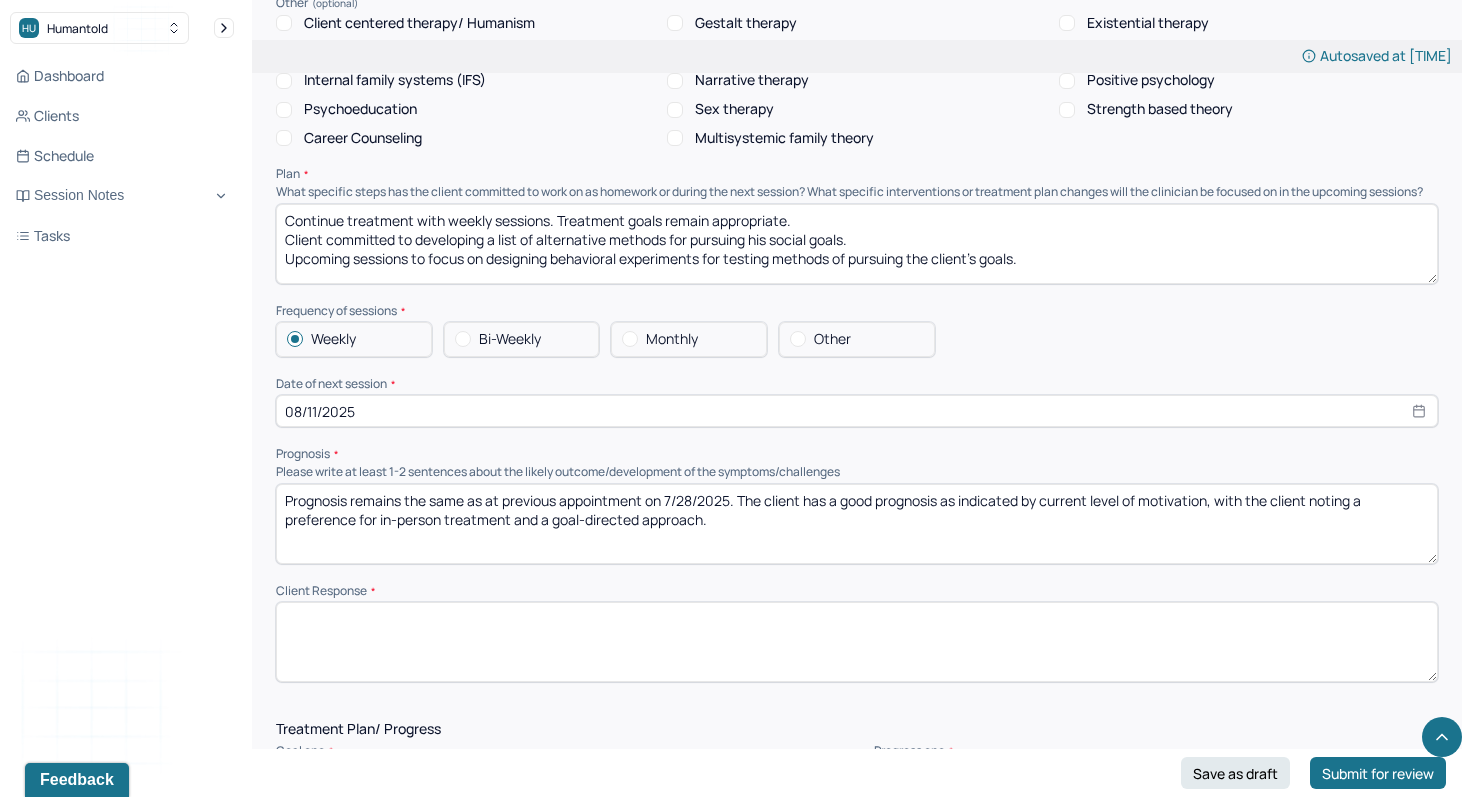 scroll, scrollTop: 1686, scrollLeft: 0, axis: vertical 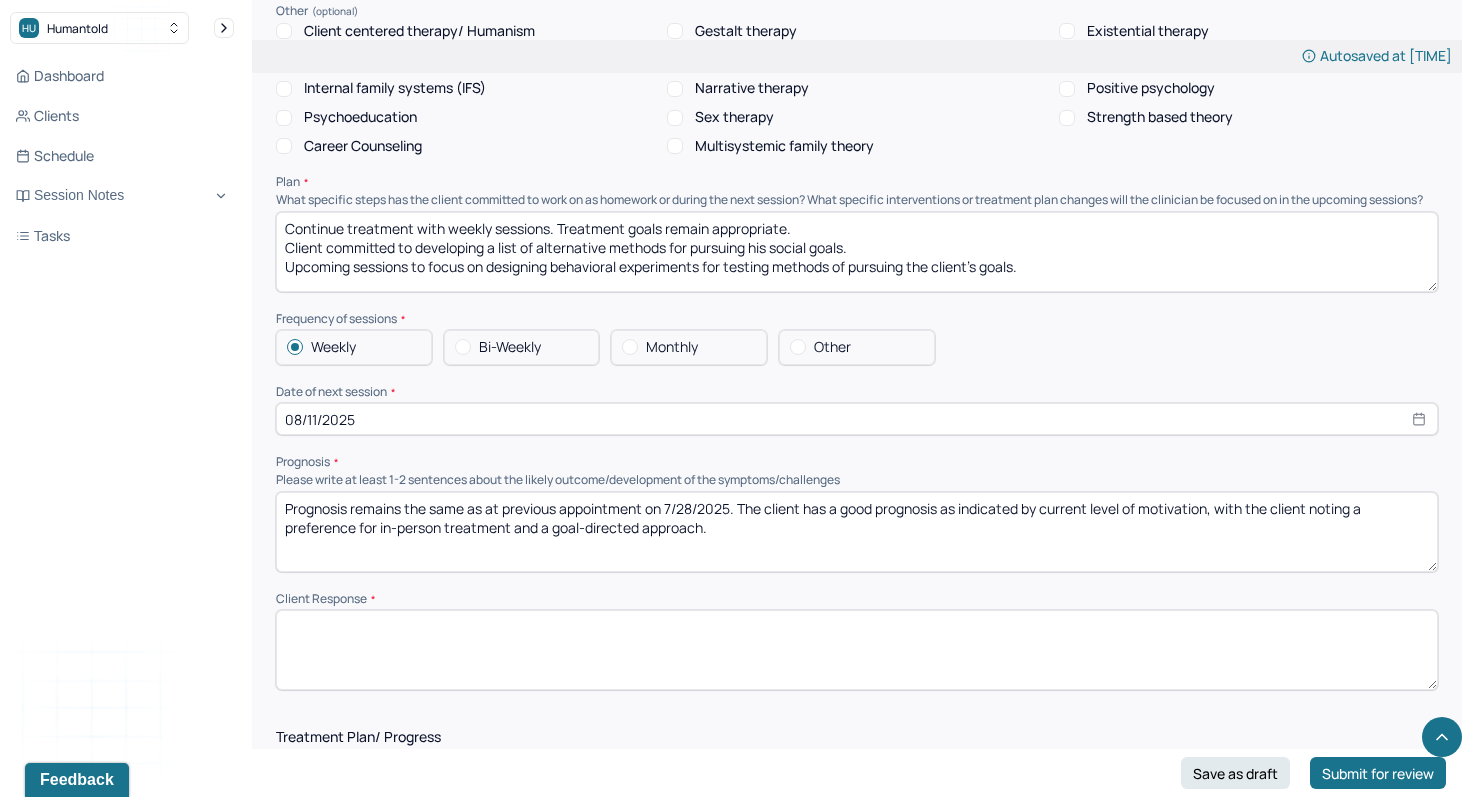 type 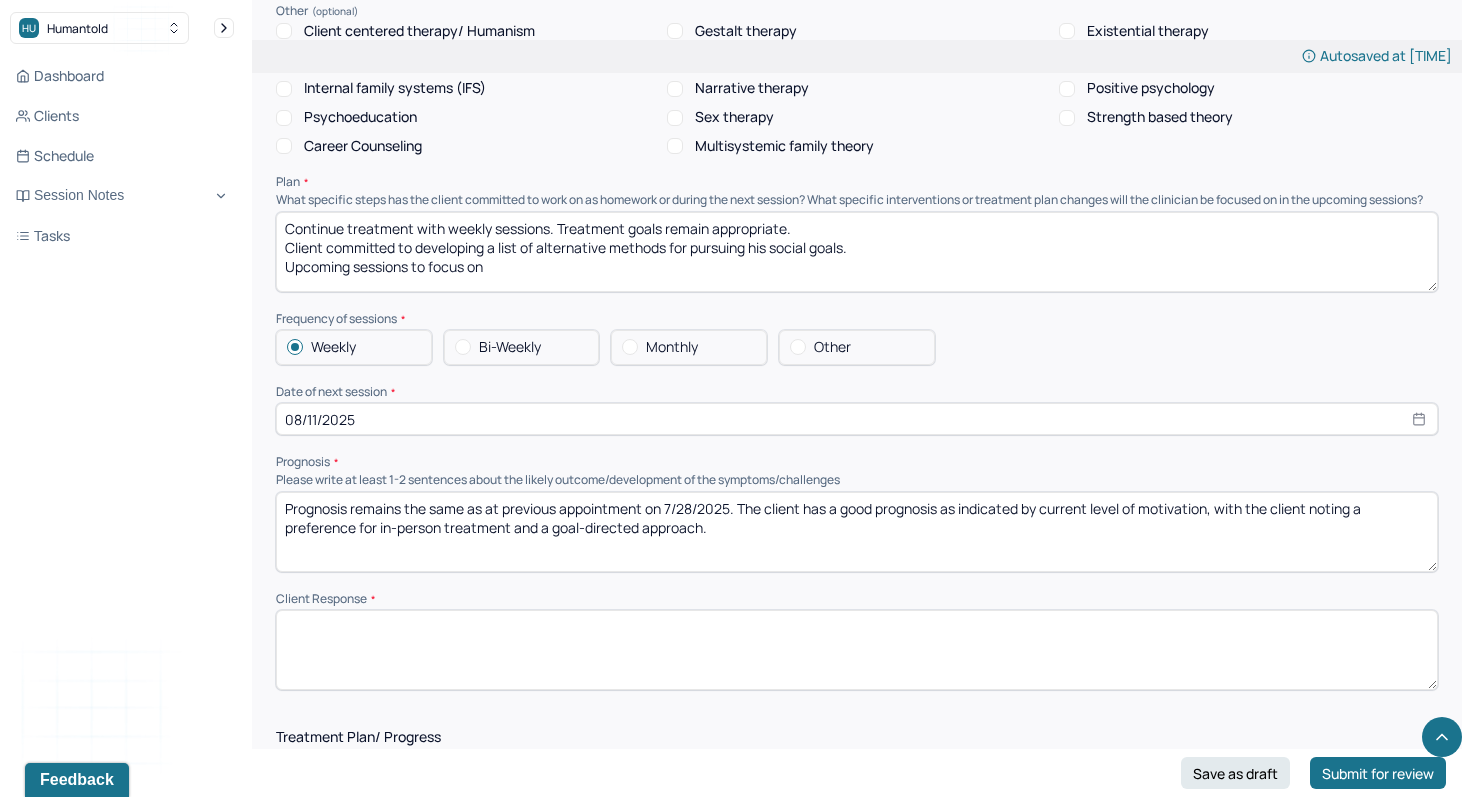 drag, startPoint x: 862, startPoint y: 260, endPoint x: 418, endPoint y: 263, distance: 444.01013 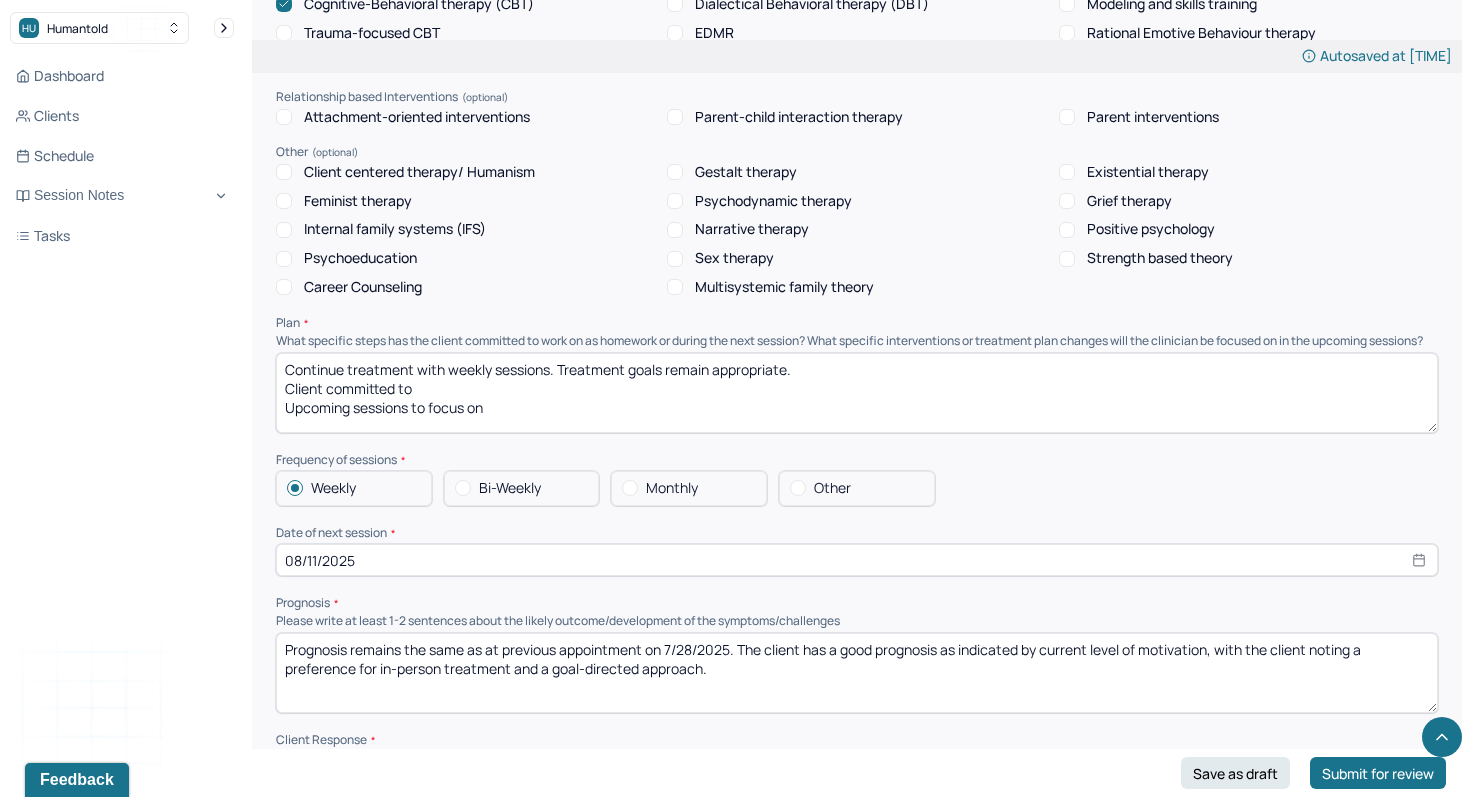 scroll, scrollTop: 1429, scrollLeft: 0, axis: vertical 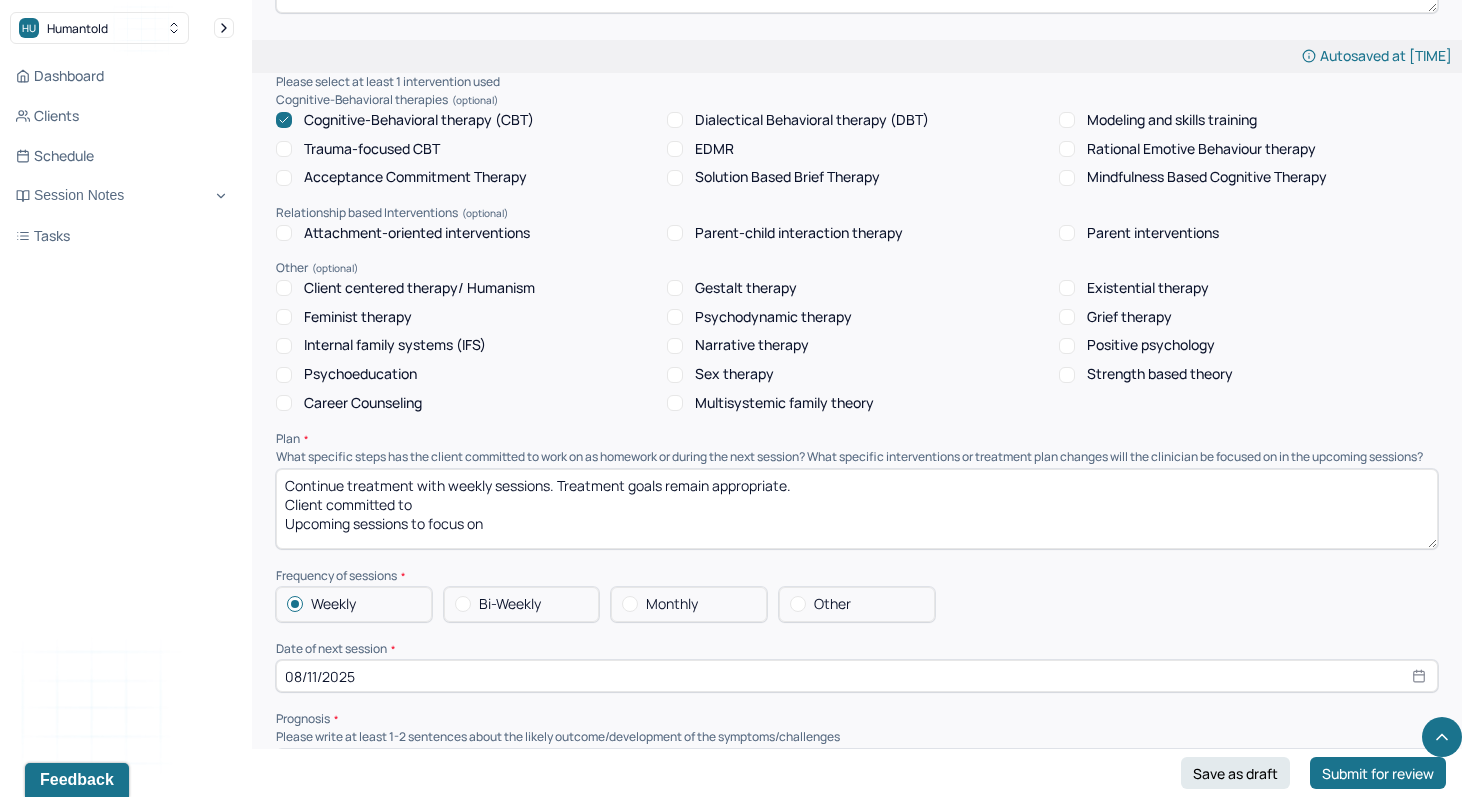 type on "Continue treatment with weekly sessions. Treatment goals remain appropriate.
Client committed to
Upcoming sessions to focus on" 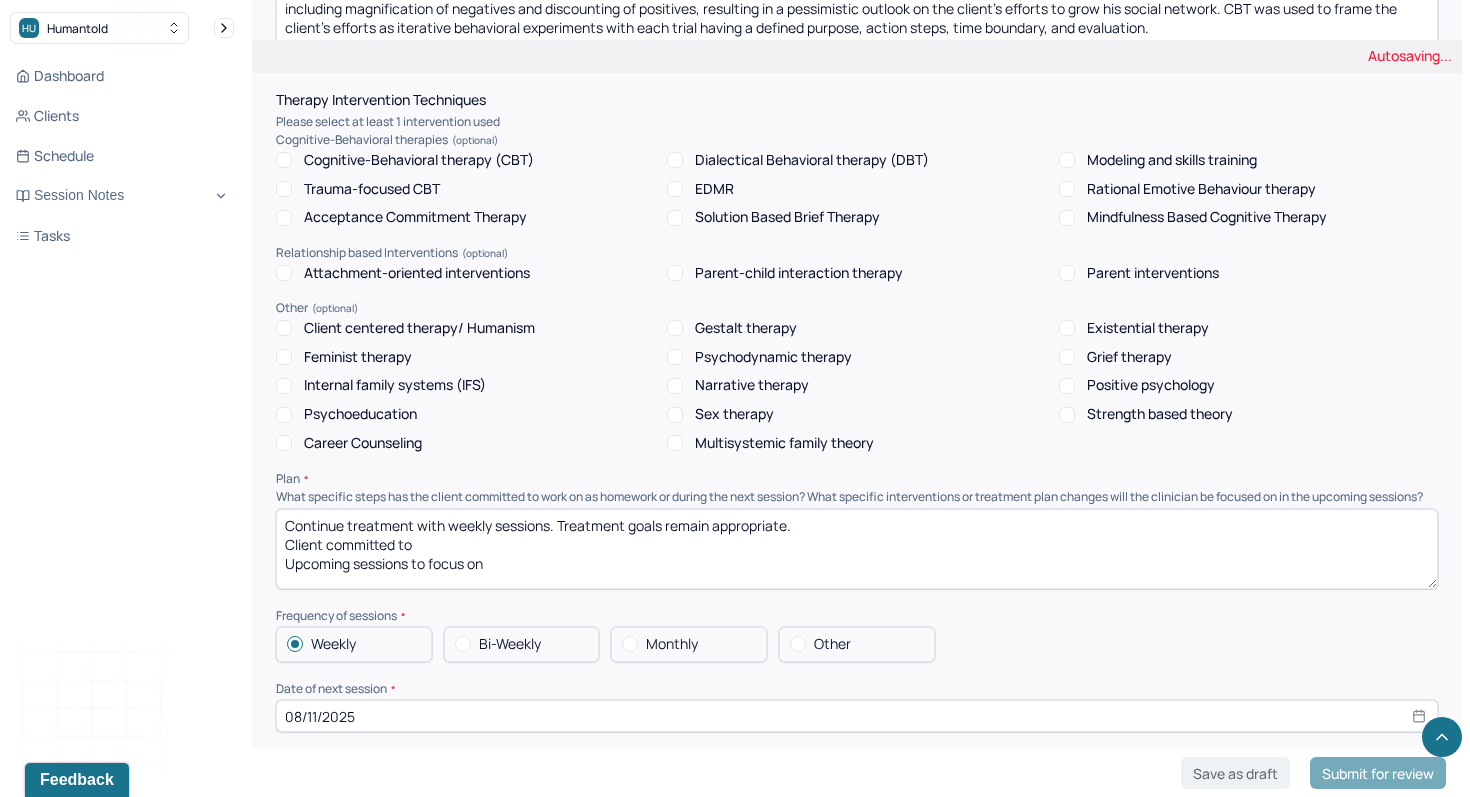 scroll, scrollTop: 1387, scrollLeft: 0, axis: vertical 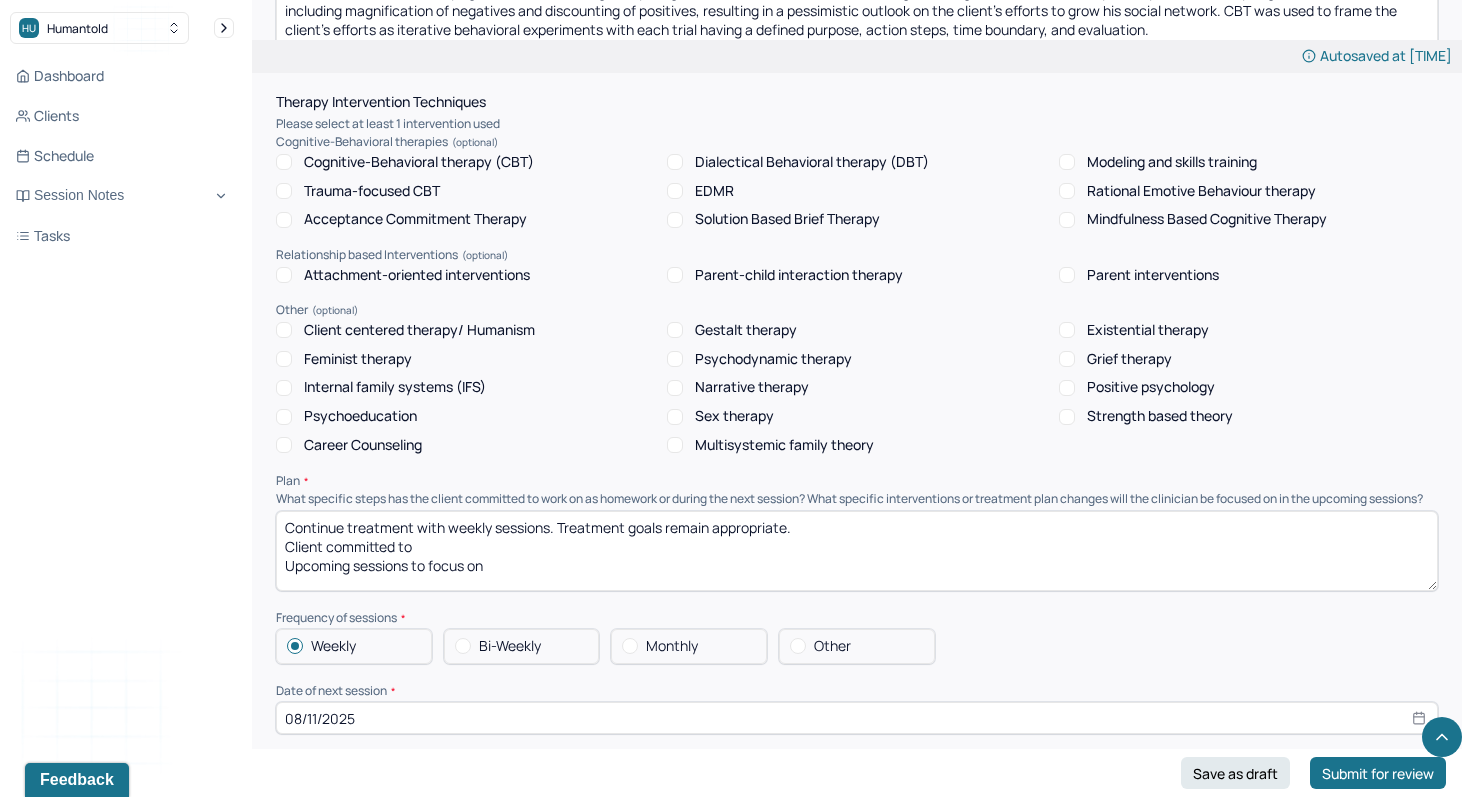 click on "Continue treatment with weekly sessions. Treatment goals remain appropriate.
Client committed to
Upcoming sessions to focus on" at bounding box center [857, 551] 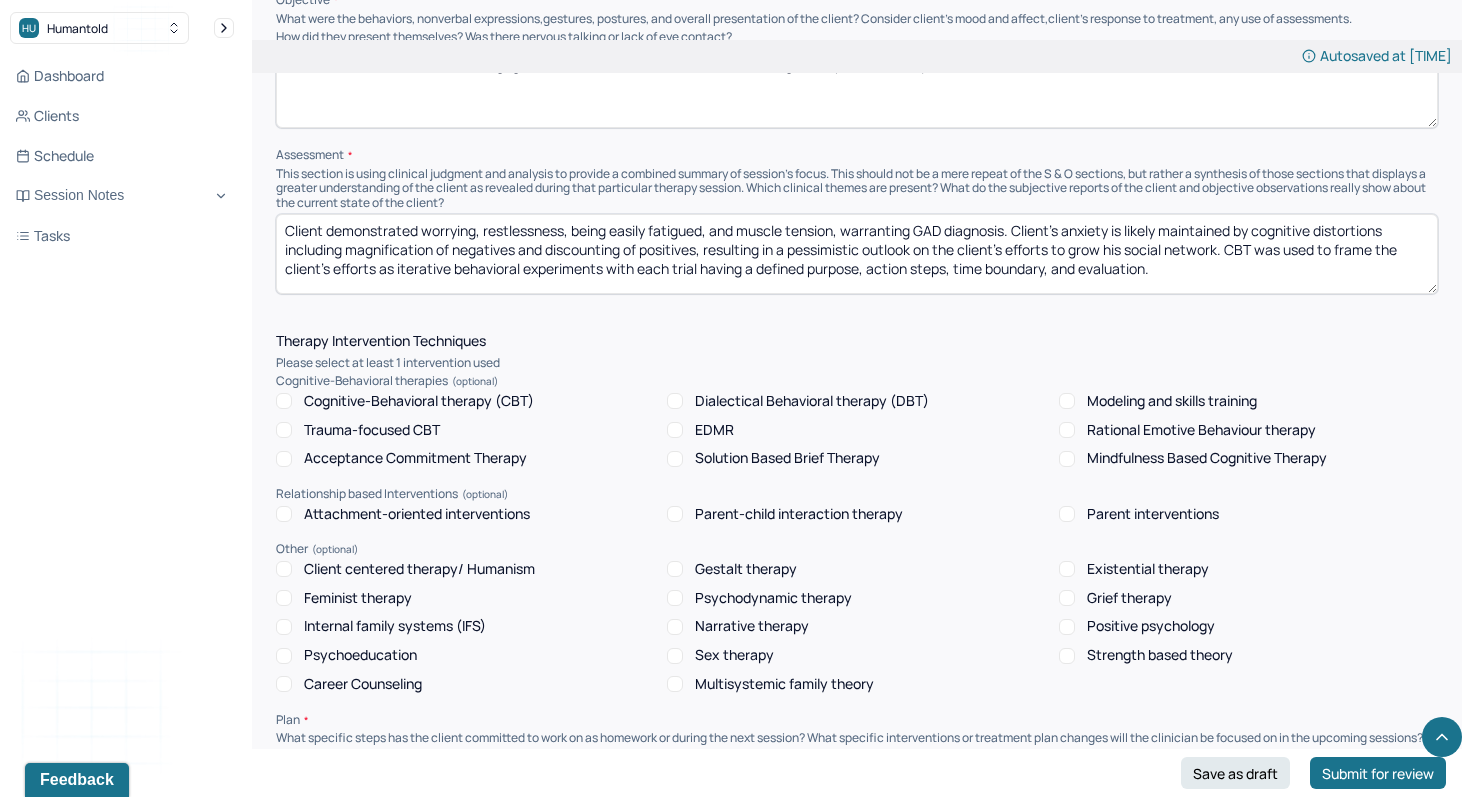 scroll, scrollTop: 1137, scrollLeft: 0, axis: vertical 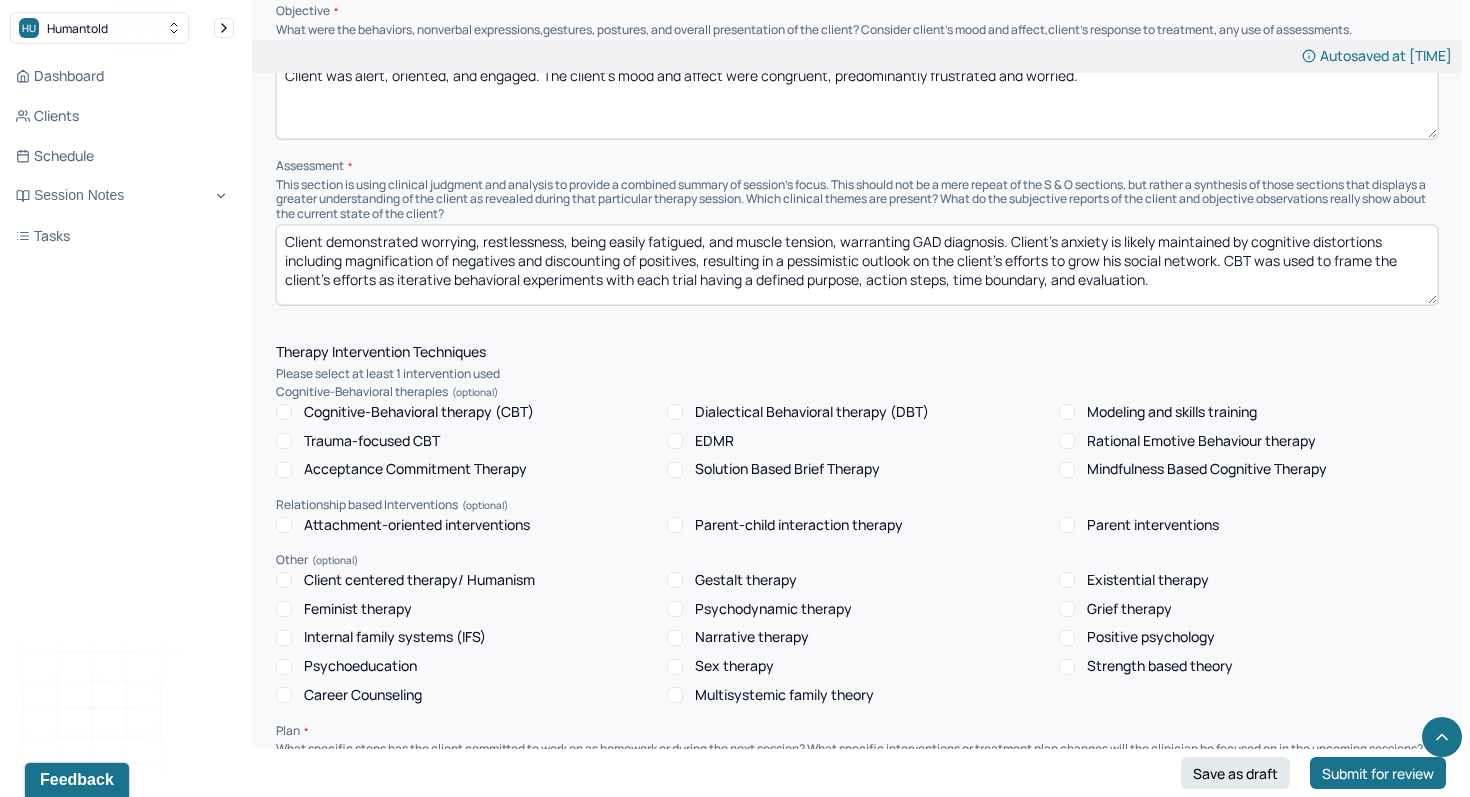 type on "Continue treatment with weekly sessions. Treatment goals remain appropriate.
Client committed to reflecting on progress for upcoming treatment review.
Upcoming sessions to focus on" 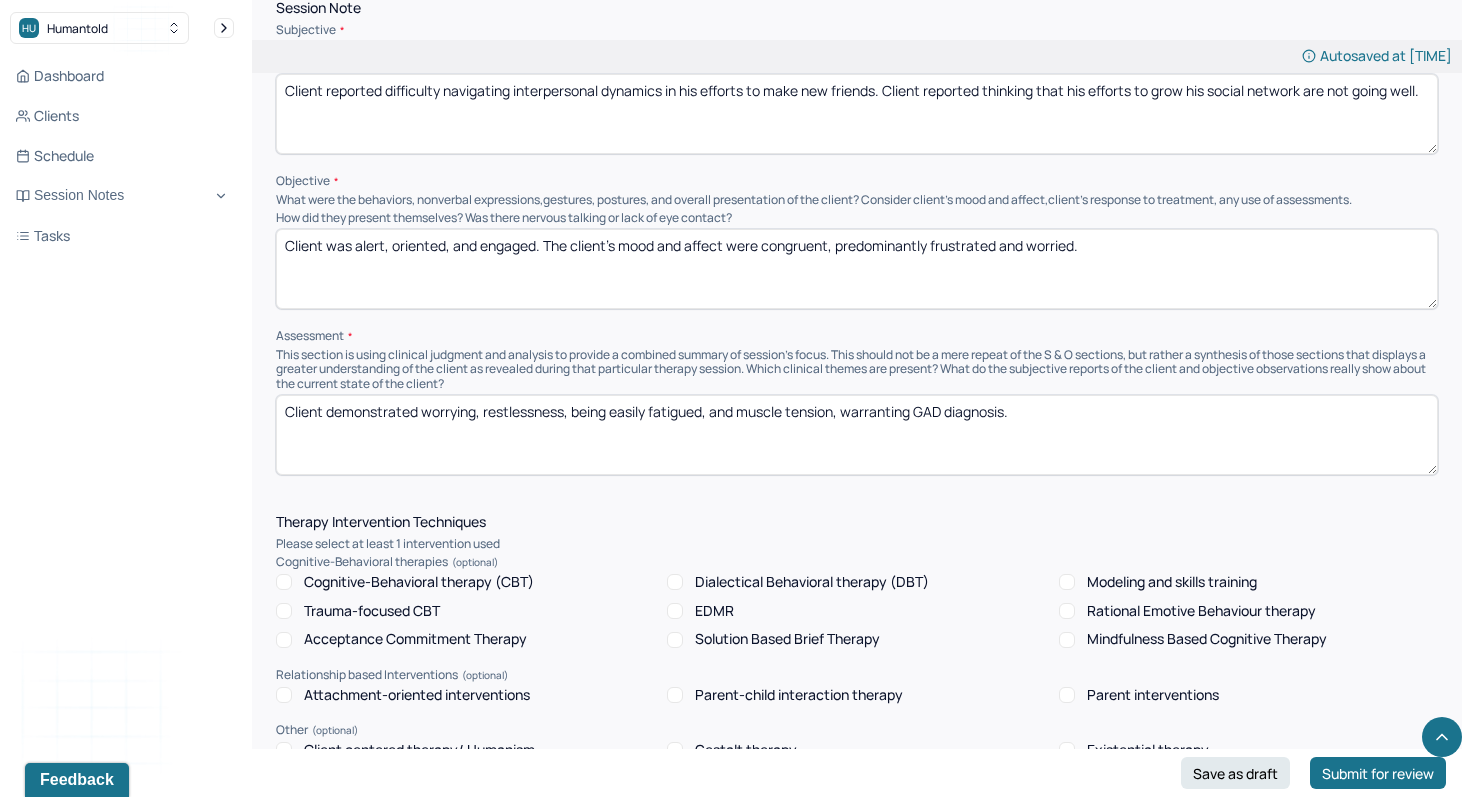 scroll, scrollTop: 966, scrollLeft: 0, axis: vertical 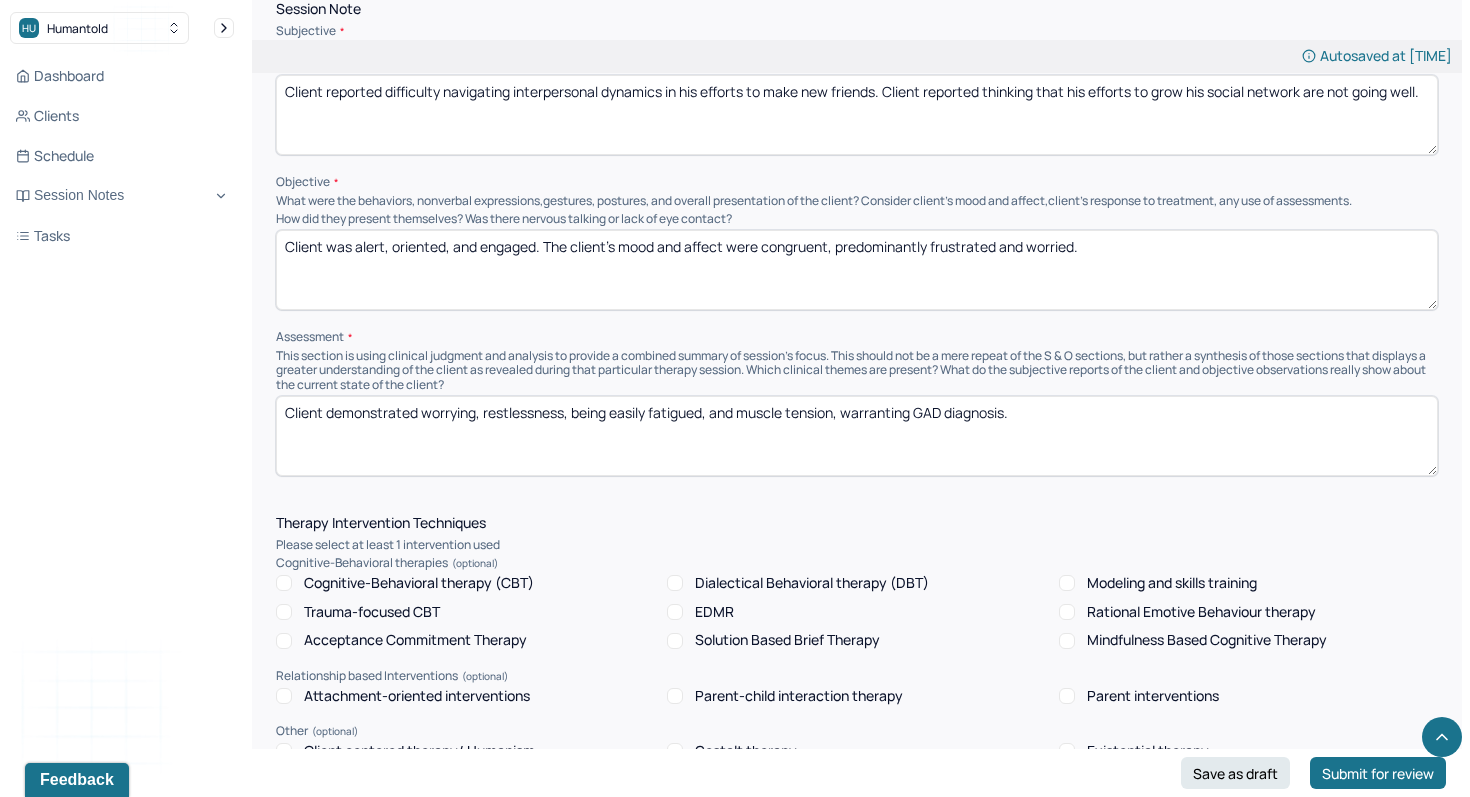 type on "Client demonstrated worrying, restlessness, being easily fatigued, and muscle tension, warranting GAD diagnosis." 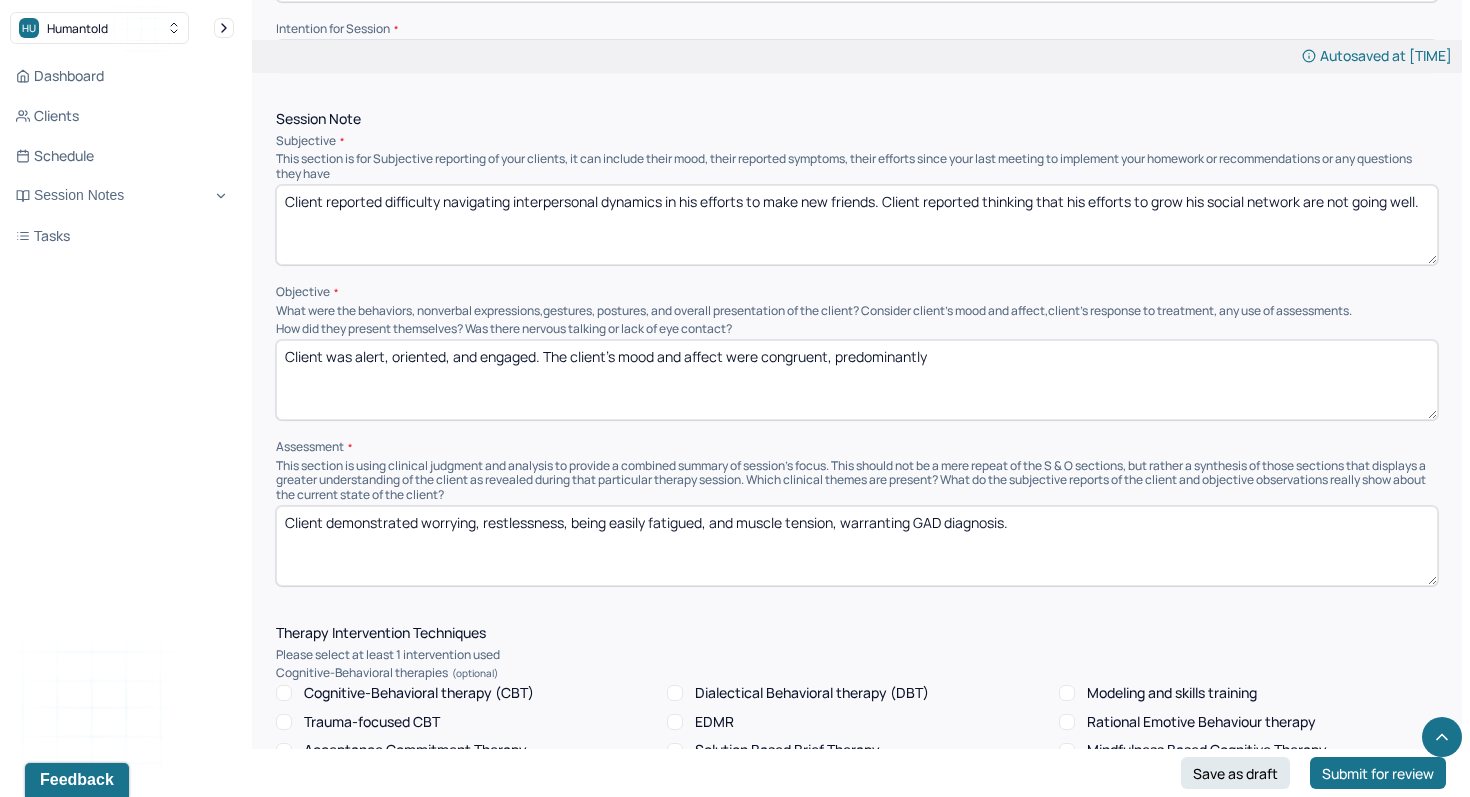 scroll, scrollTop: 799, scrollLeft: 0, axis: vertical 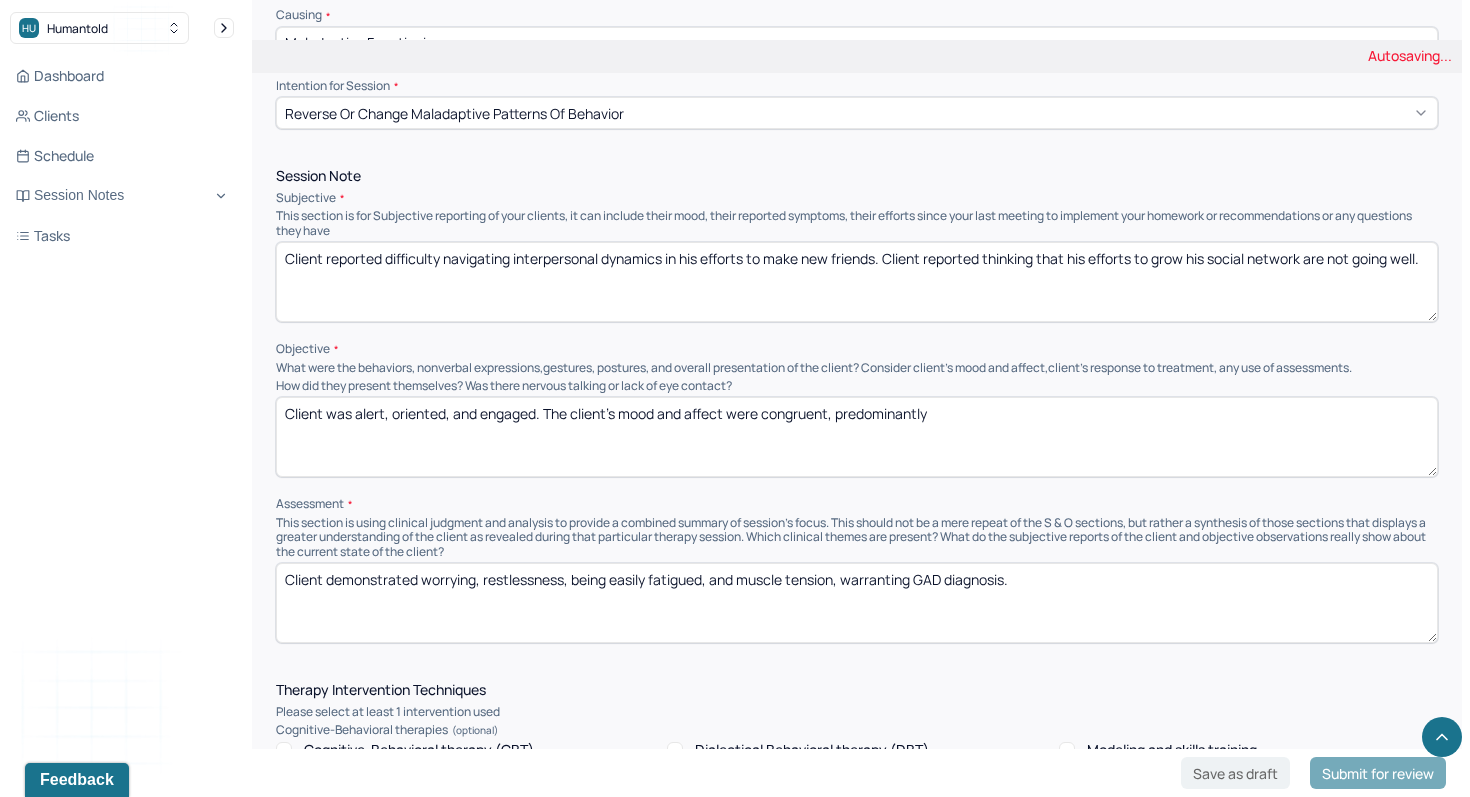type on "Client was alert, oriented, and engaged. The client's mood and affect were congruent, predominantly" 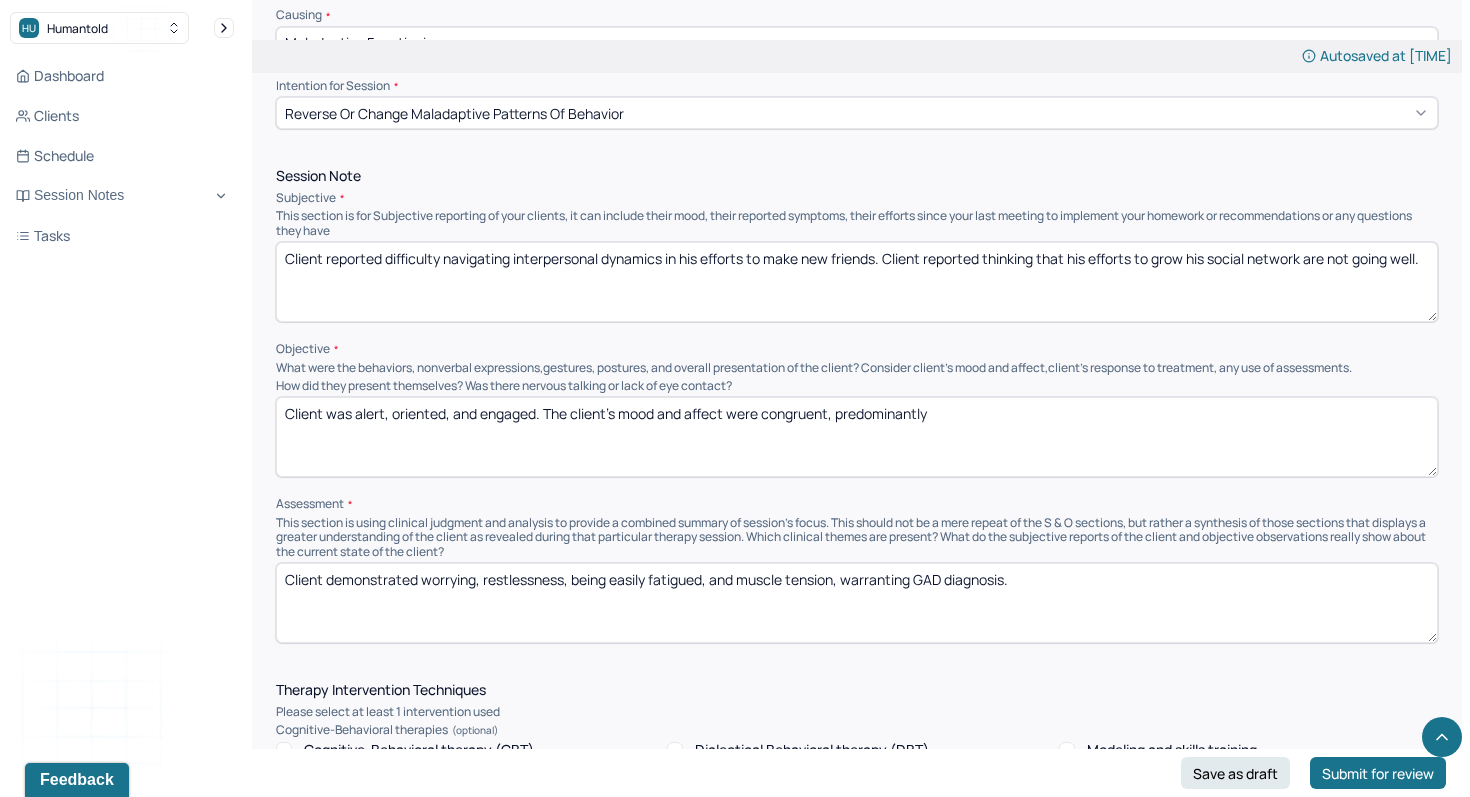 click on "Client reported difficulty navigating interpersonal dynamics in his efforts to make new friends. Client reported thinking that his efforts to grow his social network are not going well." at bounding box center (857, 282) 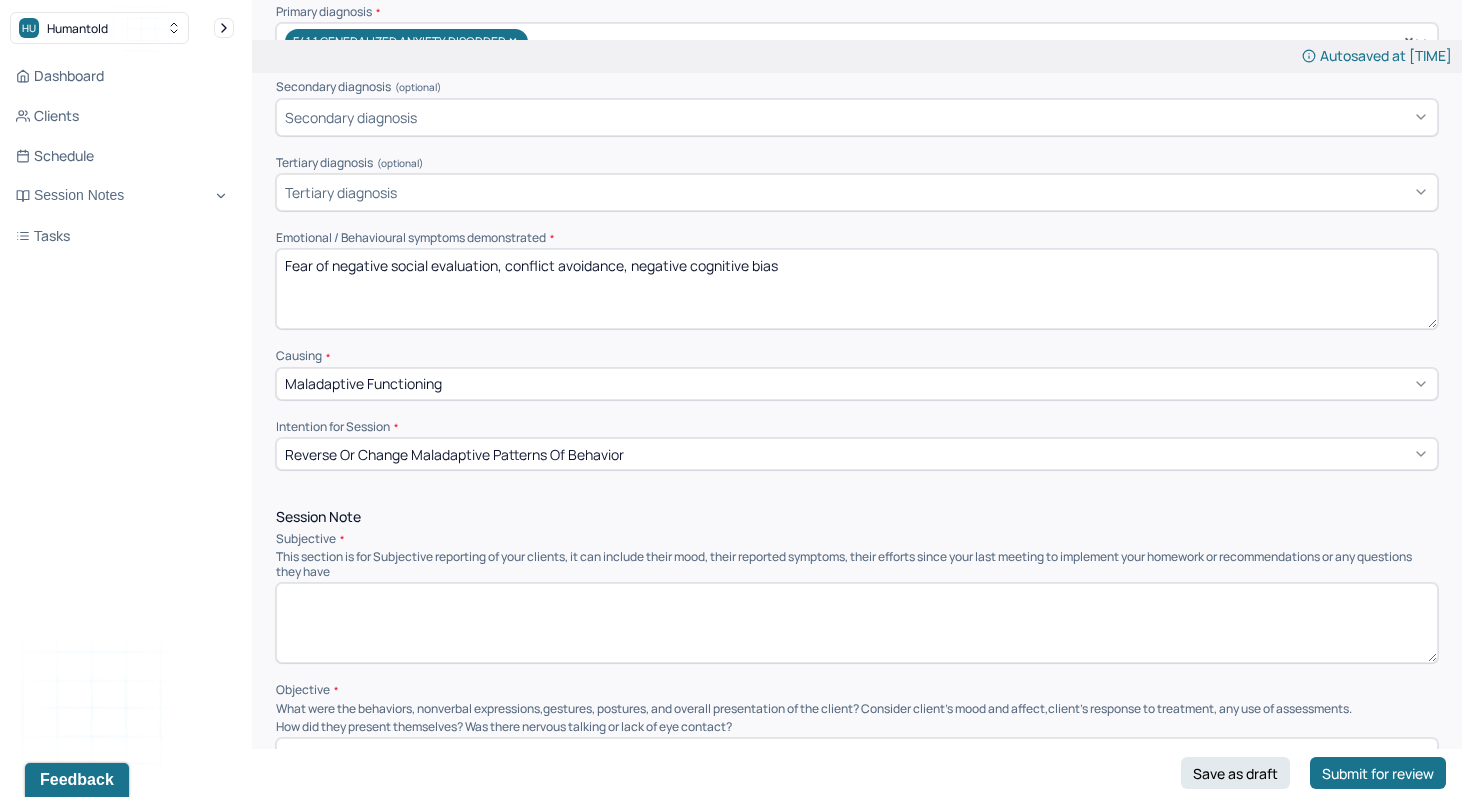 scroll, scrollTop: 445, scrollLeft: 0, axis: vertical 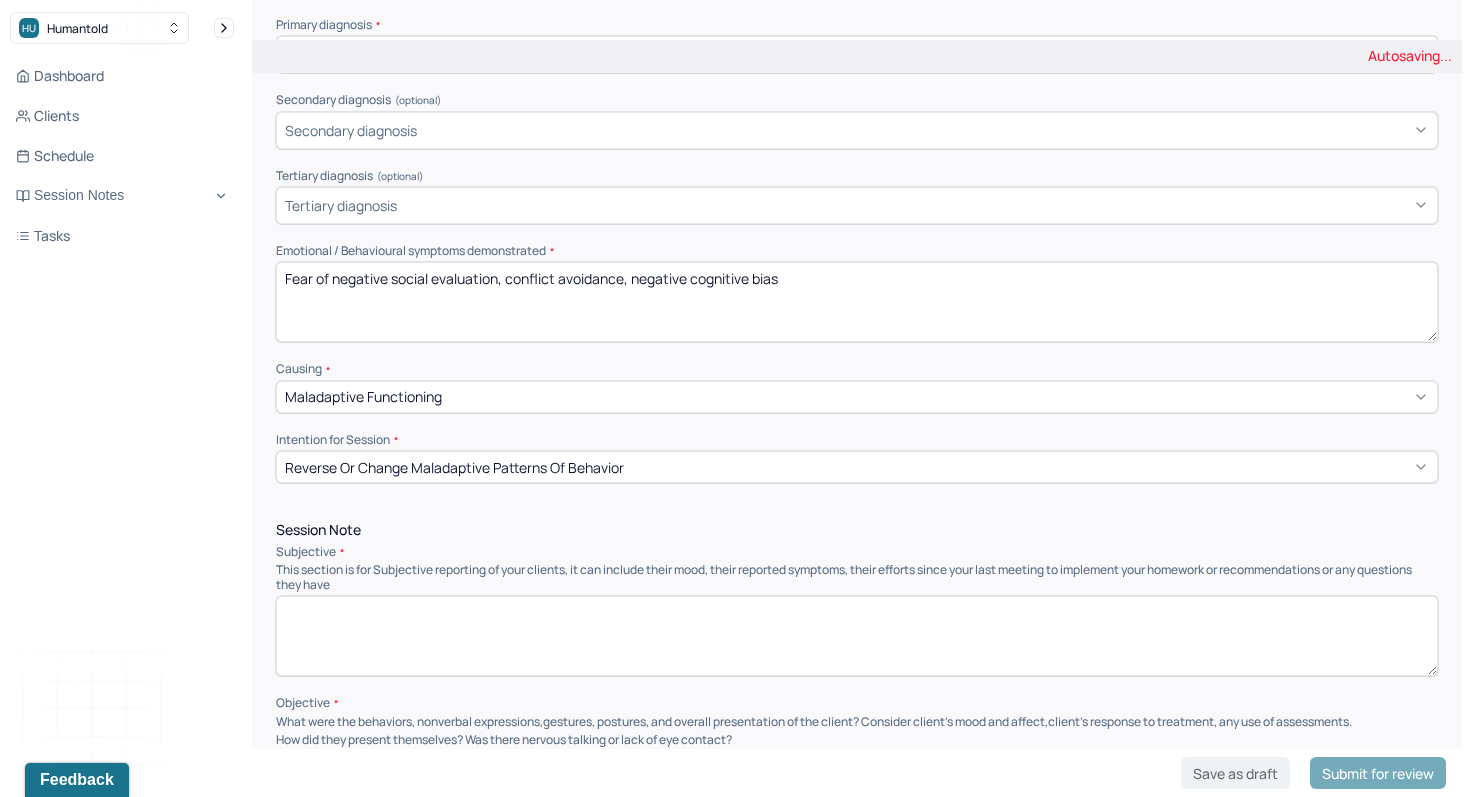 type 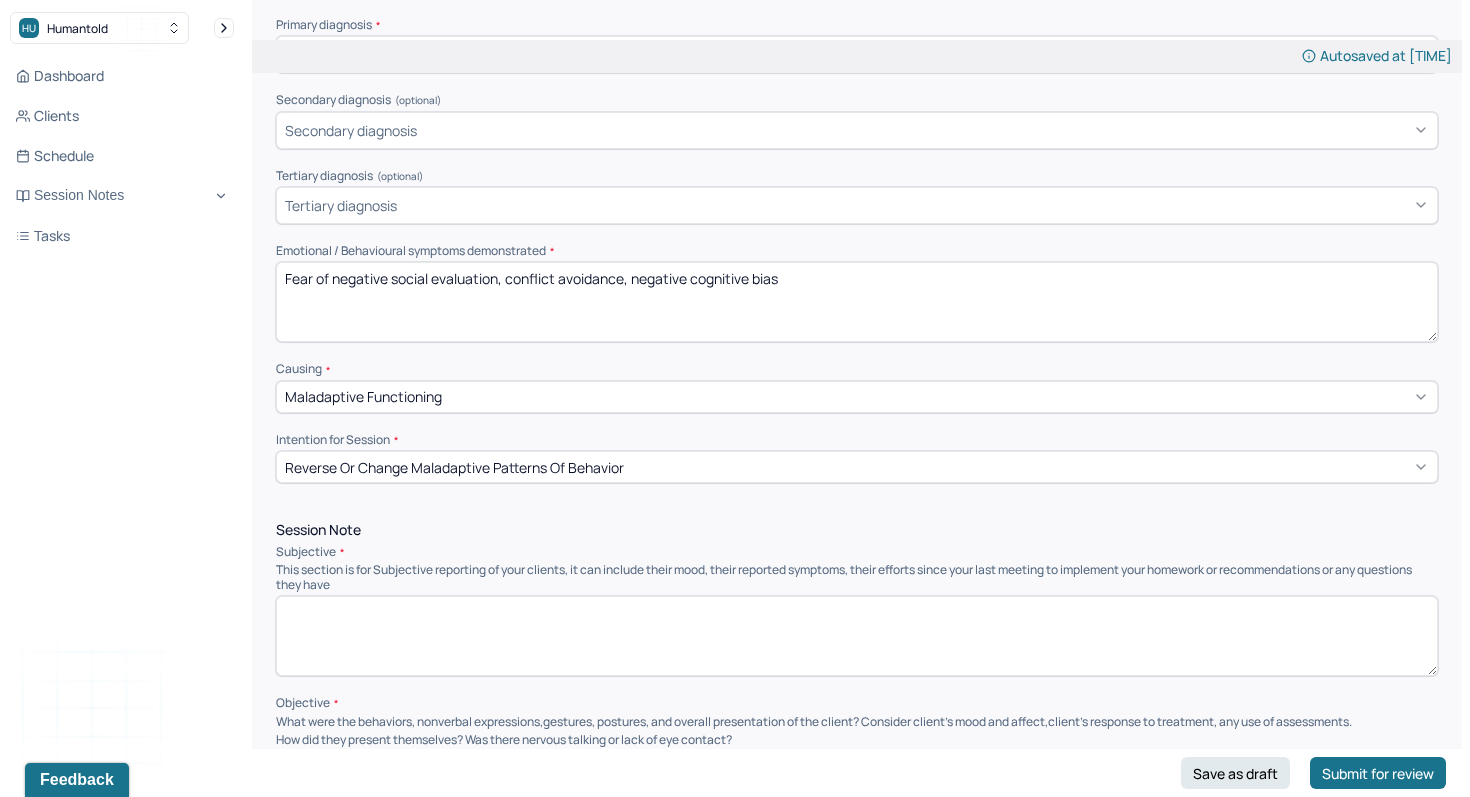 drag, startPoint x: 833, startPoint y: 275, endPoint x: 139, endPoint y: 256, distance: 694.26 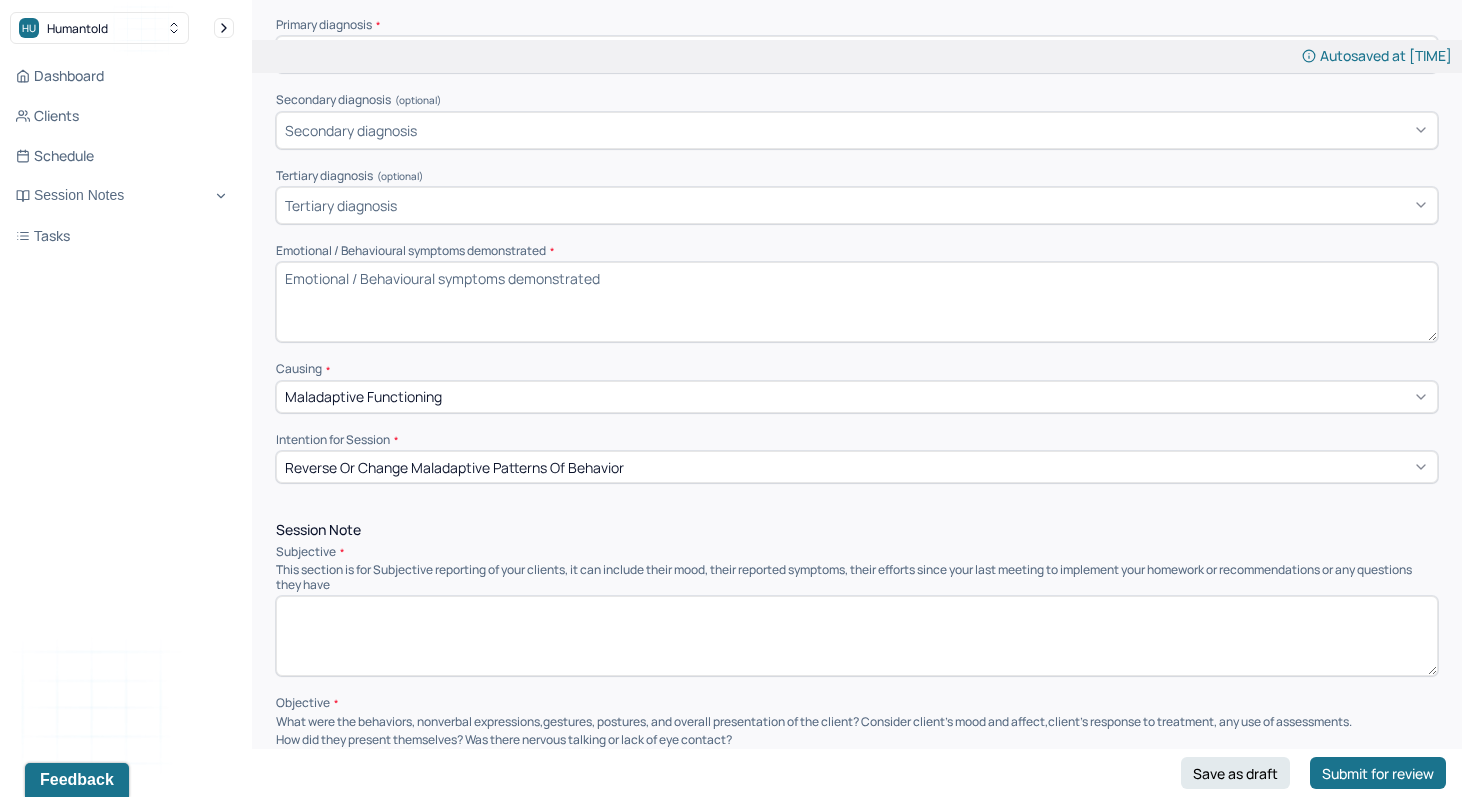 scroll, scrollTop: 0, scrollLeft: 0, axis: both 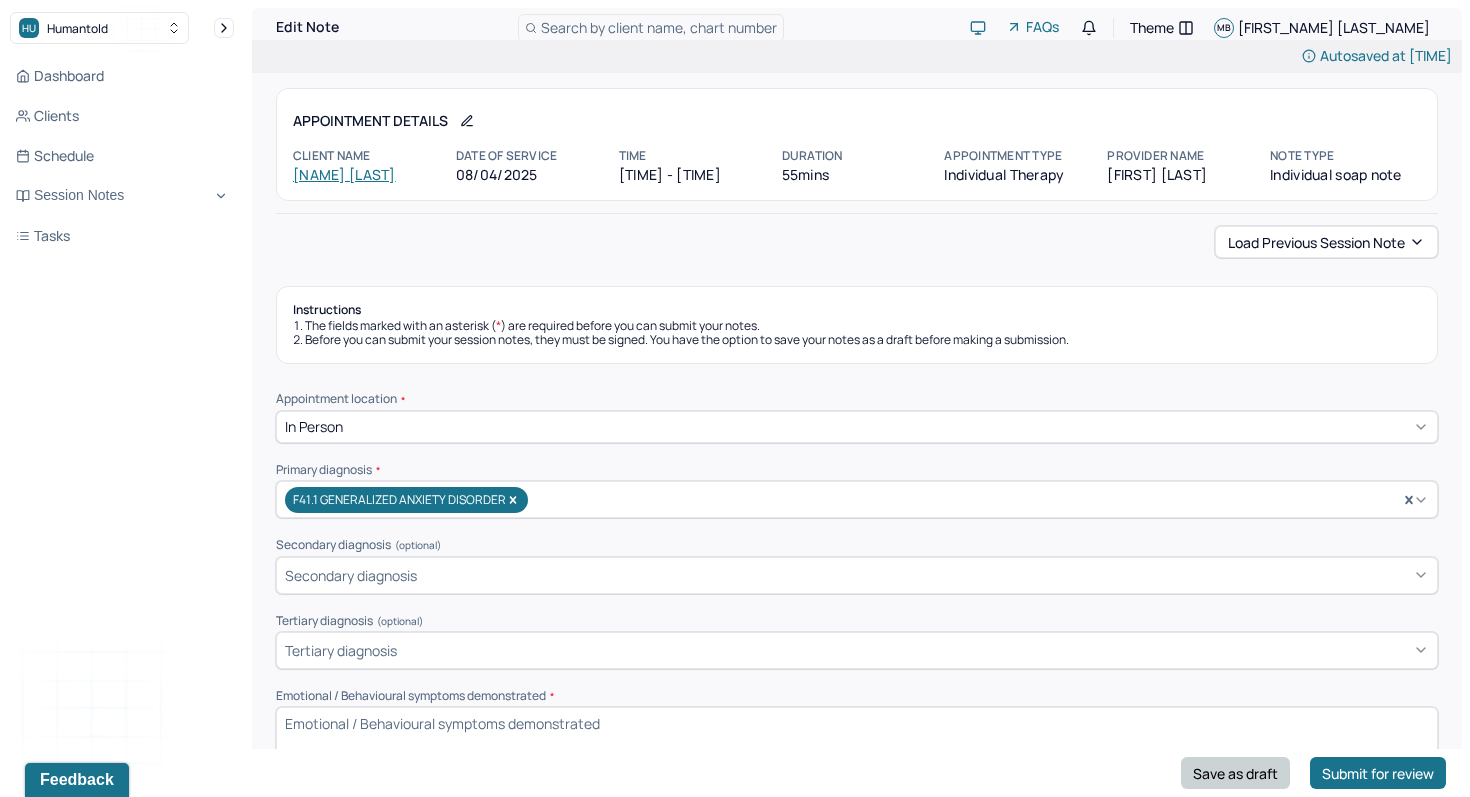 type 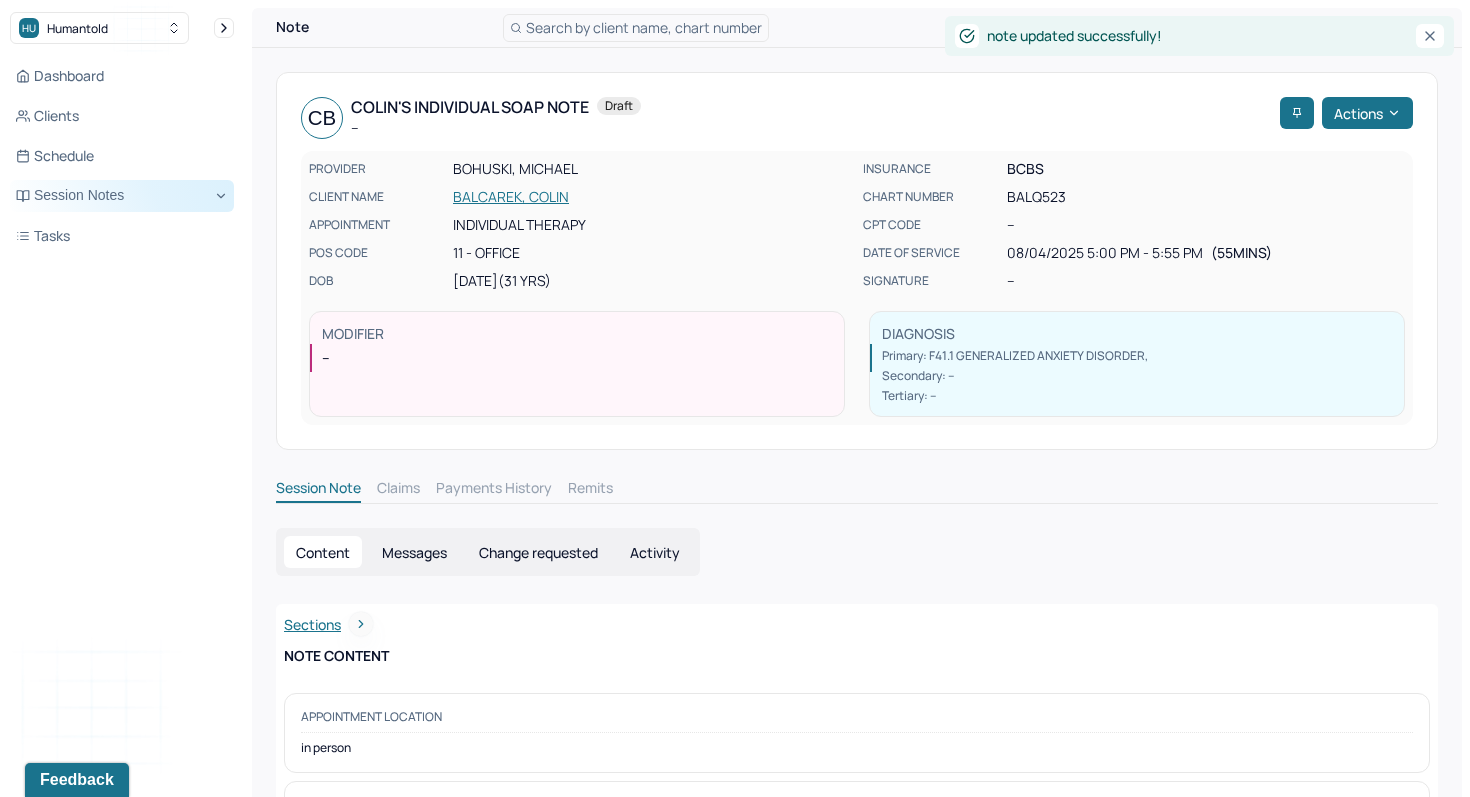 click on "Session Notes" at bounding box center (122, 196) 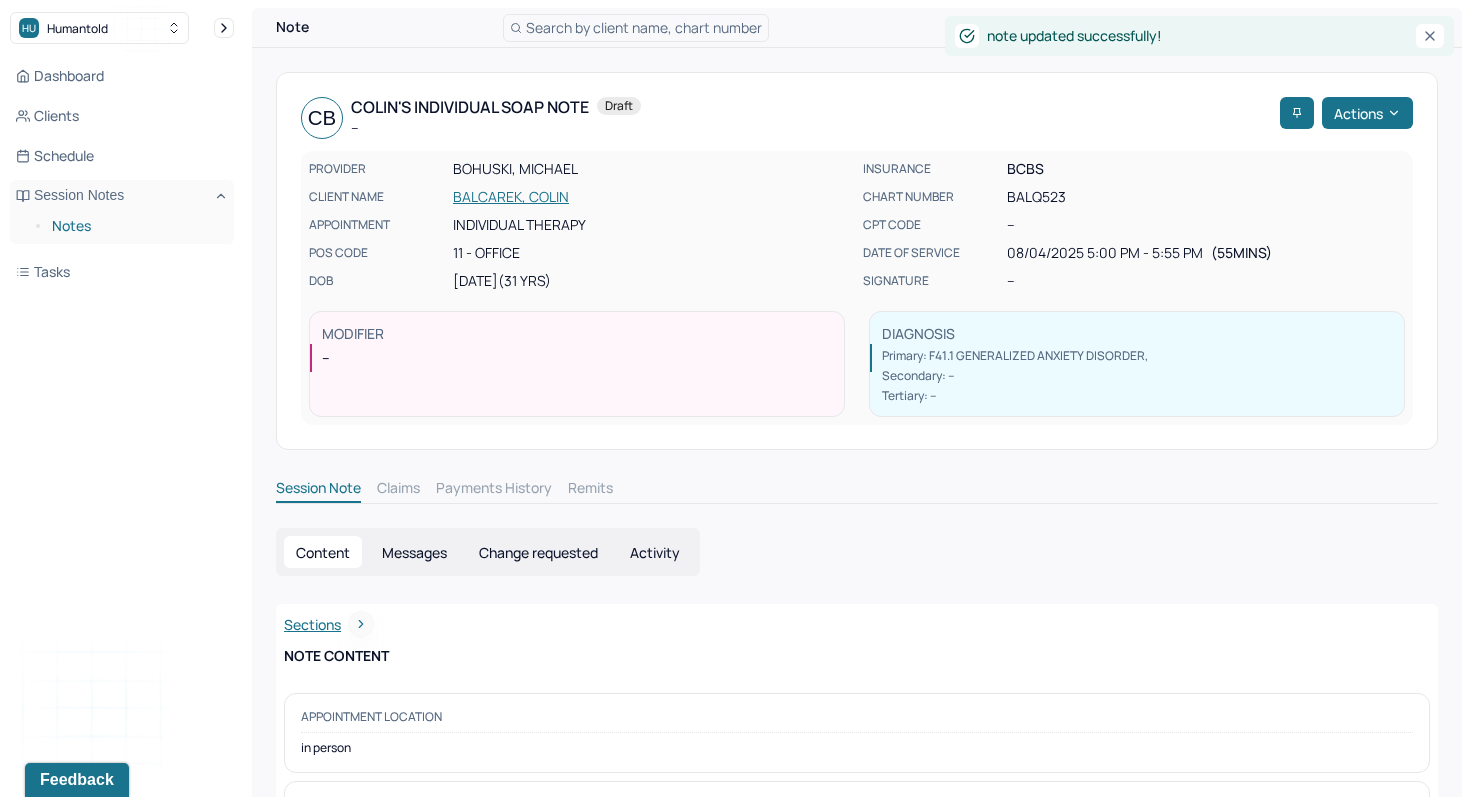 click on "Notes" at bounding box center (135, 226) 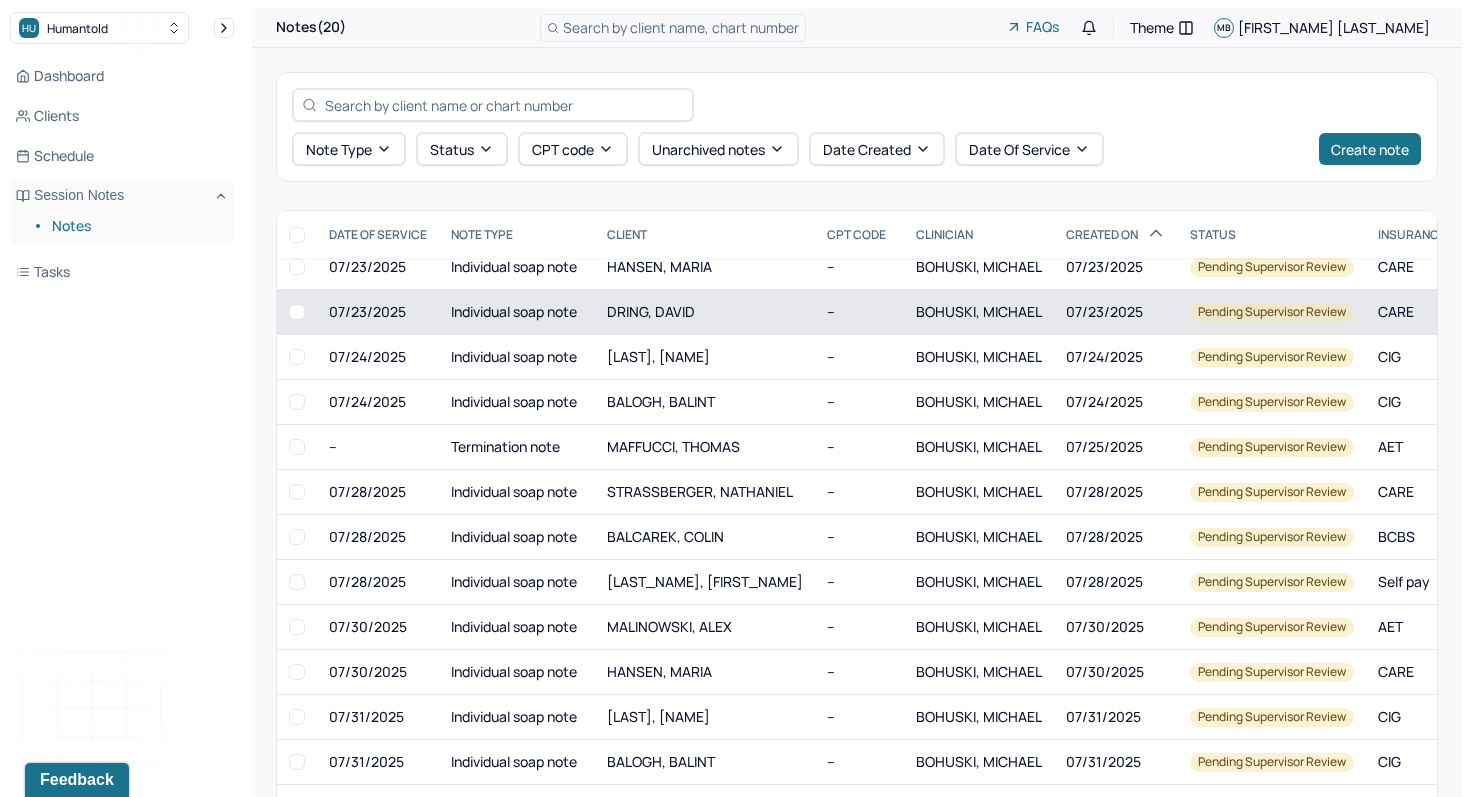 scroll, scrollTop: 310, scrollLeft: 0, axis: vertical 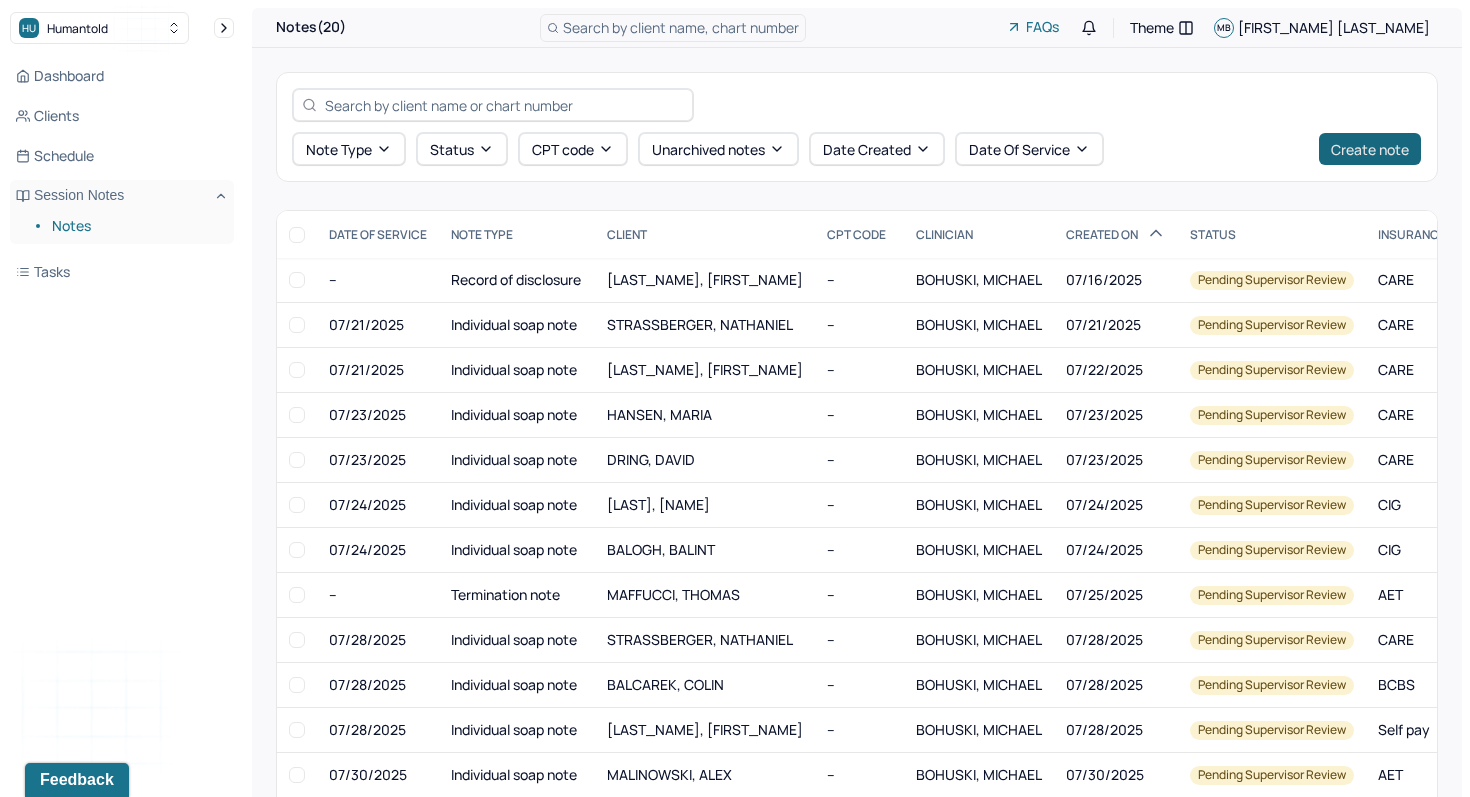 click on "Create note" at bounding box center [1370, 149] 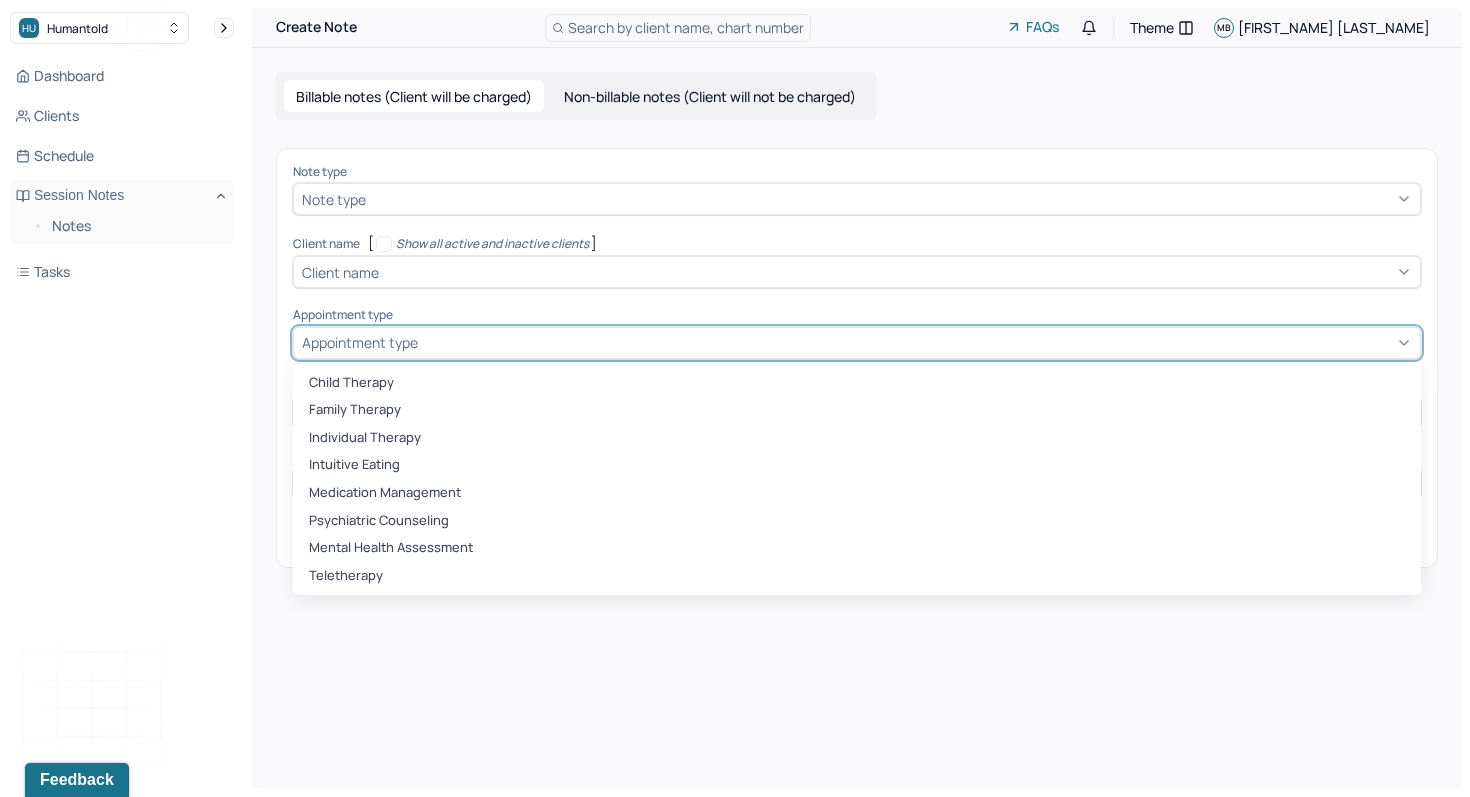 click at bounding box center [917, 342] 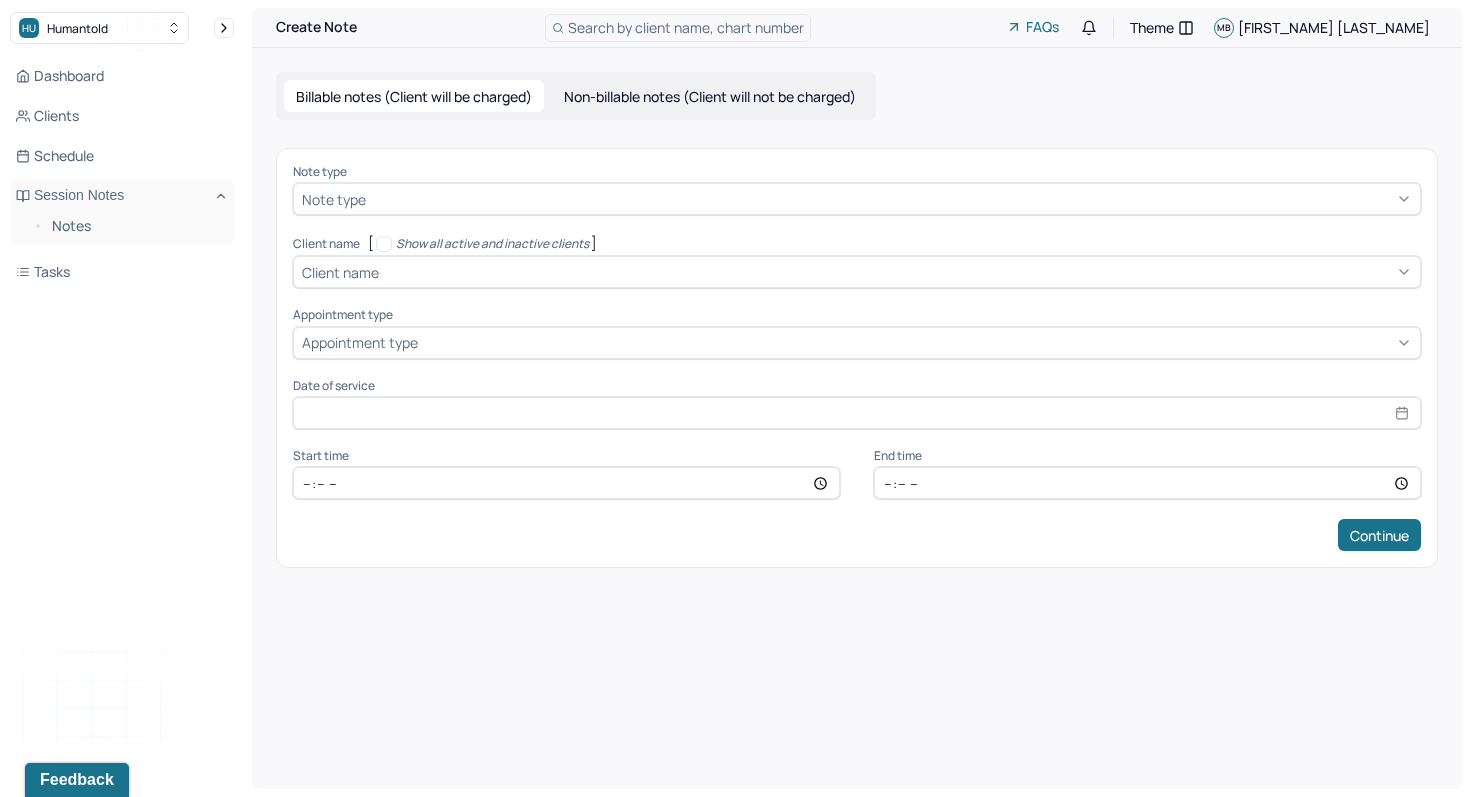 click on "Dashboard Clients Schedule Session Notes Notes Tasks MB [FIRST]
[LAST] provider Logout" at bounding box center (122, 418) 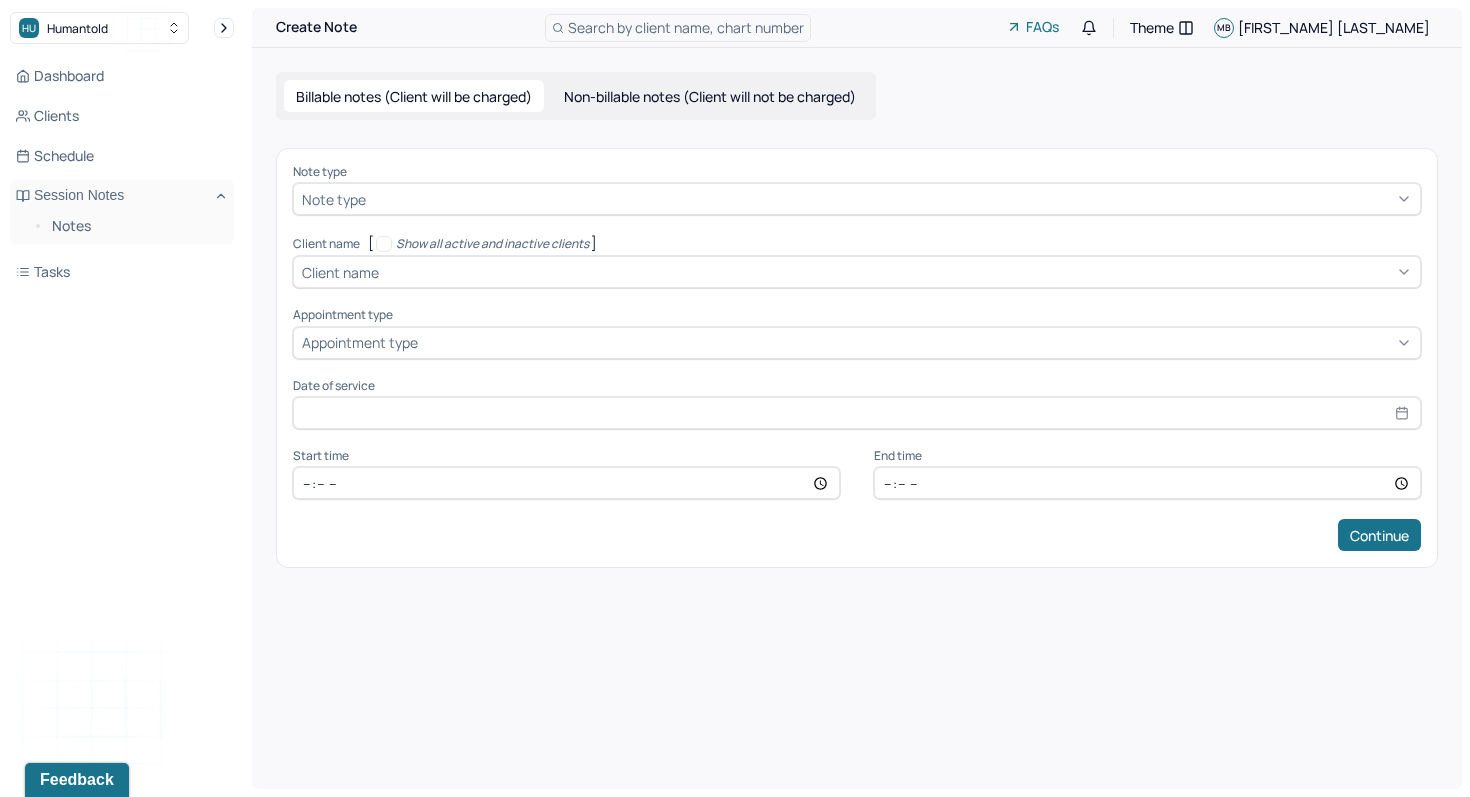 click on "Client name" at bounding box center [857, 272] 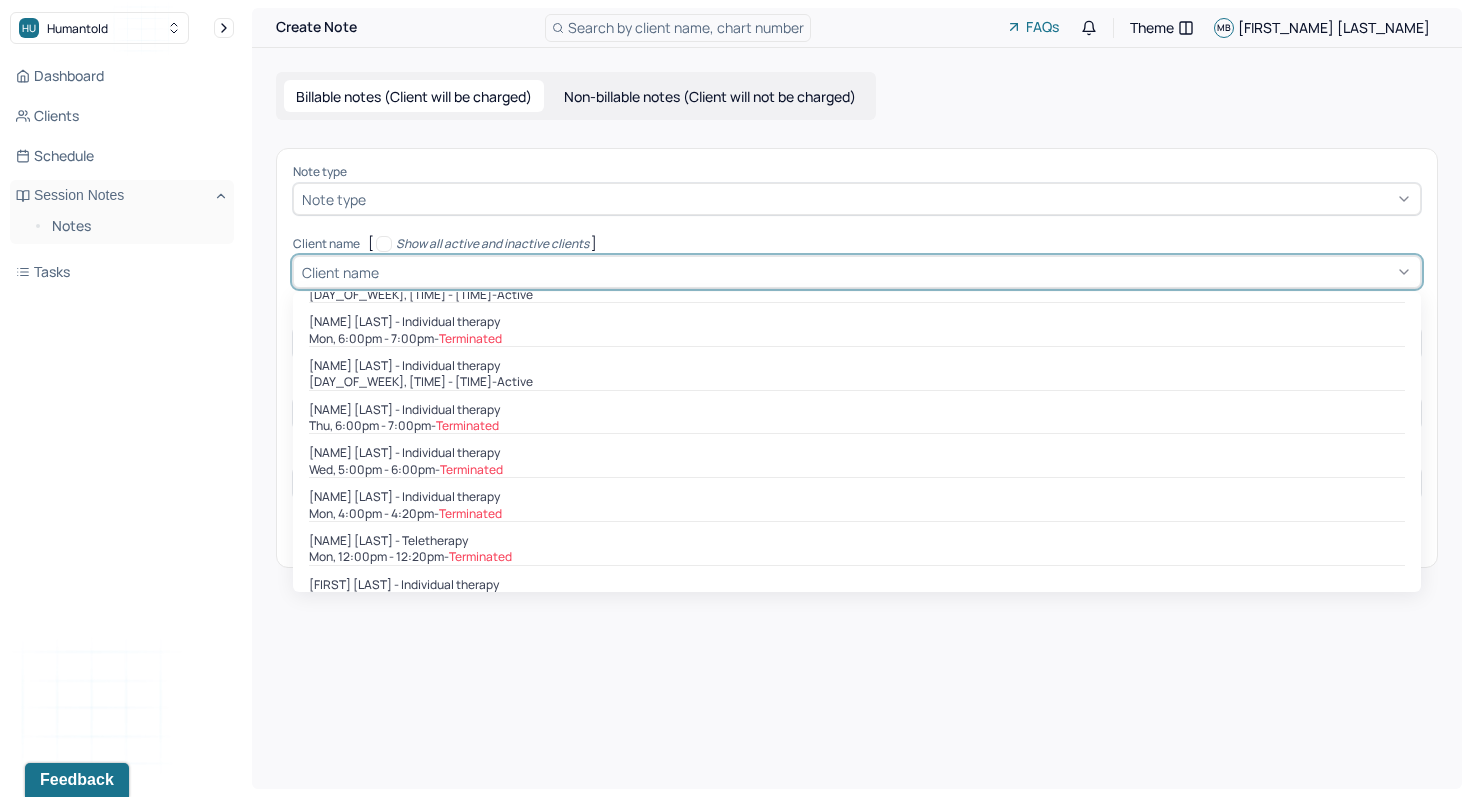 scroll, scrollTop: 592, scrollLeft: 0, axis: vertical 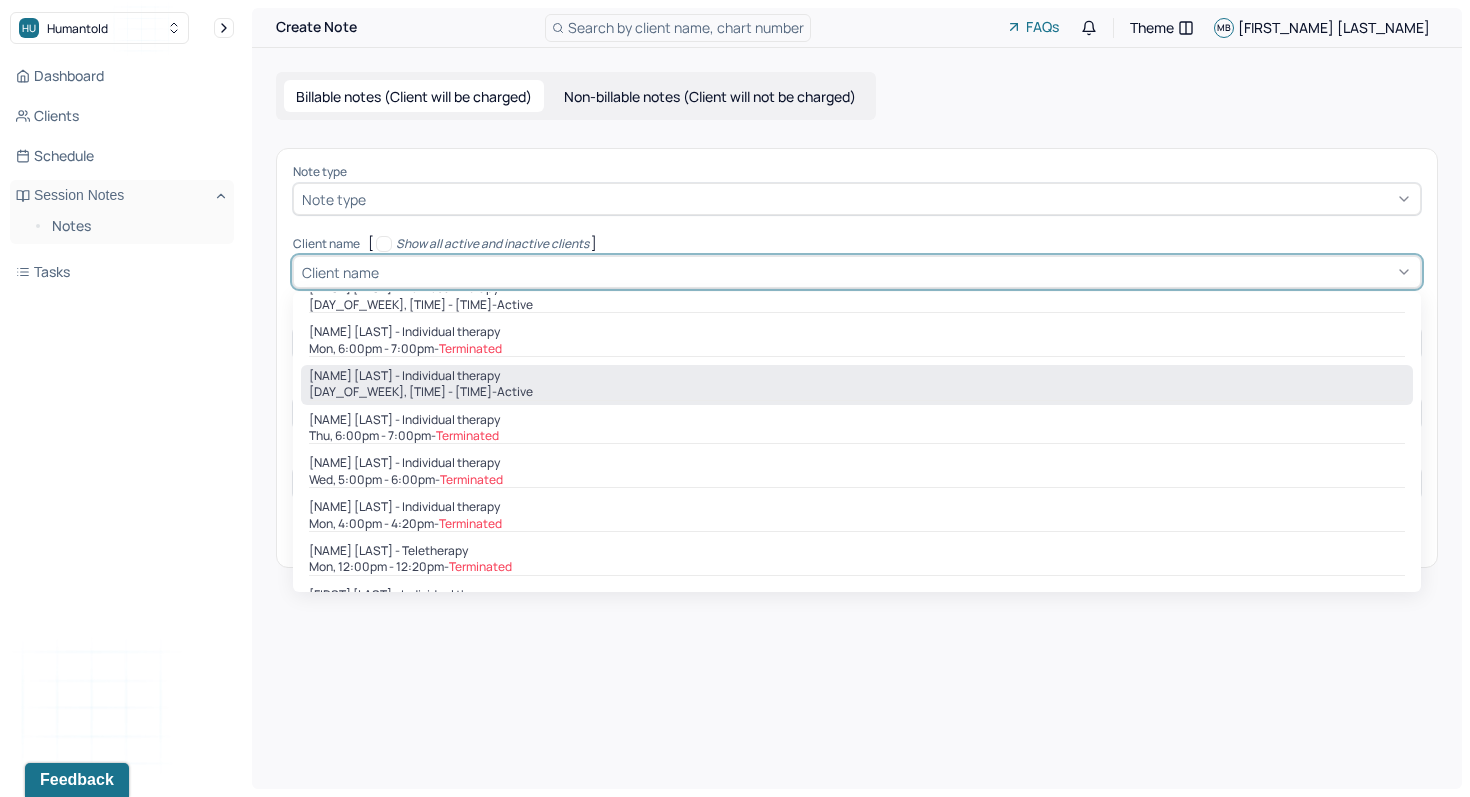 click on "[NAME] [LAST] - Individual therapy" at bounding box center (404, 376) 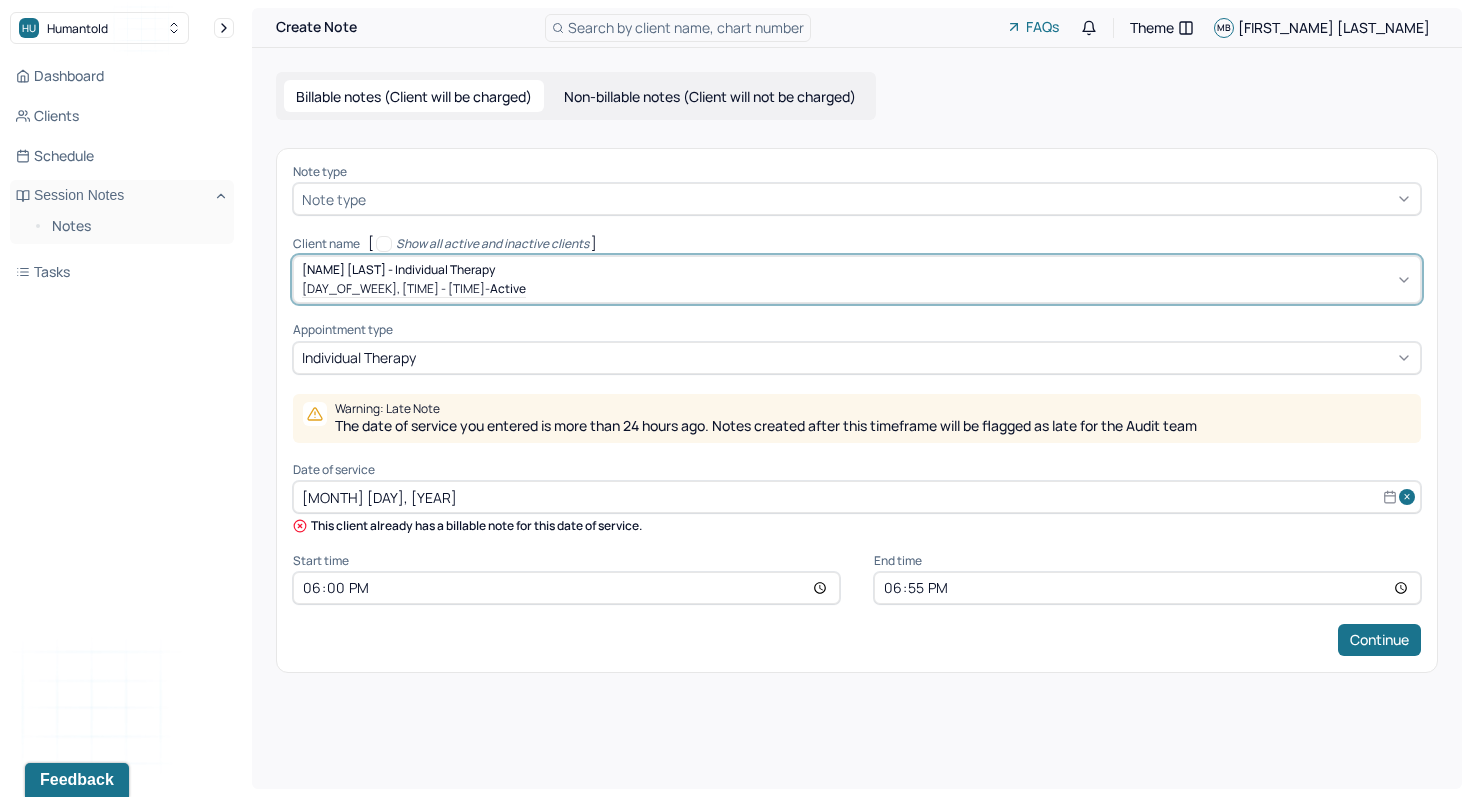 select on "6" 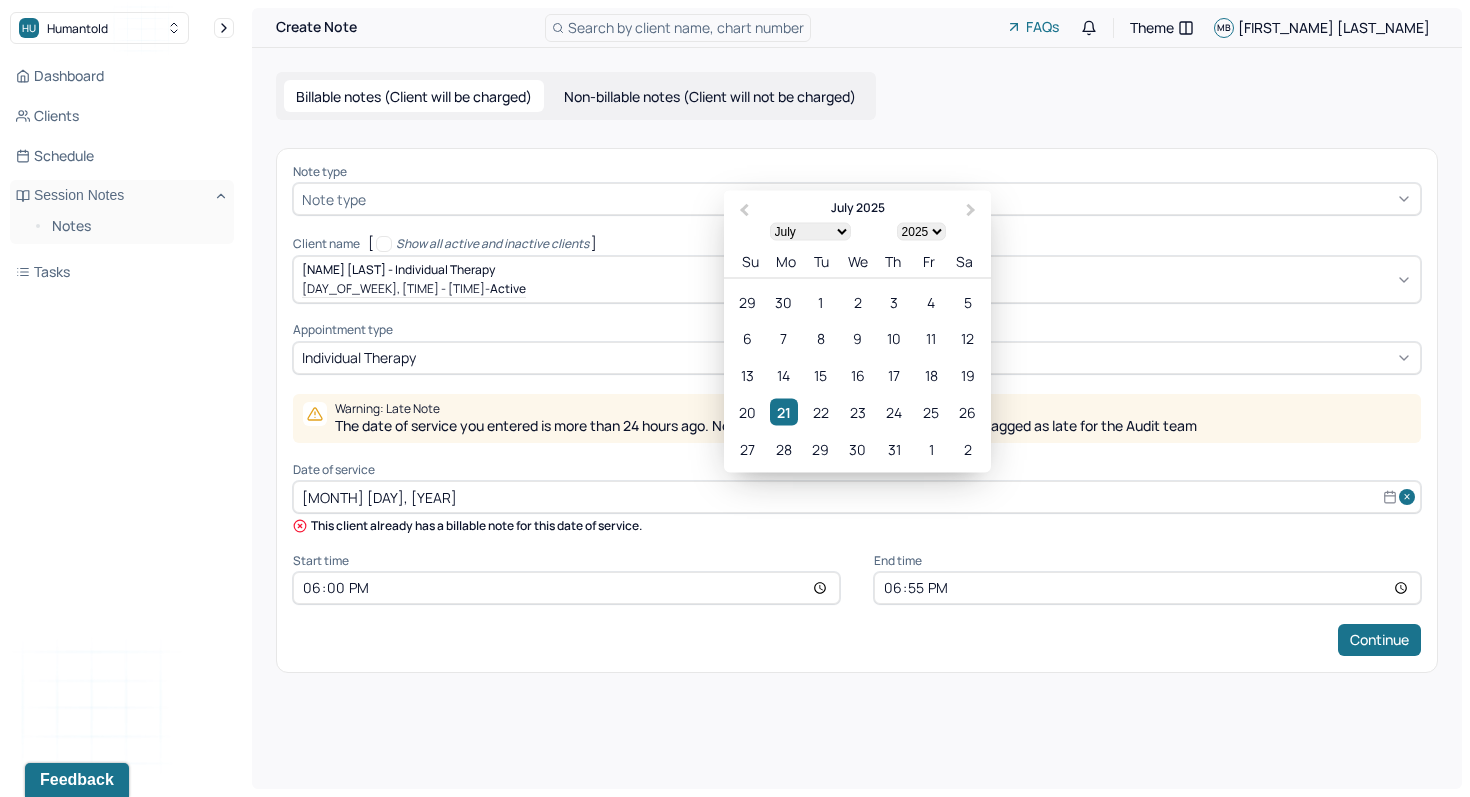 click on "[MONTH] [DAY], [YEAR]" at bounding box center [857, 497] 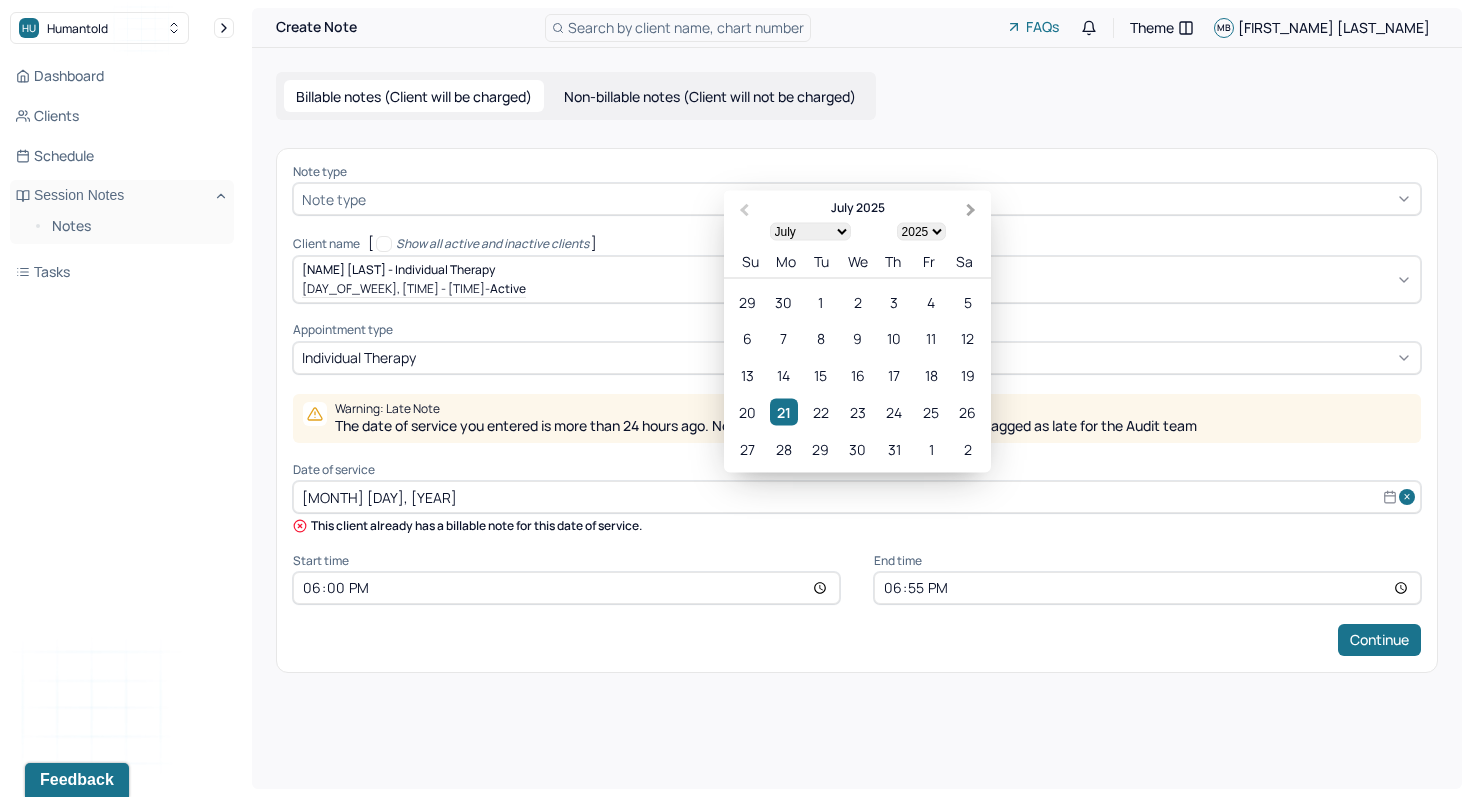 click on "Next Month" at bounding box center [973, 212] 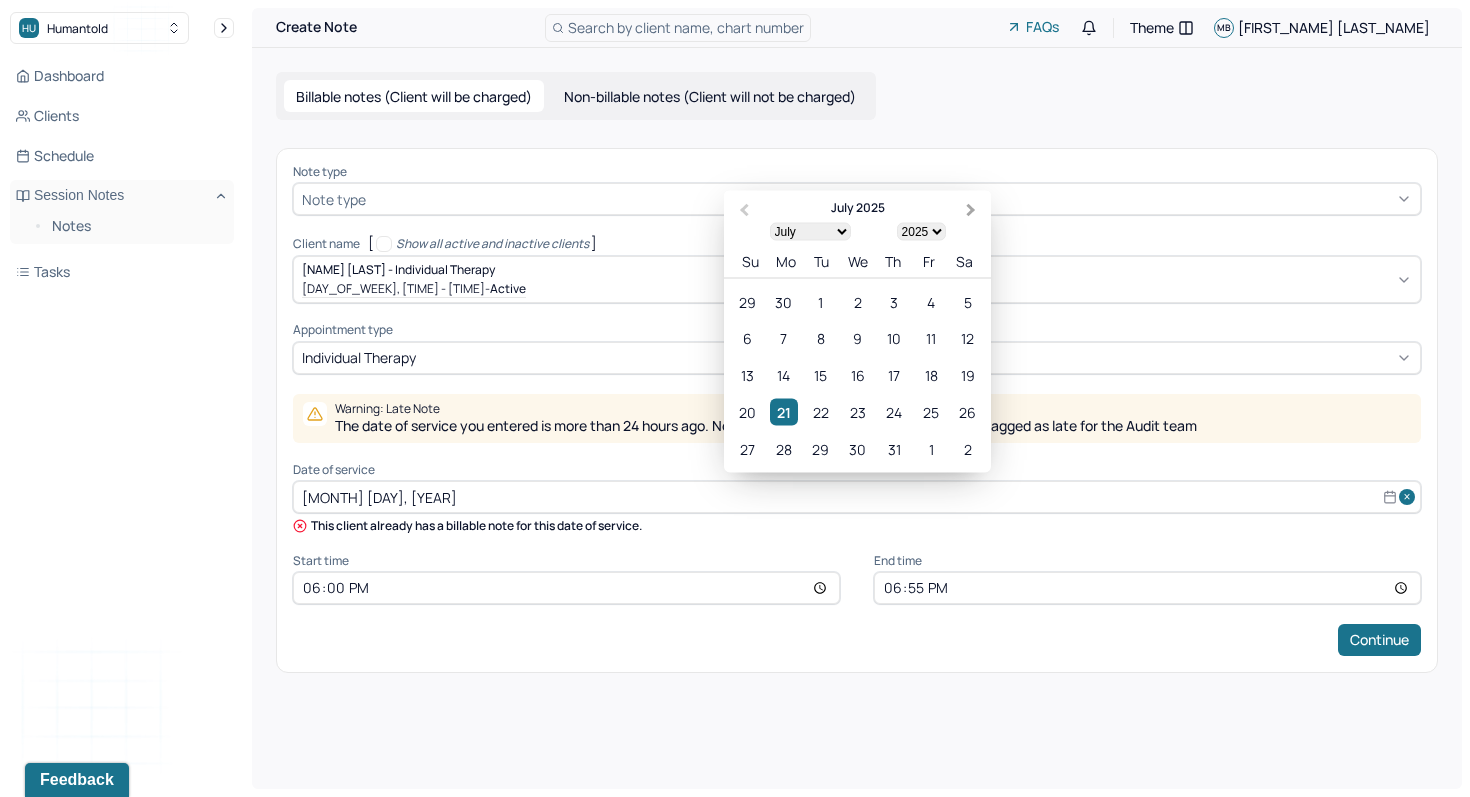 select on "7" 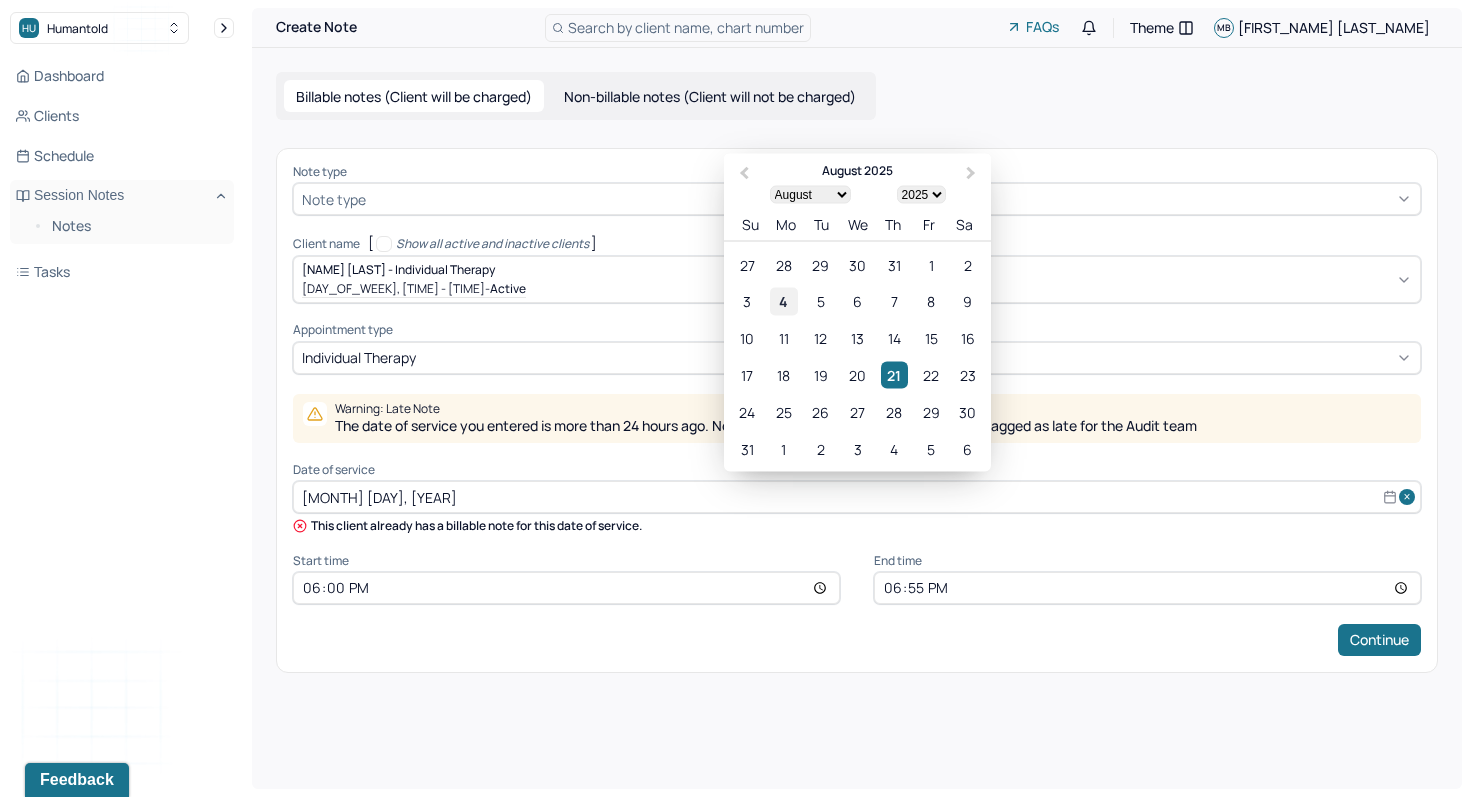 click on "4" at bounding box center (783, 301) 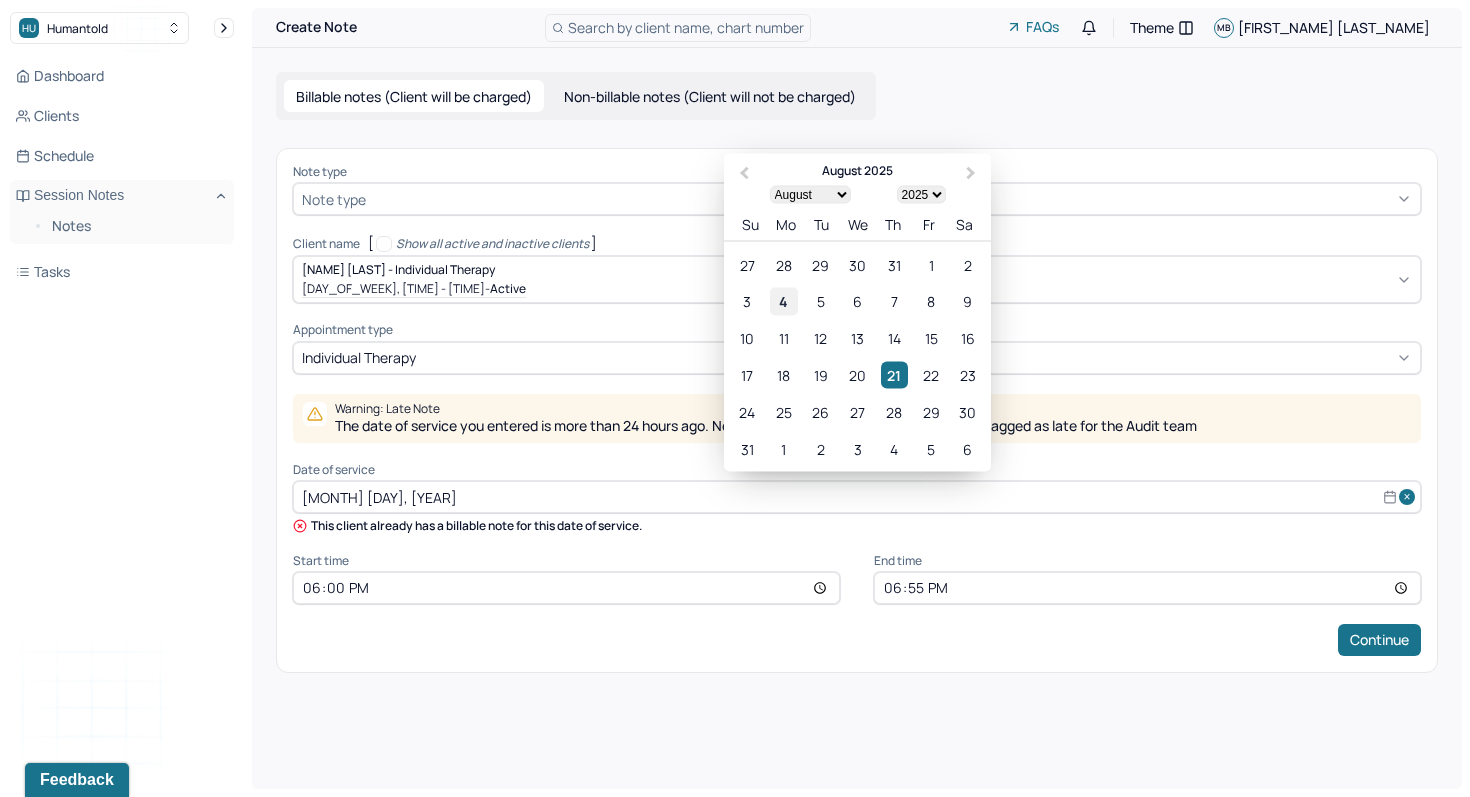 type on "Aug 4, 2025" 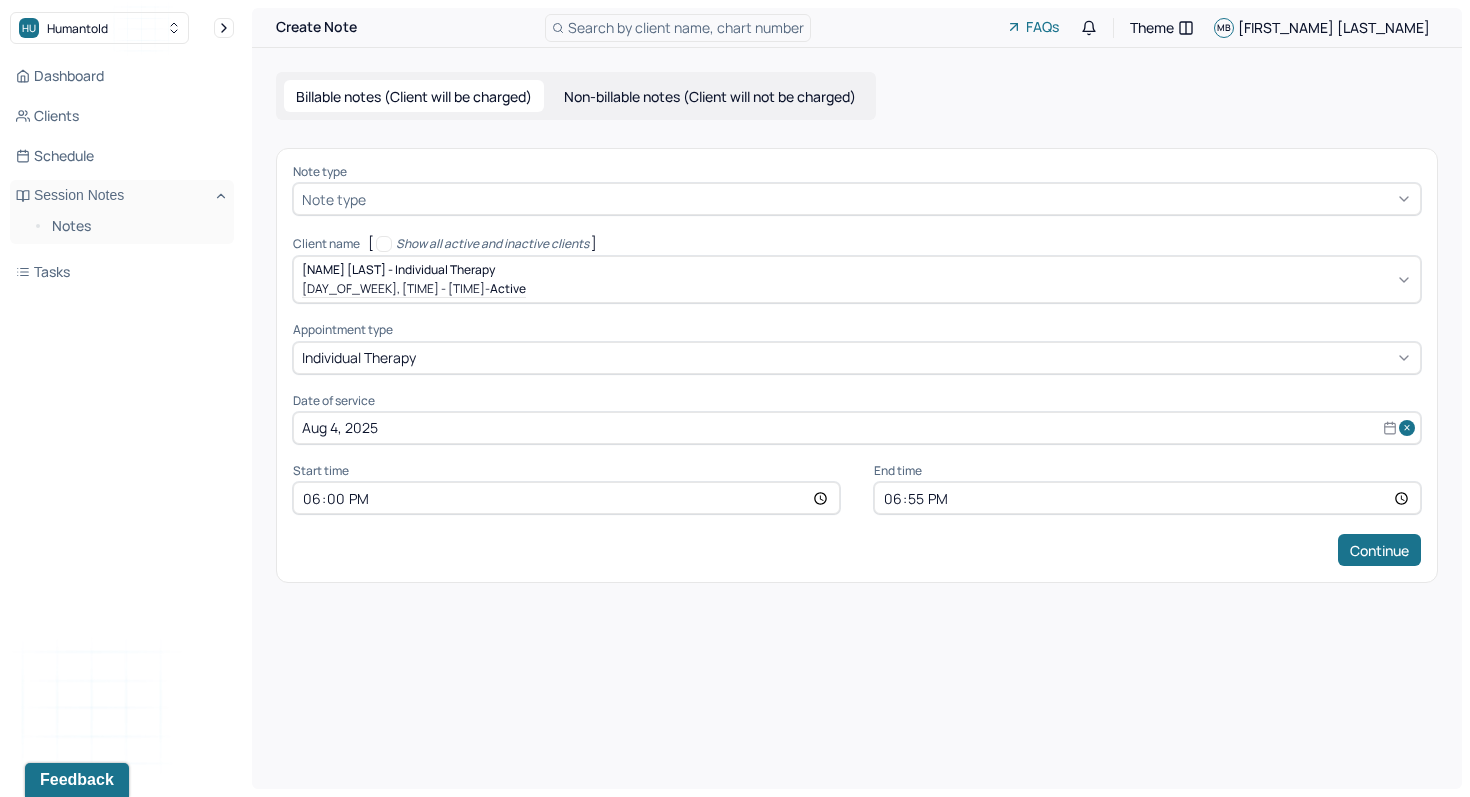 click at bounding box center [891, 199] 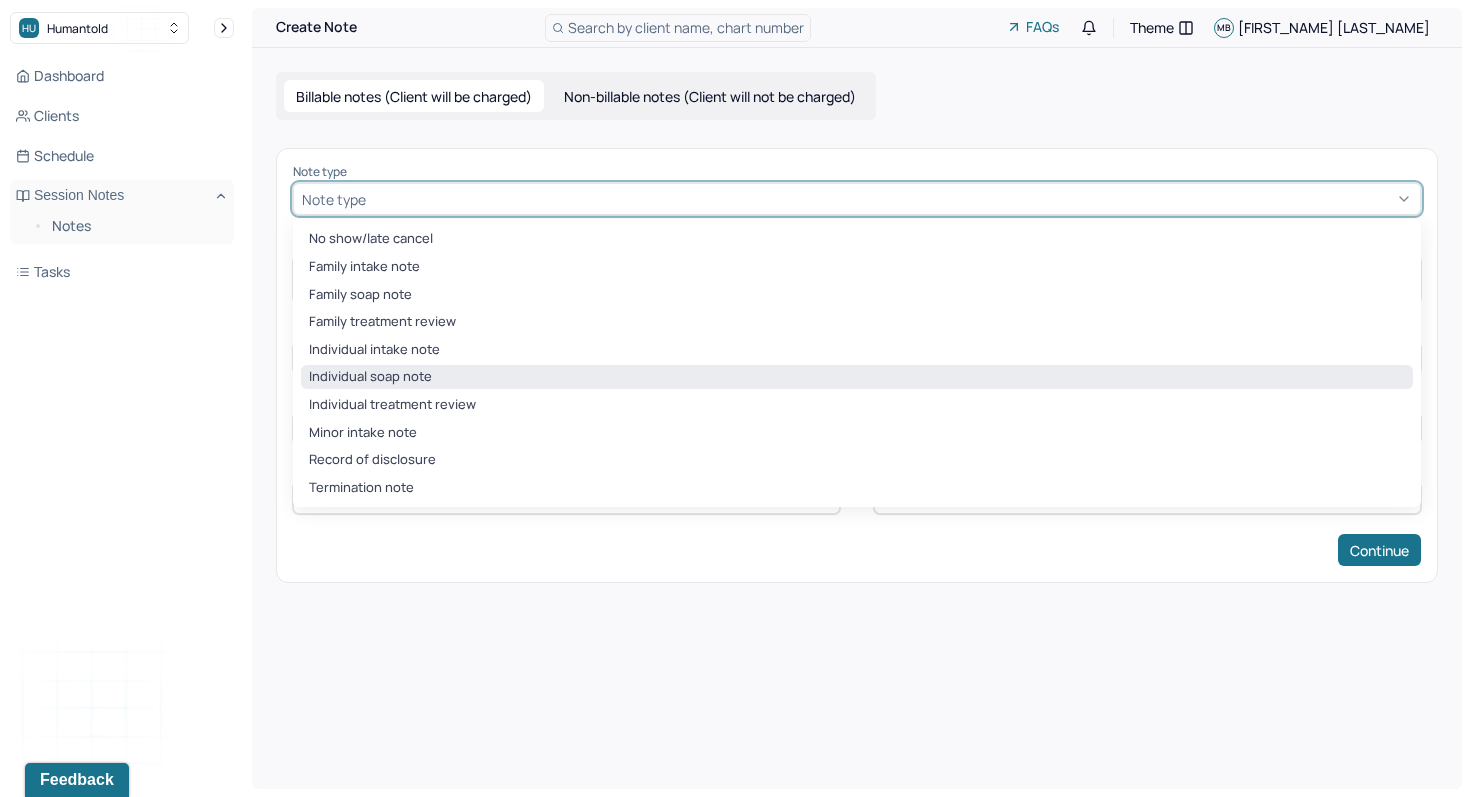click on "Individual soap note" at bounding box center (857, 377) 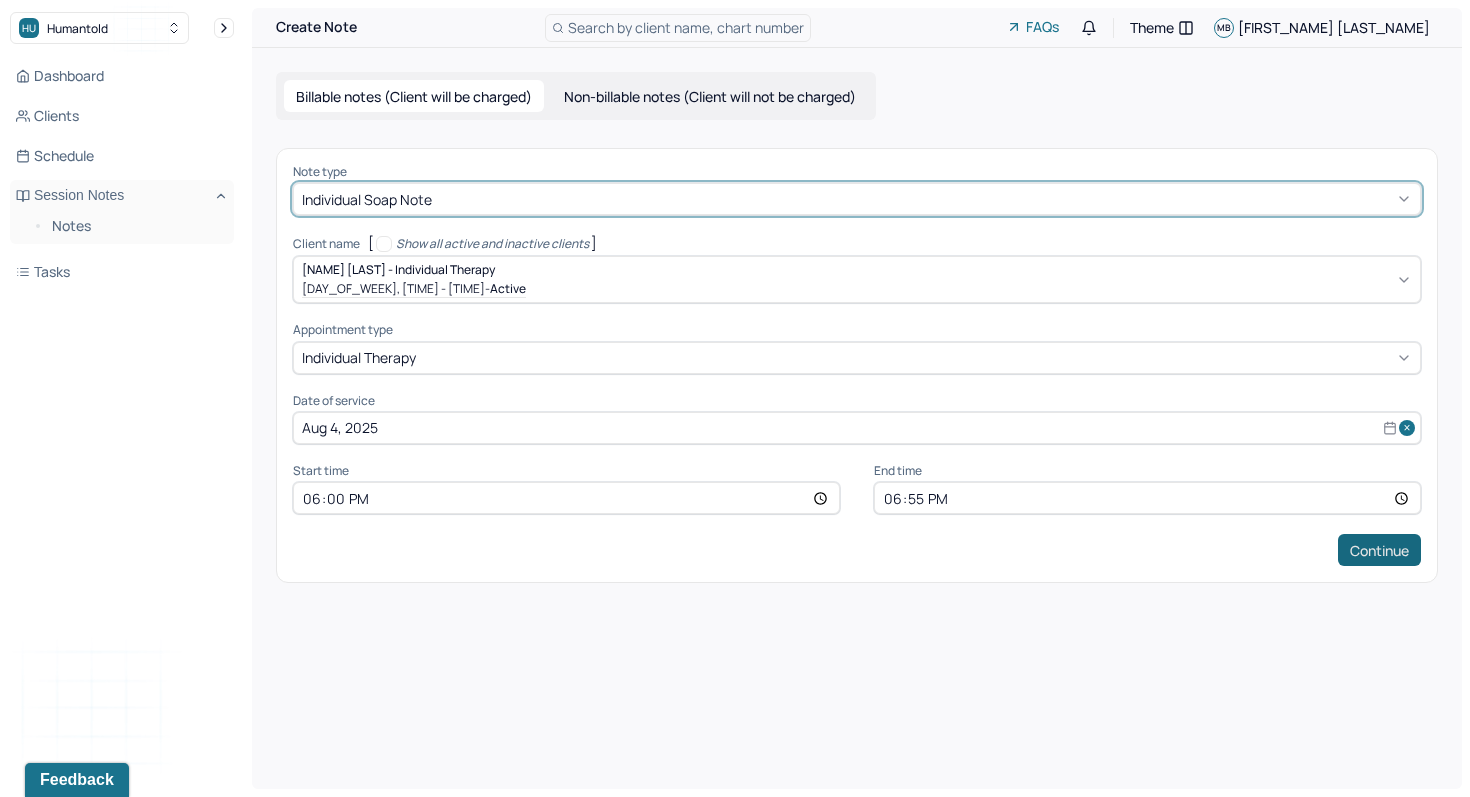 click on "Continue" at bounding box center [1379, 550] 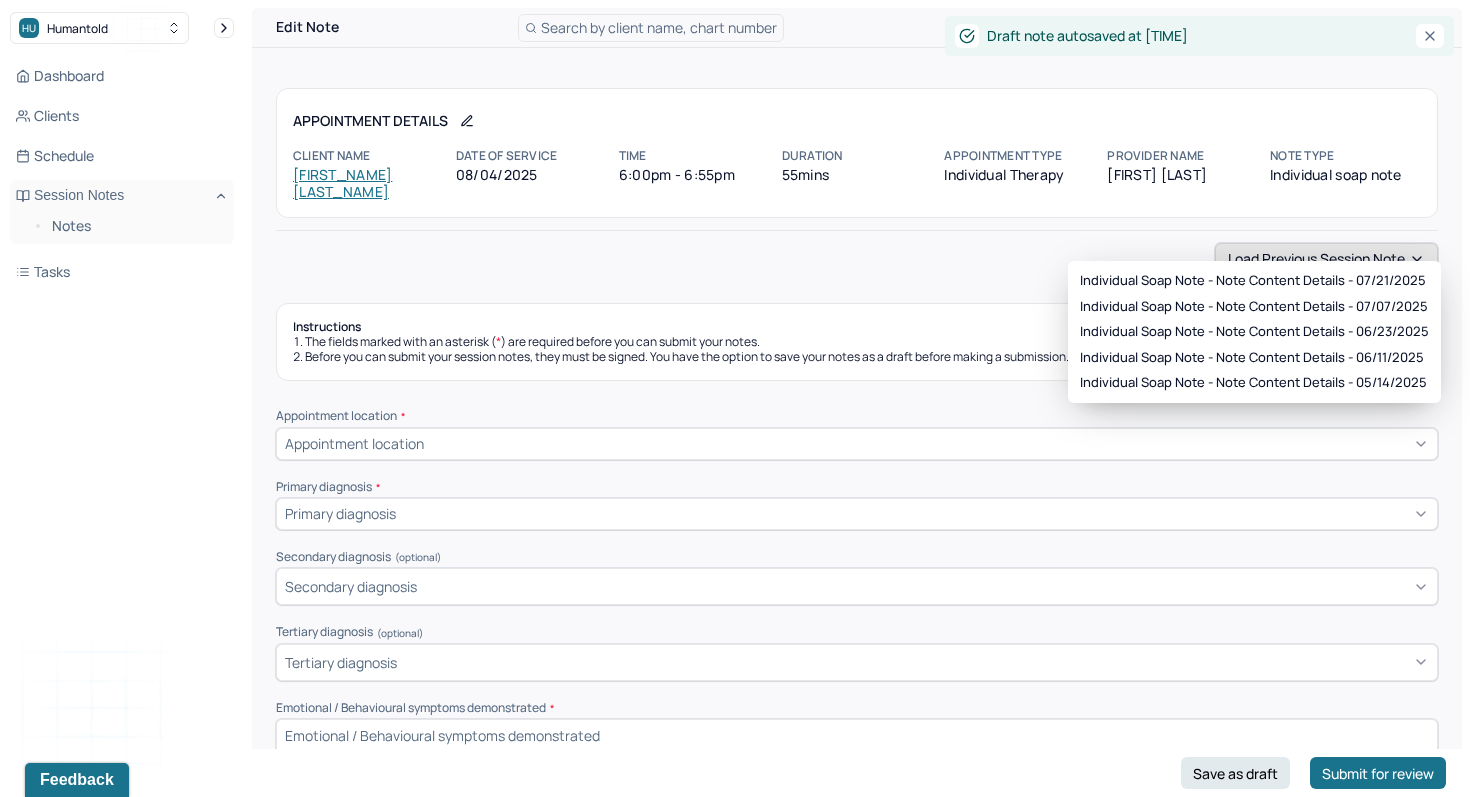 click on "Load previous session note" at bounding box center [1326, 259] 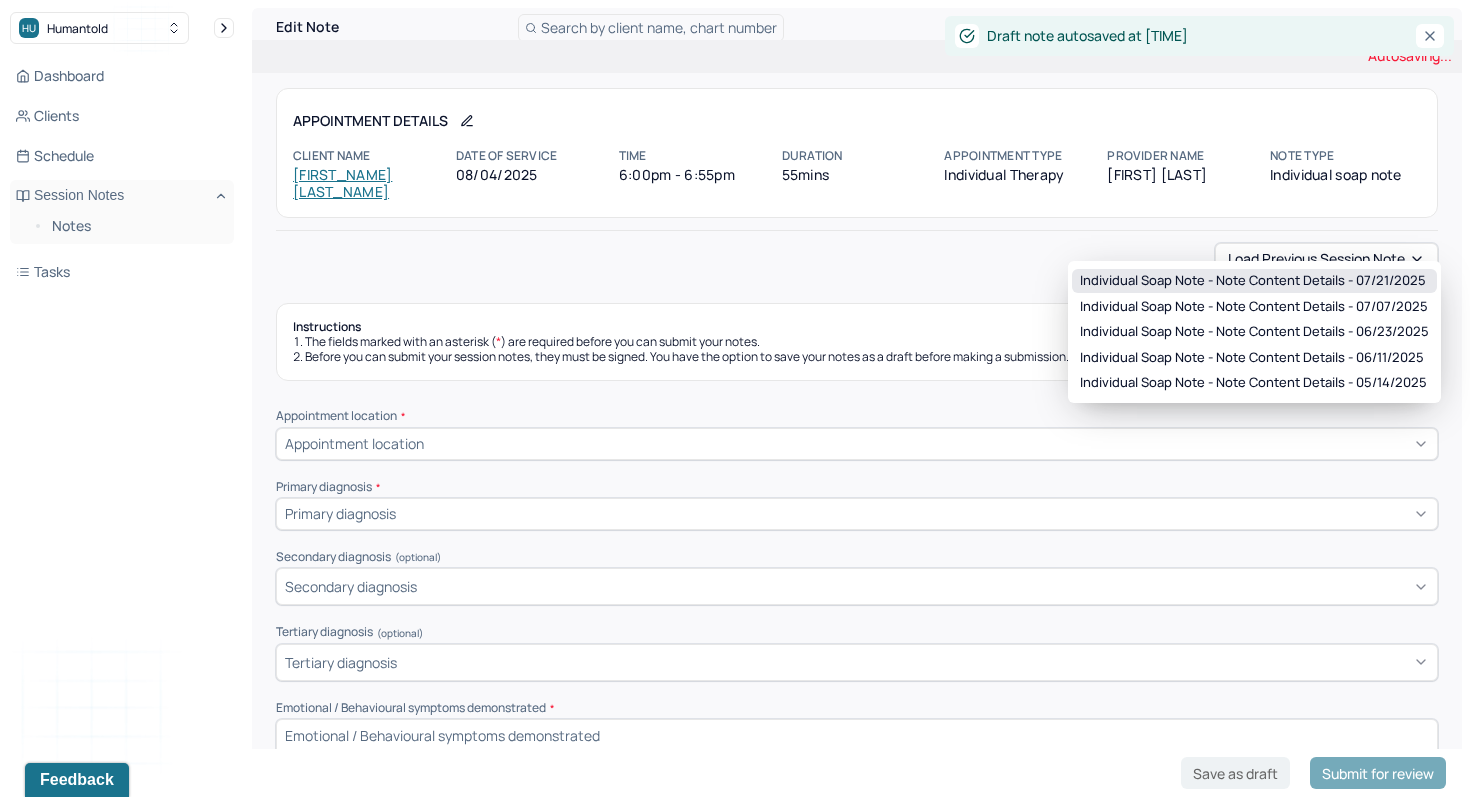 click on "Individual soap note   - Note content Details -   07/21/2025" at bounding box center (1253, 281) 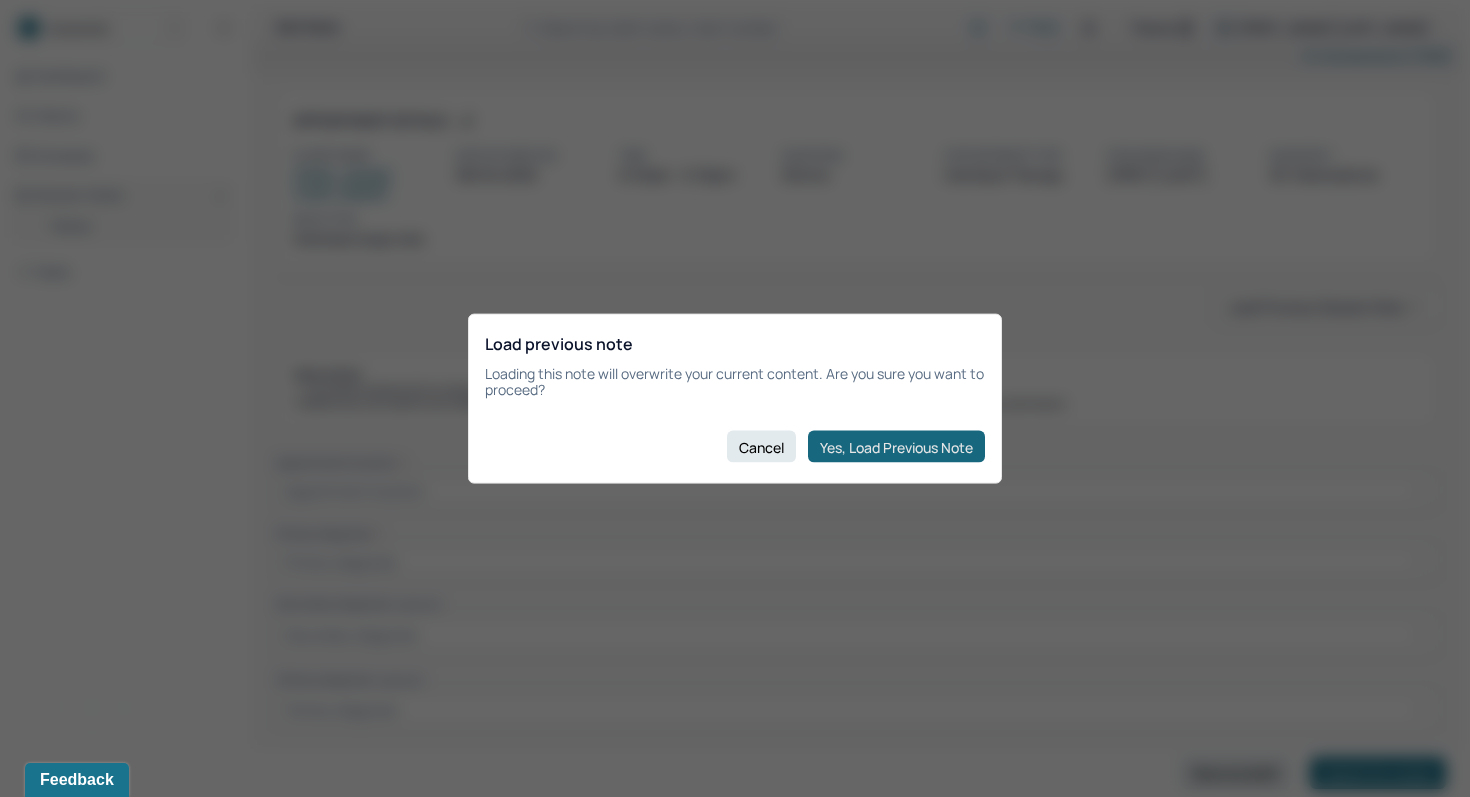 click on "Yes, Load Previous Note" at bounding box center [896, 447] 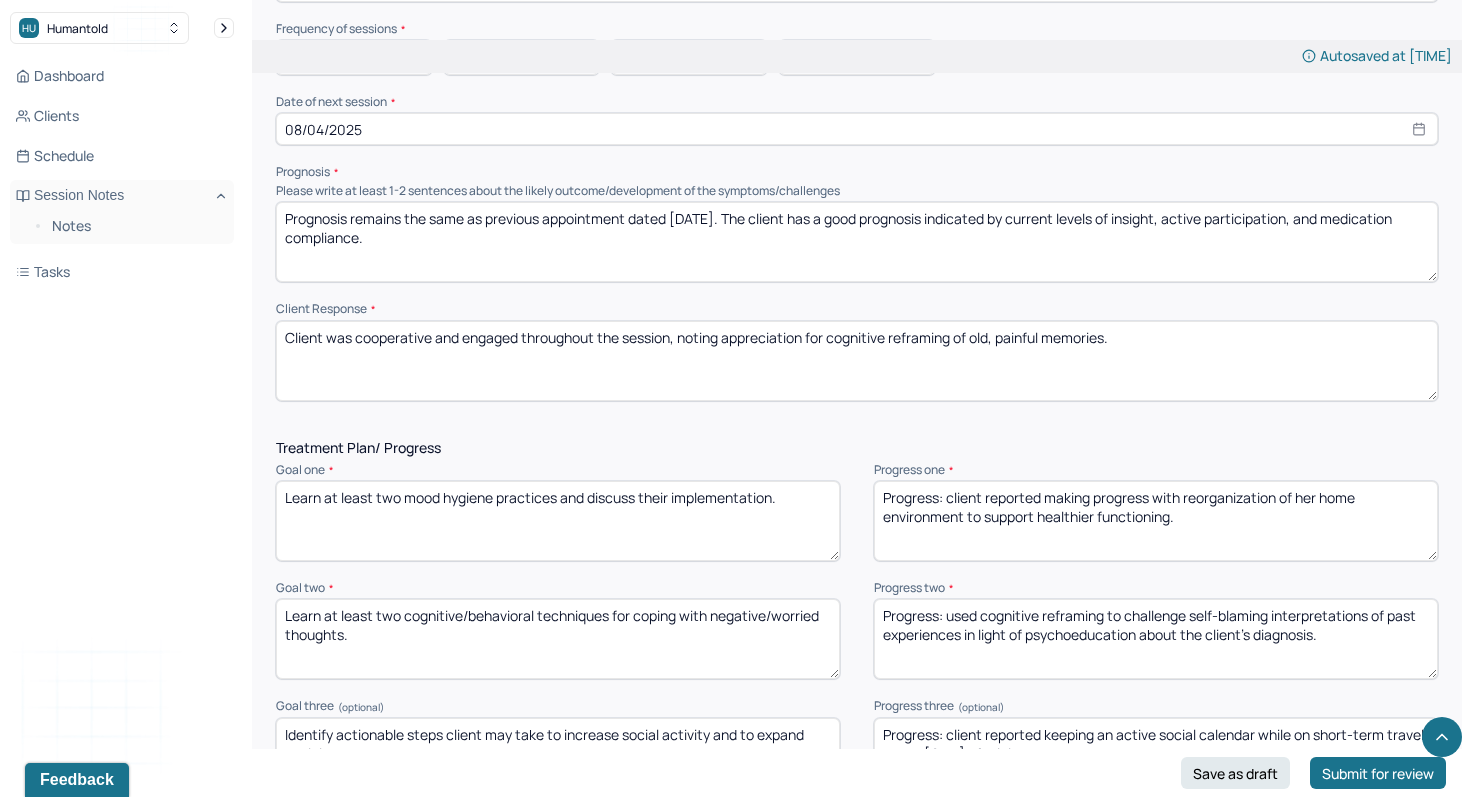 scroll, scrollTop: 2321, scrollLeft: 0, axis: vertical 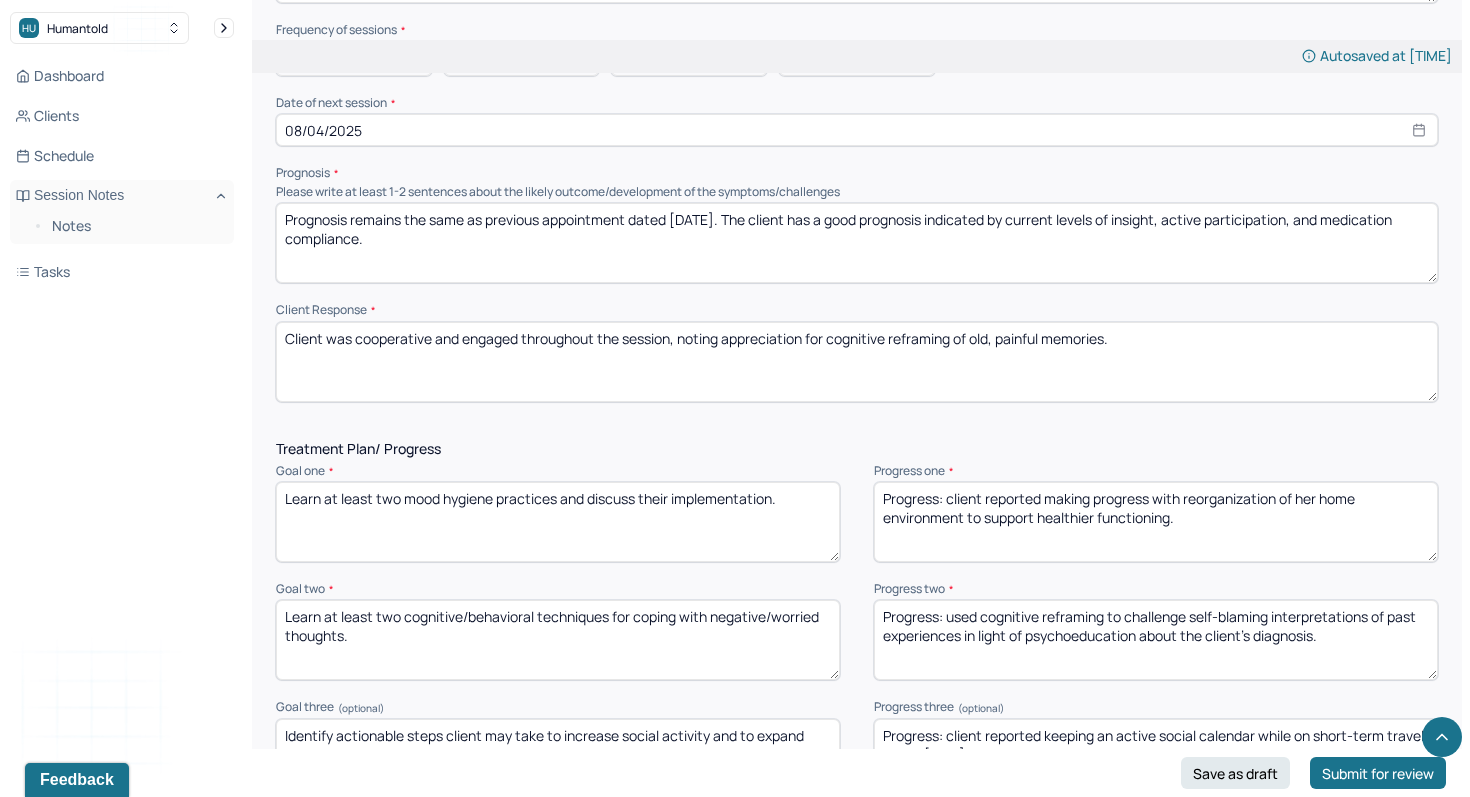 click on "Prognosis remains the same as previous appointment dated [DATE]. The client has a good prognosis indicated by current levels of insight, active participation, and medication compliance." at bounding box center [857, 243] 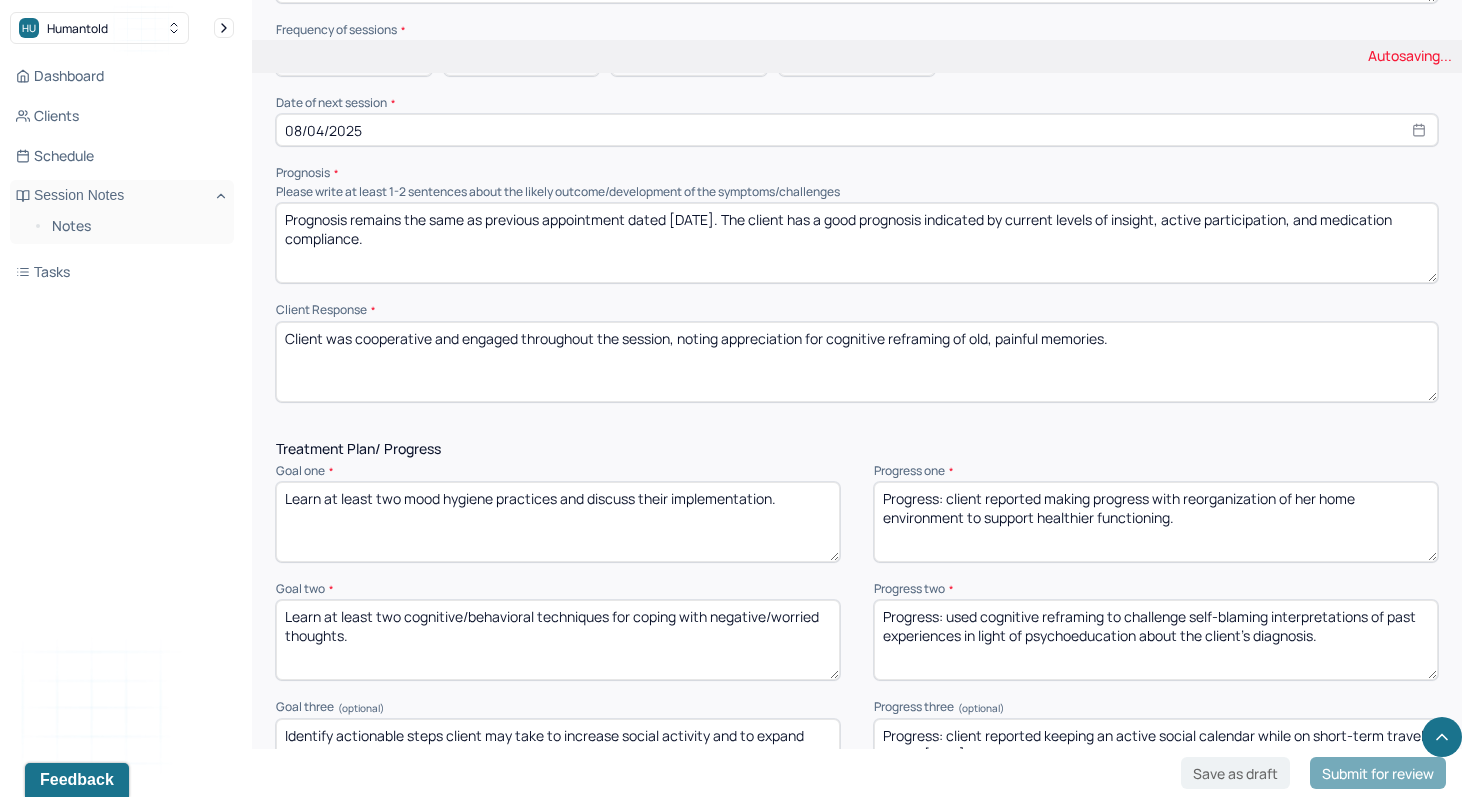 type on "Prognosis remains the same as previous appointment dated [DATE]. The client has a good prognosis indicated by current levels of insight, active participation, and medication compliance." 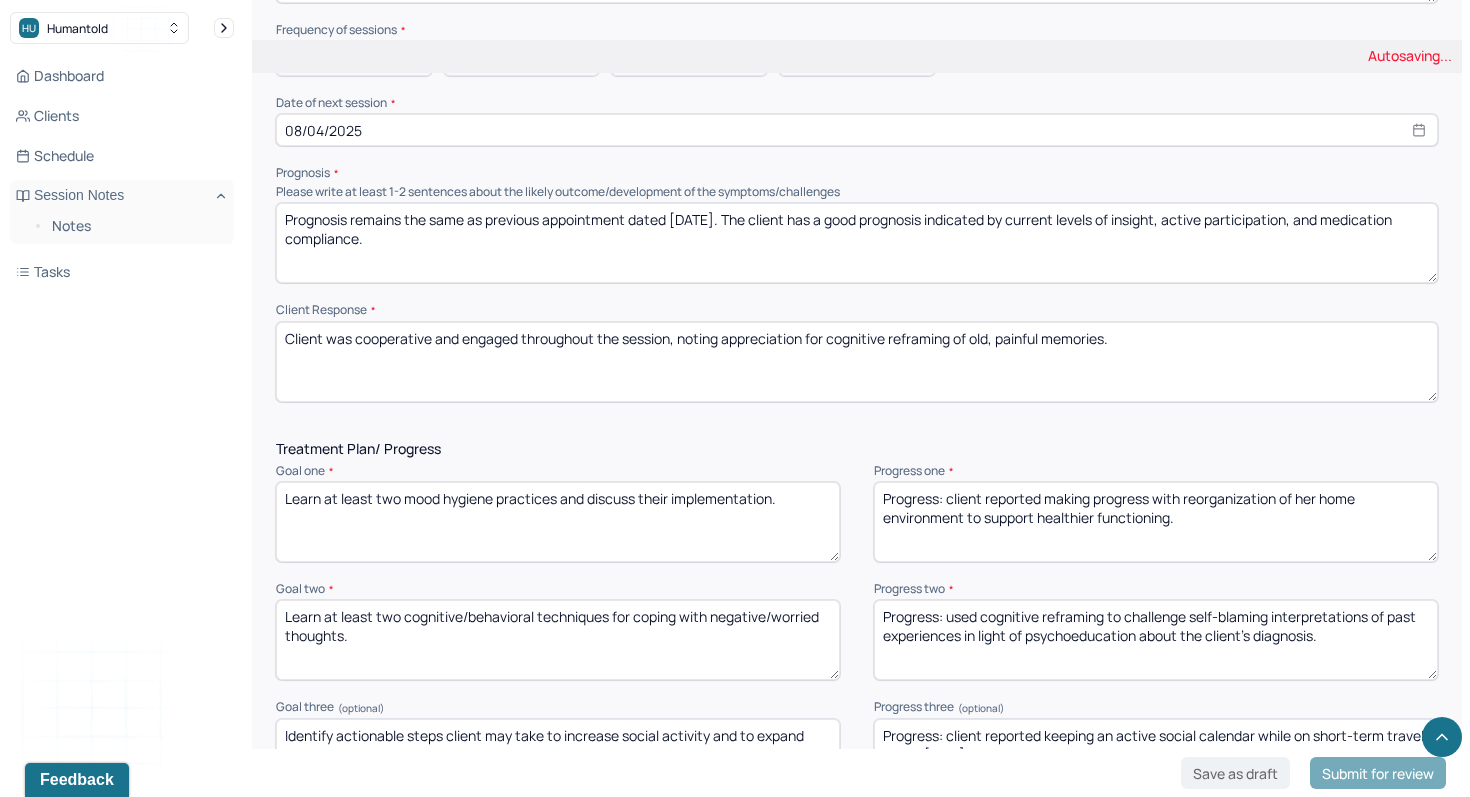 select on "7" 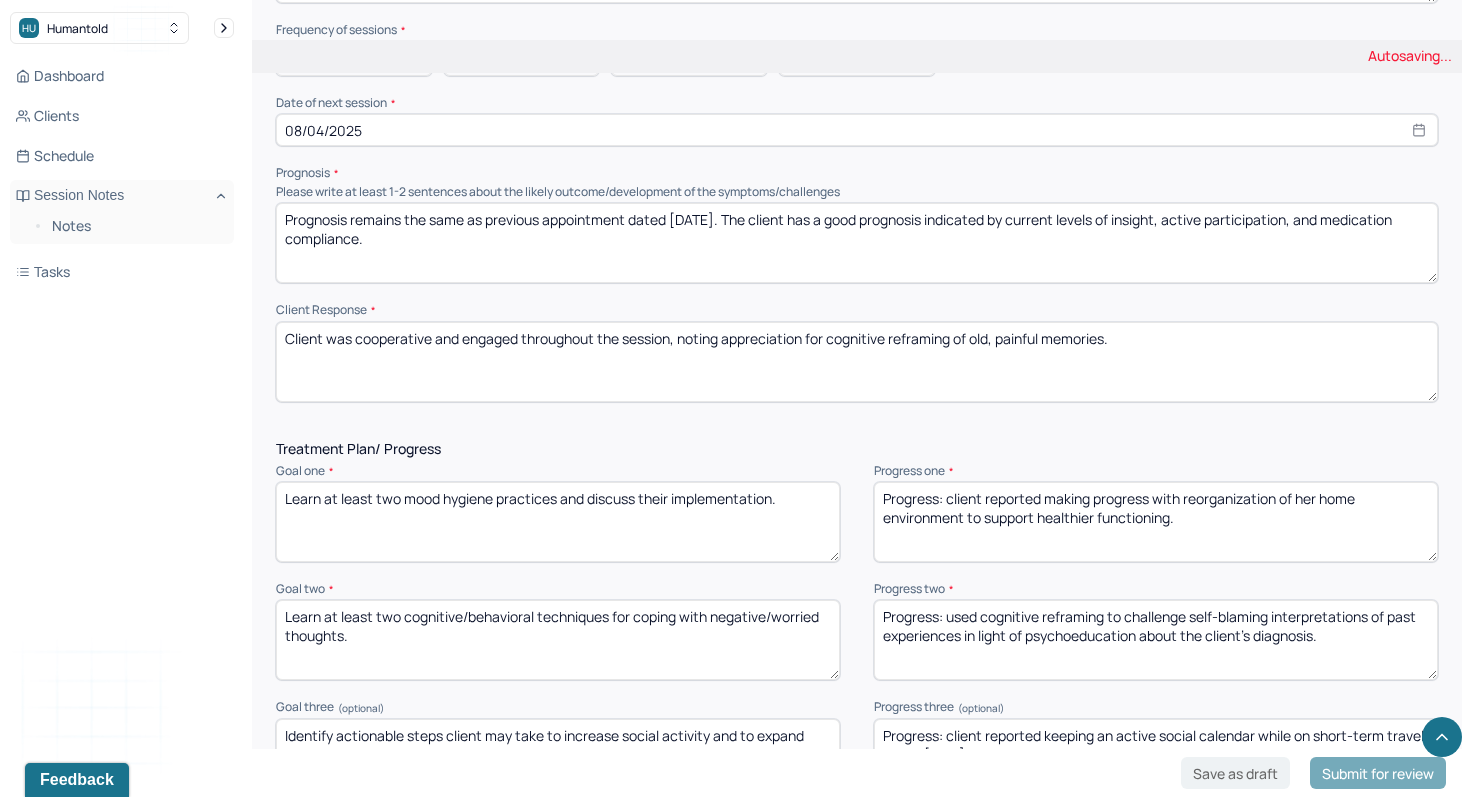 select on "2025" 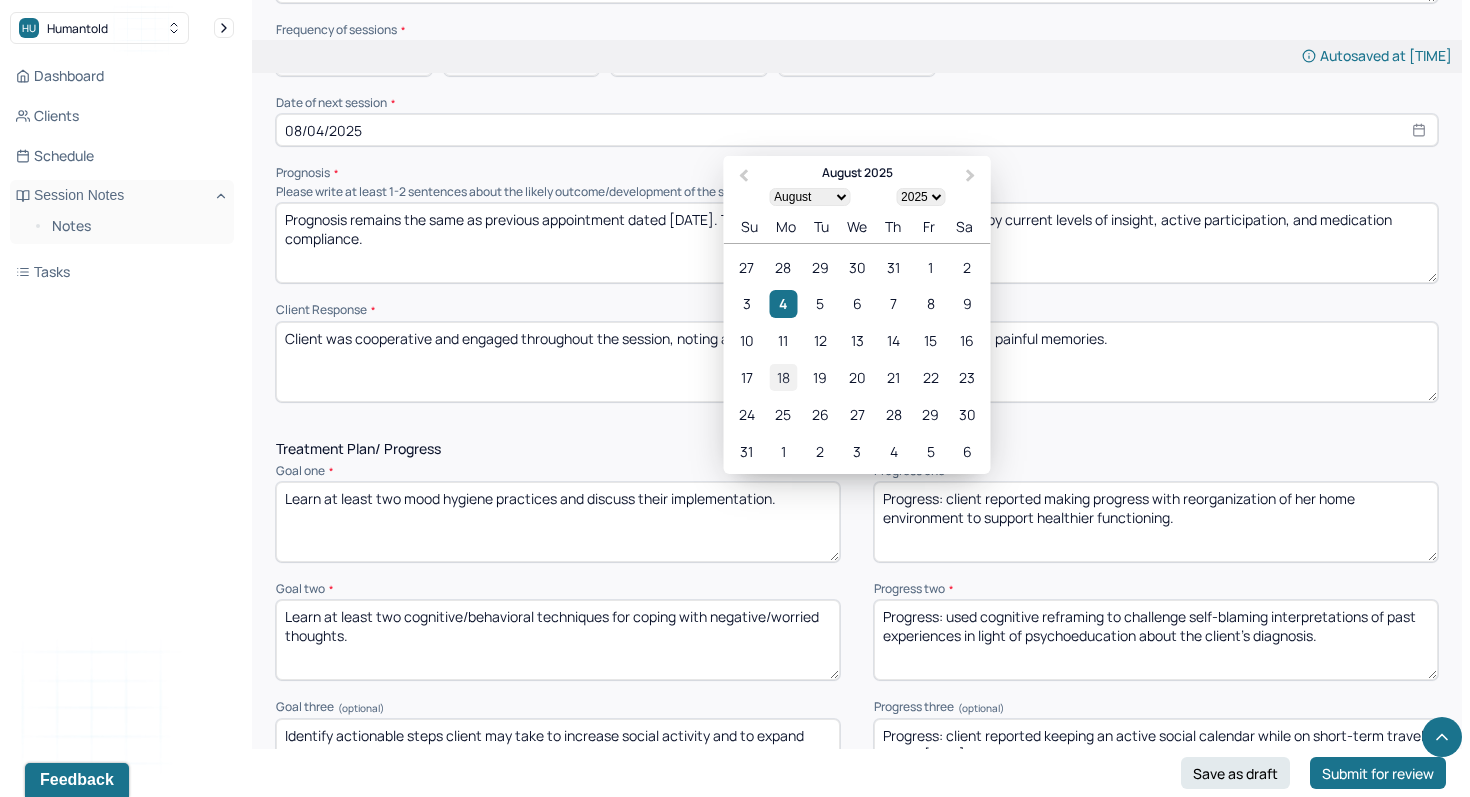 click on "18" at bounding box center (783, 378) 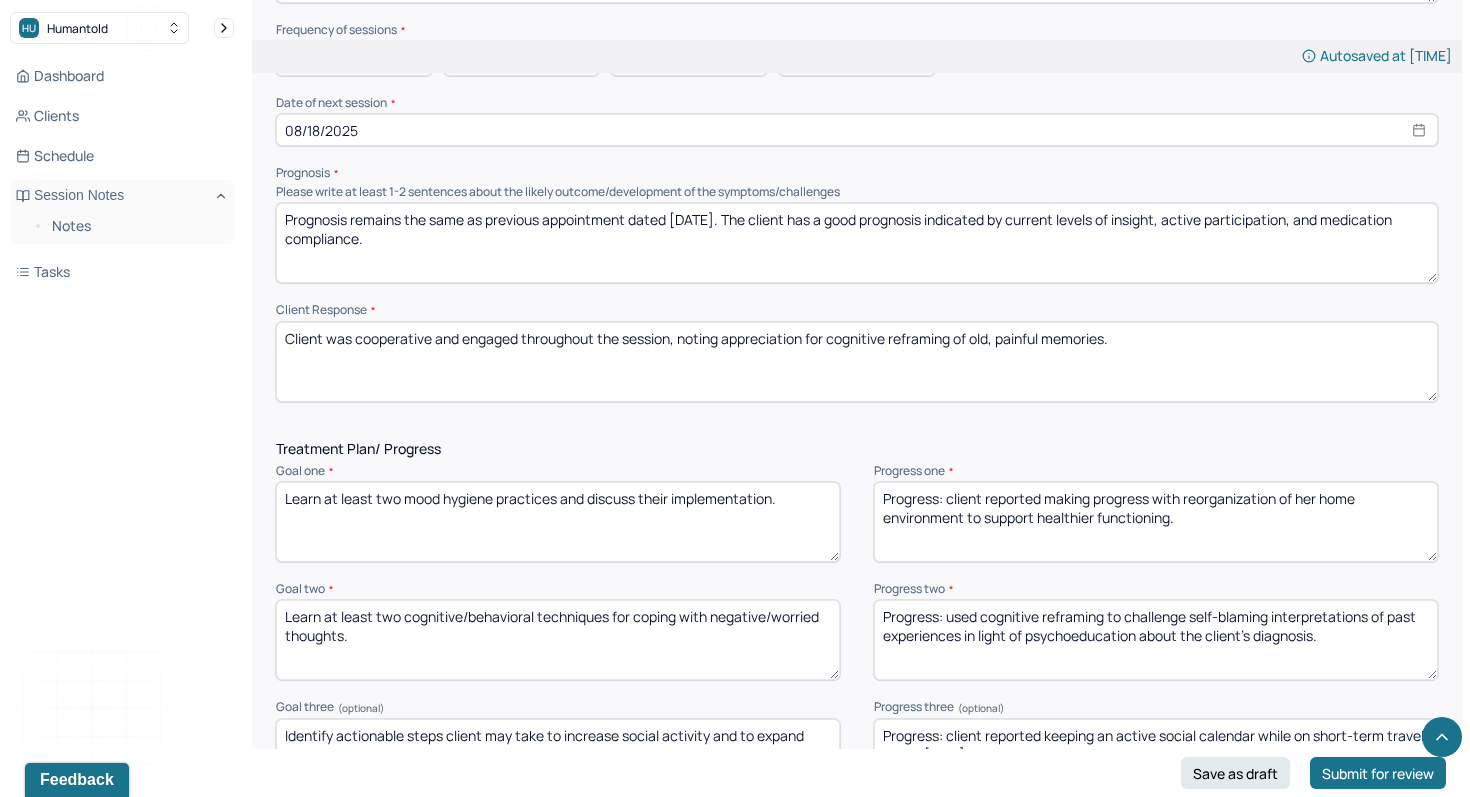 click on "Client was cooperative and engaged throughout the session, noting appreciation for cognitive reframing of old, painful memories." at bounding box center (857, 362) 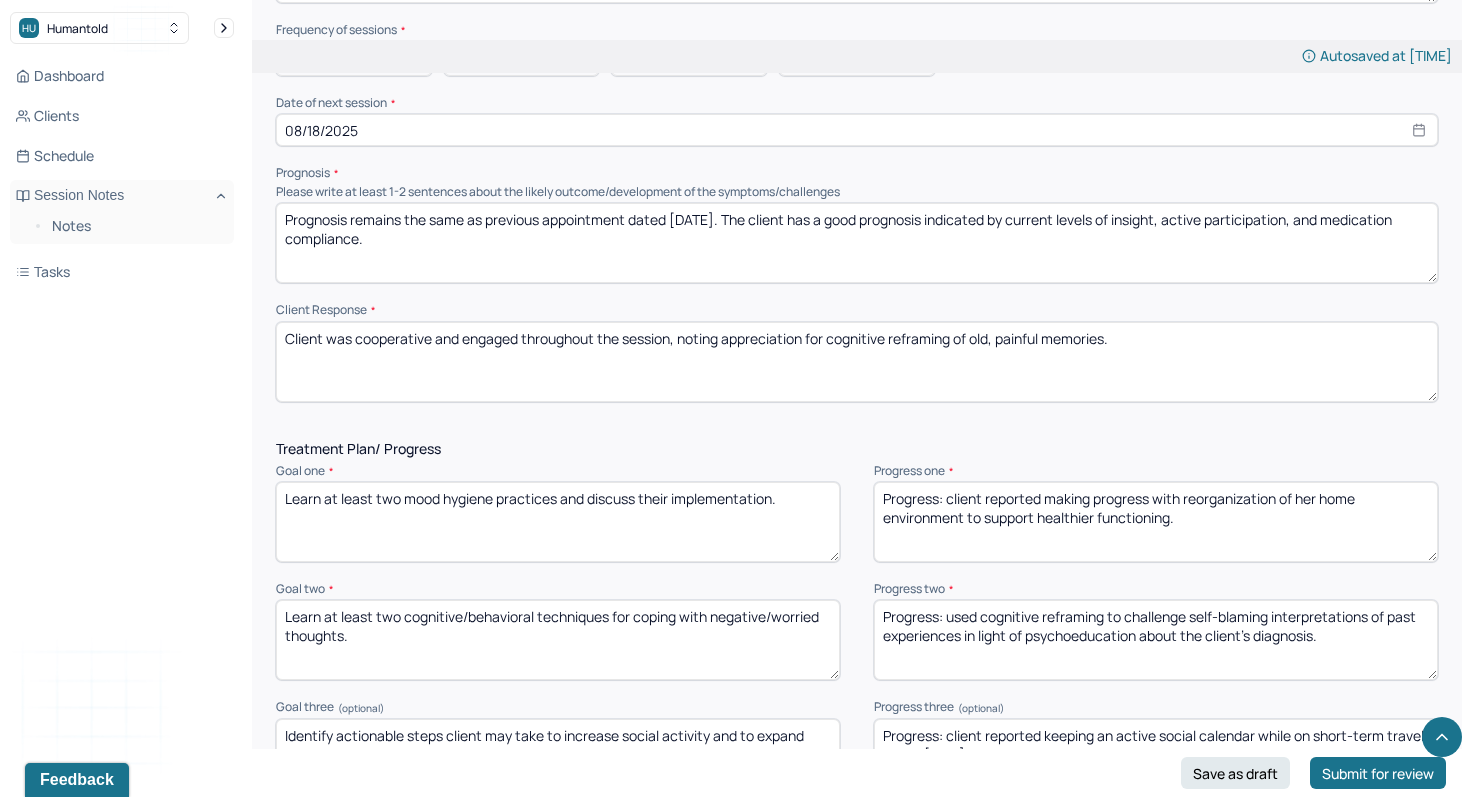click on "Client was cooperative and engaged throughout the session, noting appreciation for cognitive reframing of old, painful memories." at bounding box center [857, 362] 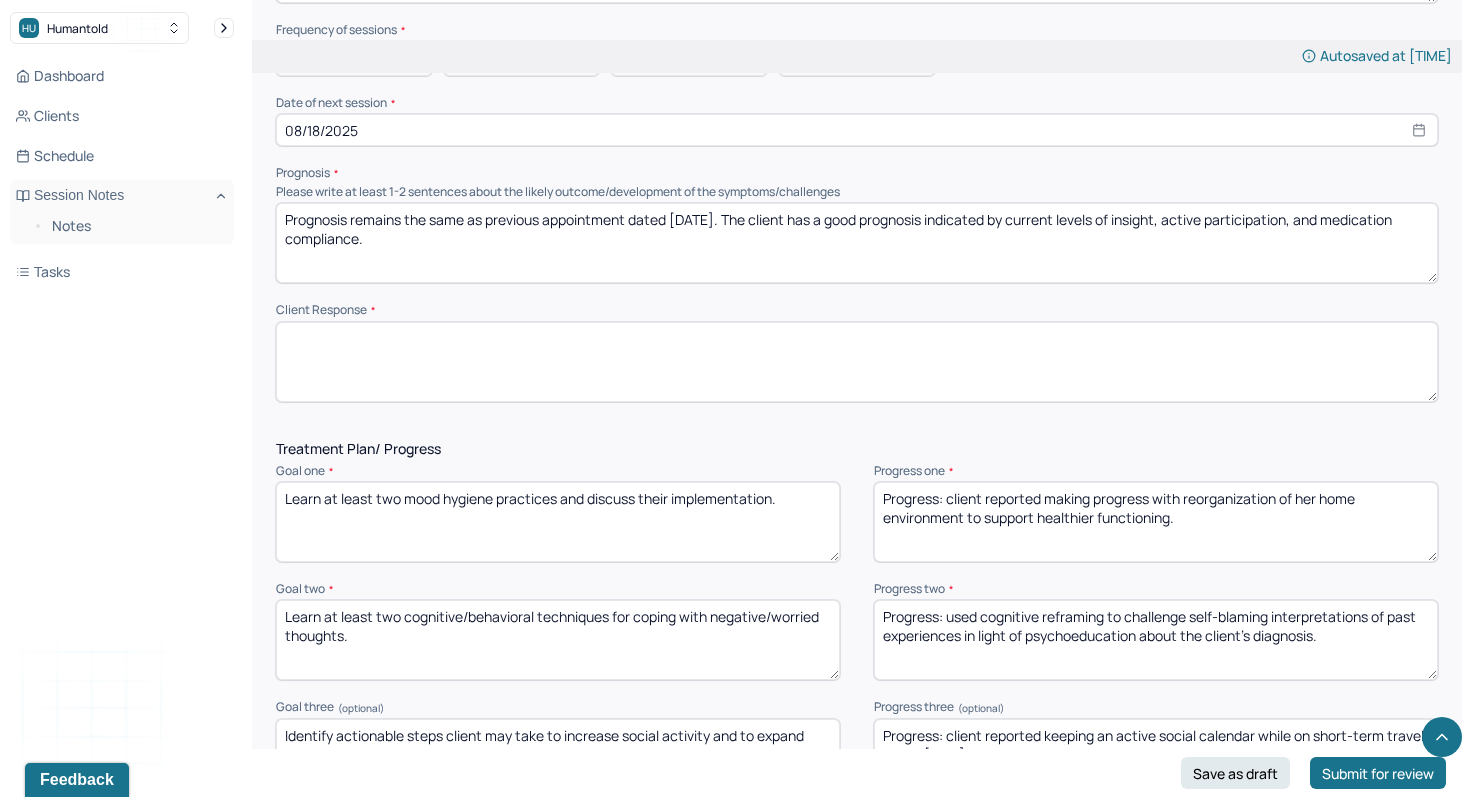 type 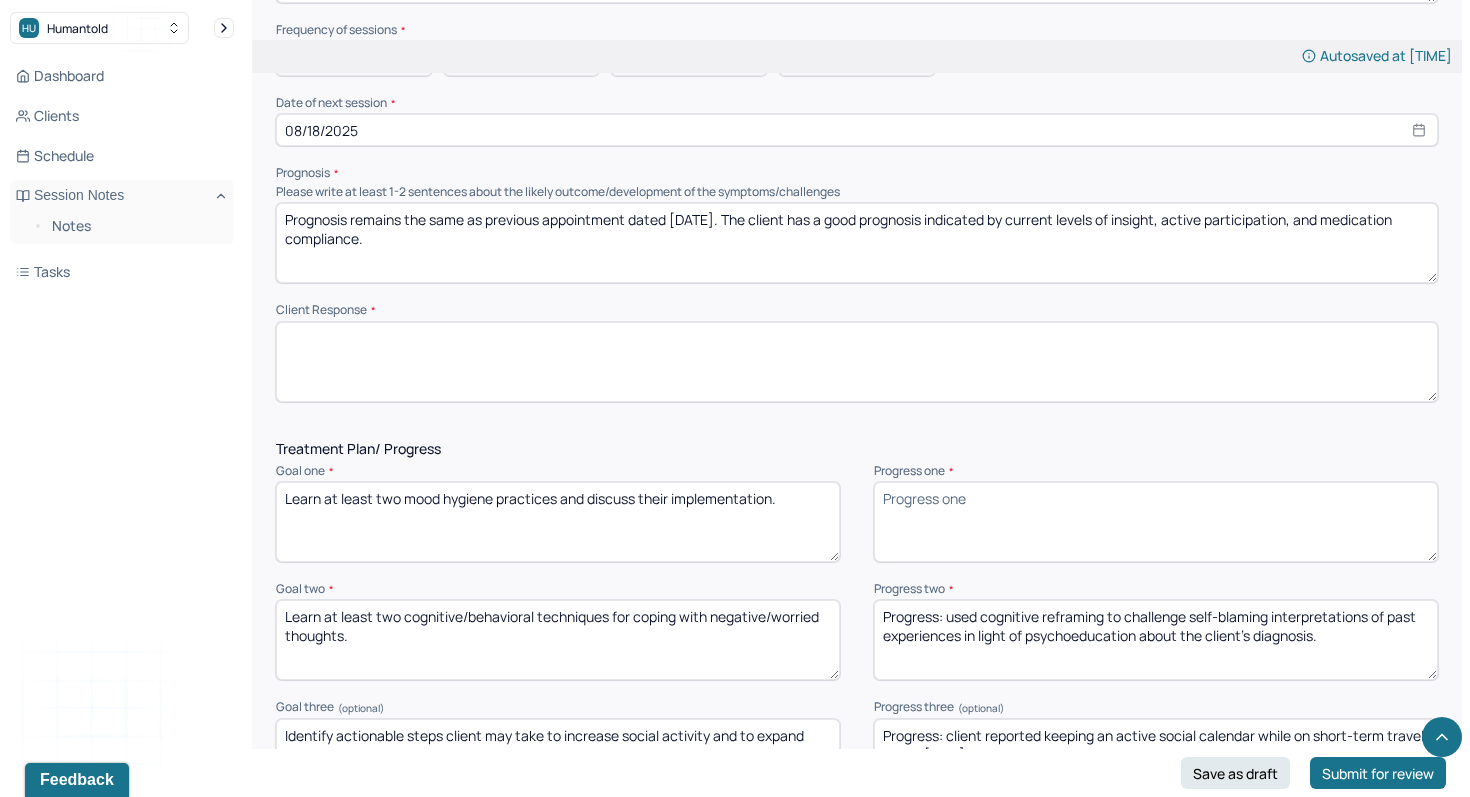 type 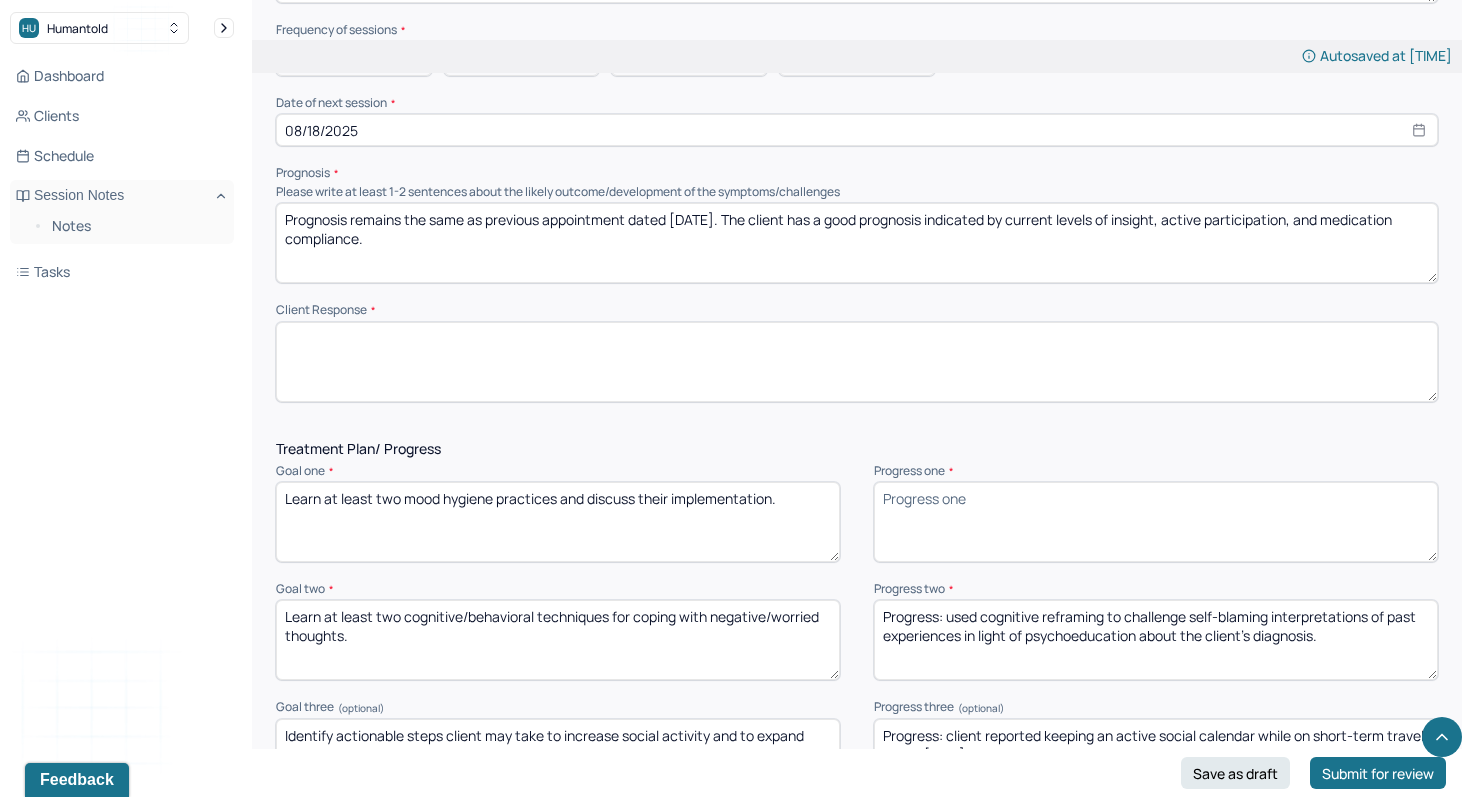 click on "Progress: used cognitive reframing to challenge self-blaming interpretations of past experiences in light of psychoeducation about the client's diagnosis." at bounding box center [1156, 640] 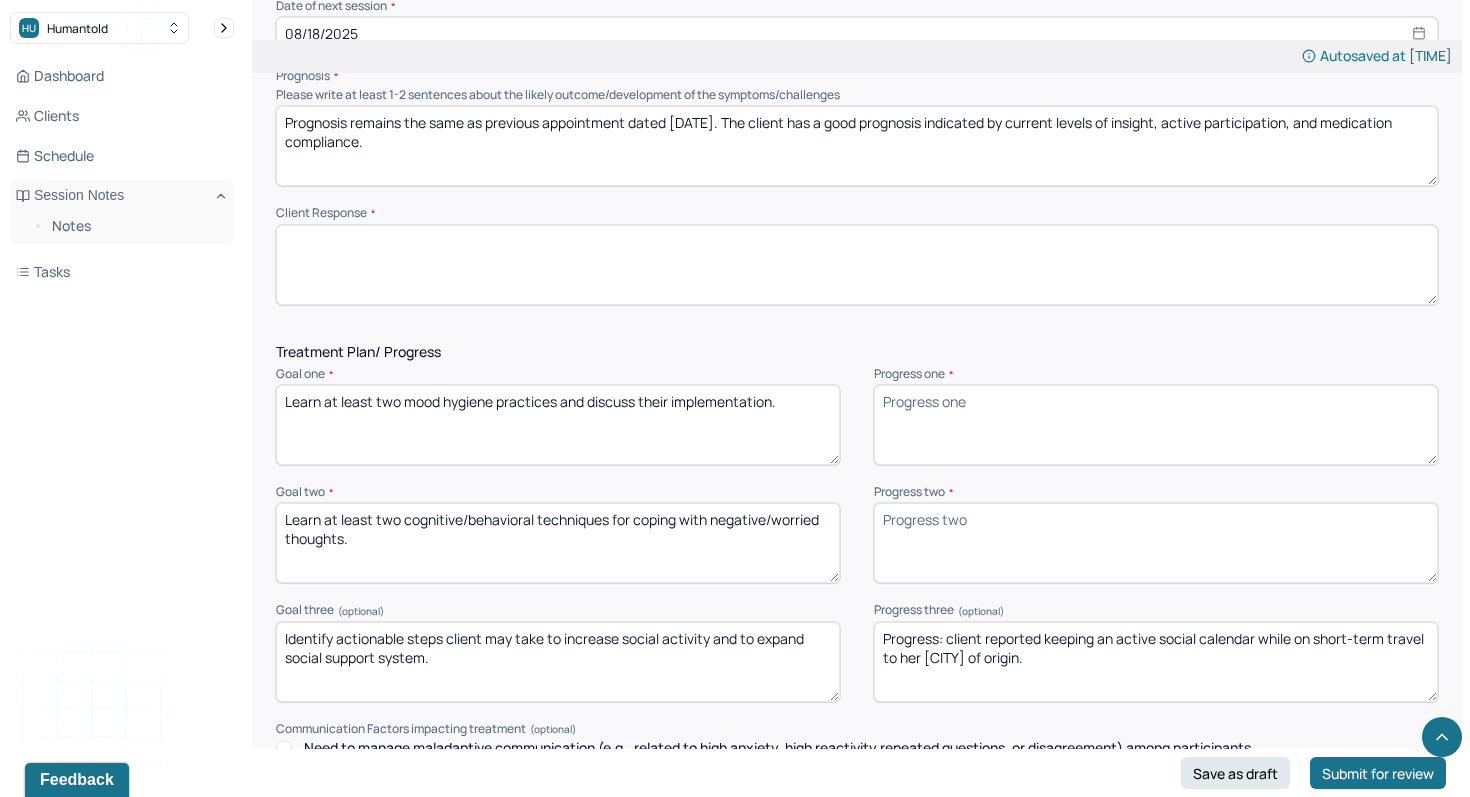 scroll, scrollTop: 2426, scrollLeft: 0, axis: vertical 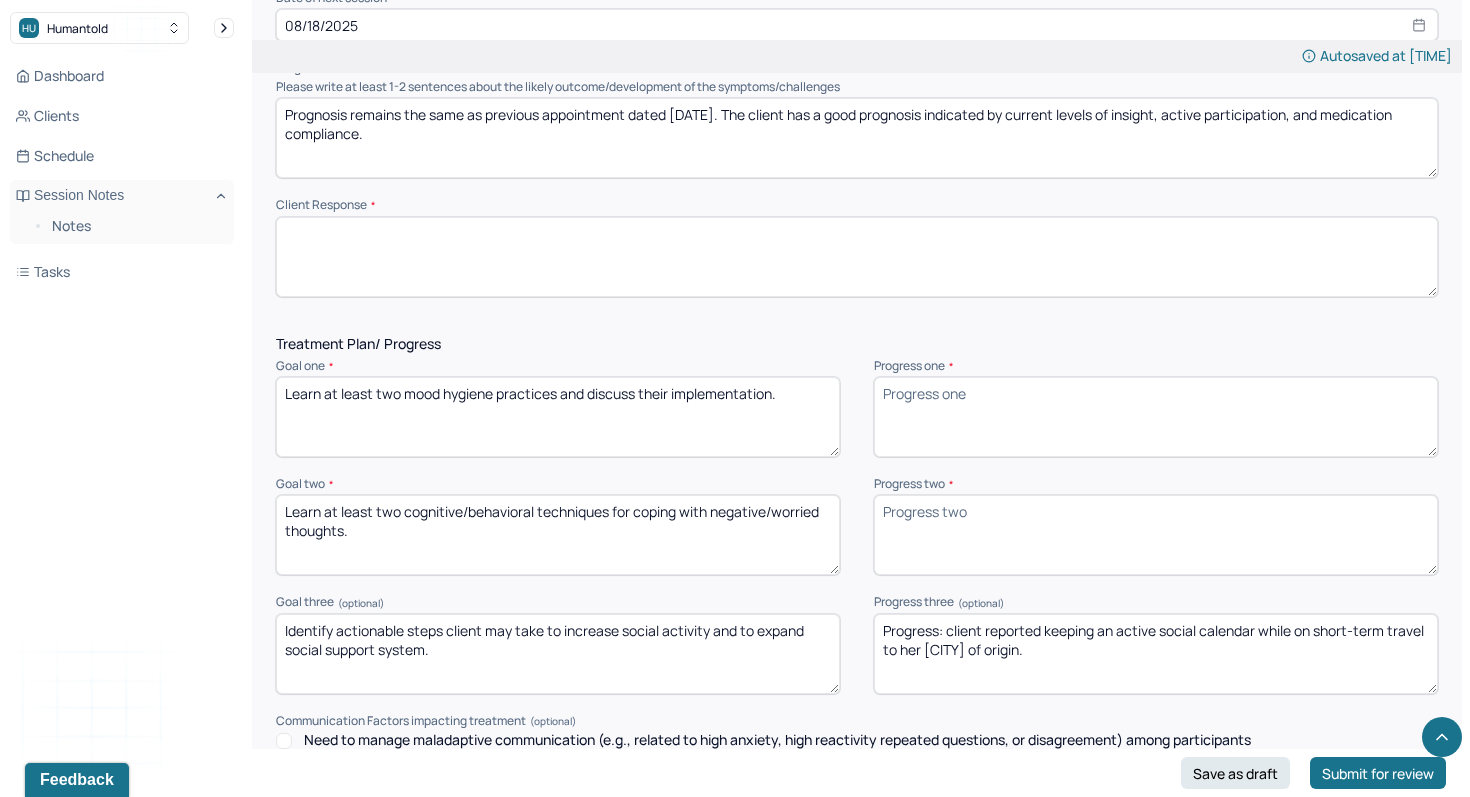 type 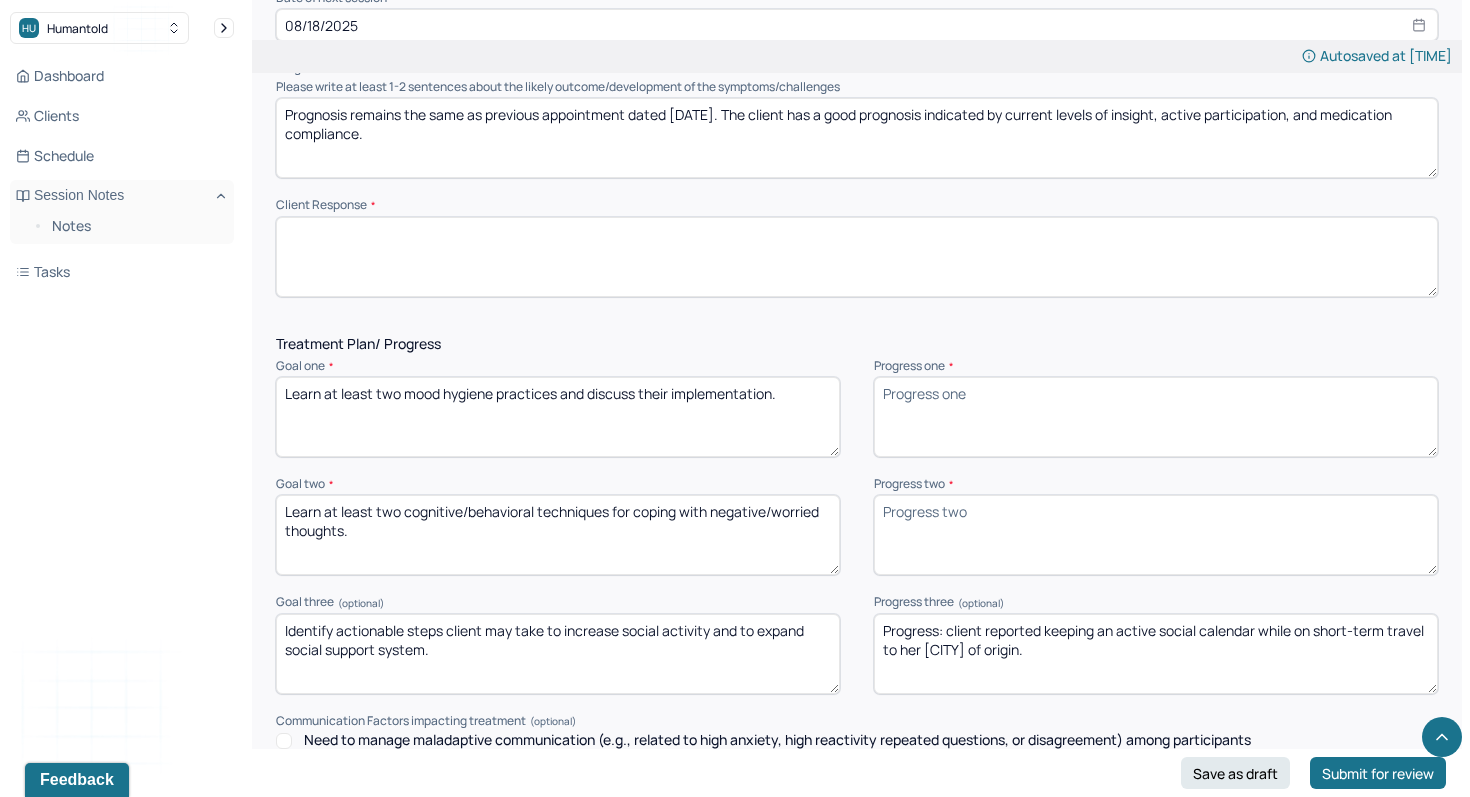 click on "Progress: client reported keeping an active social calendar while on short-term travel to her [CITY] of origin." at bounding box center (1156, 654) 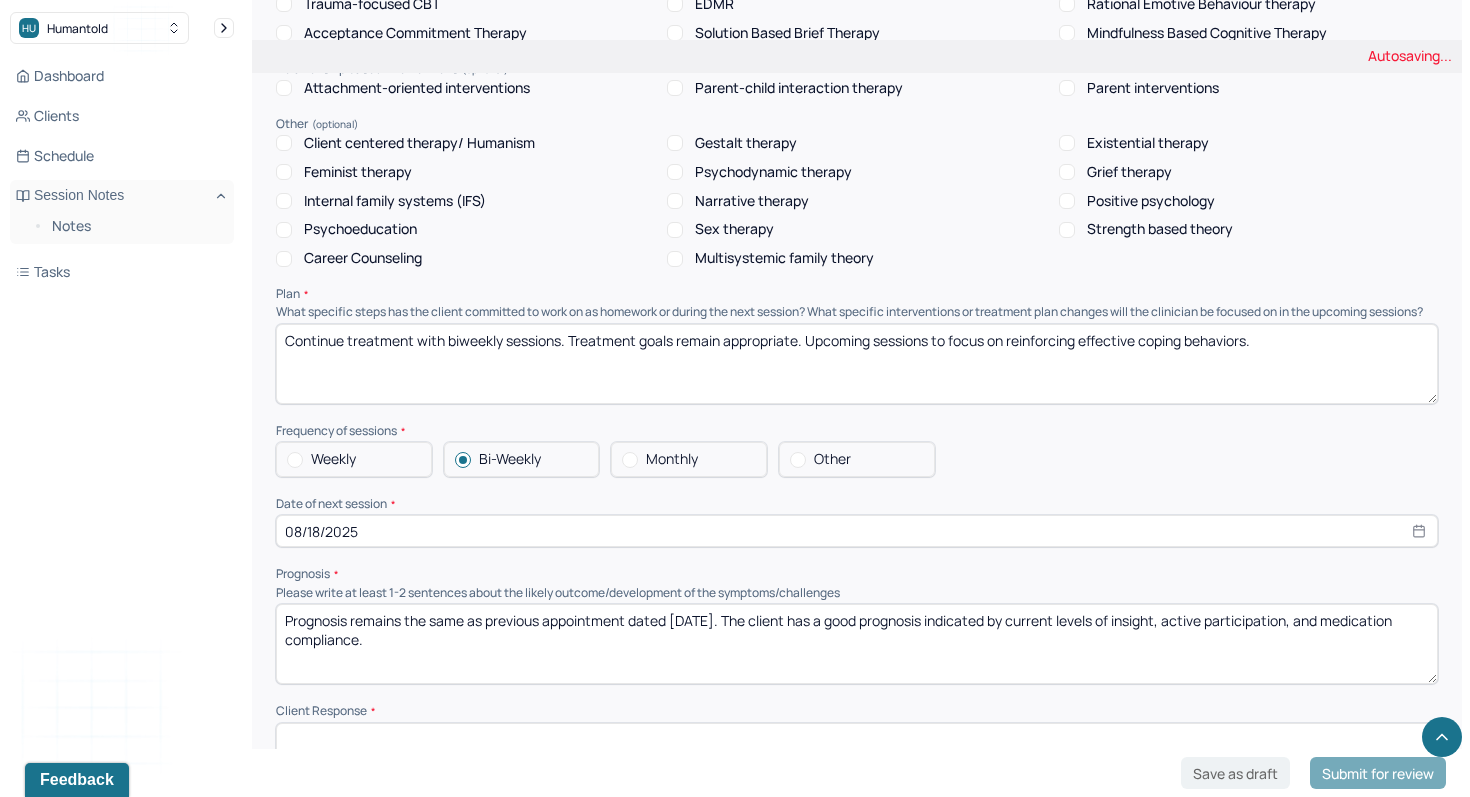 scroll, scrollTop: 1910, scrollLeft: 0, axis: vertical 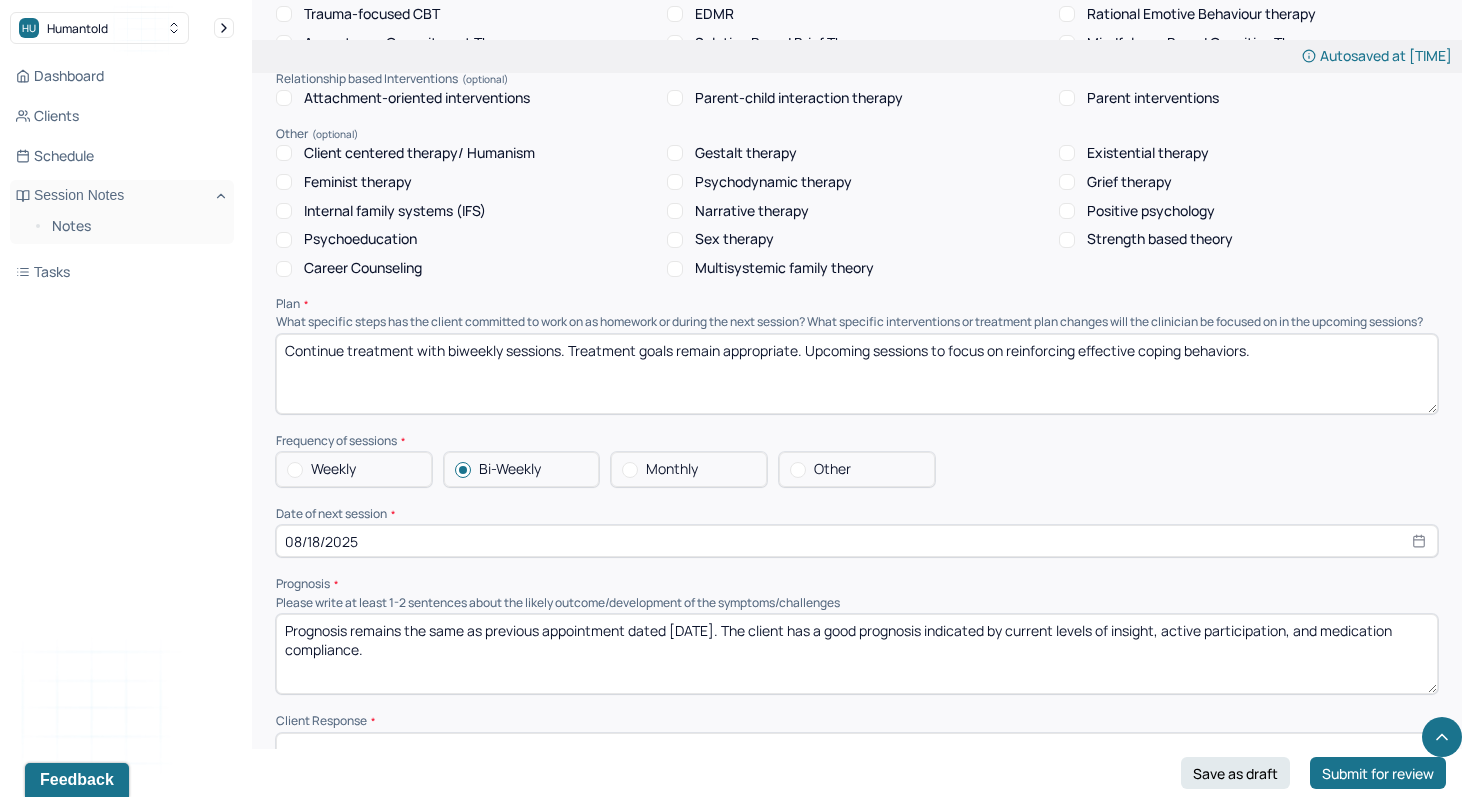 type 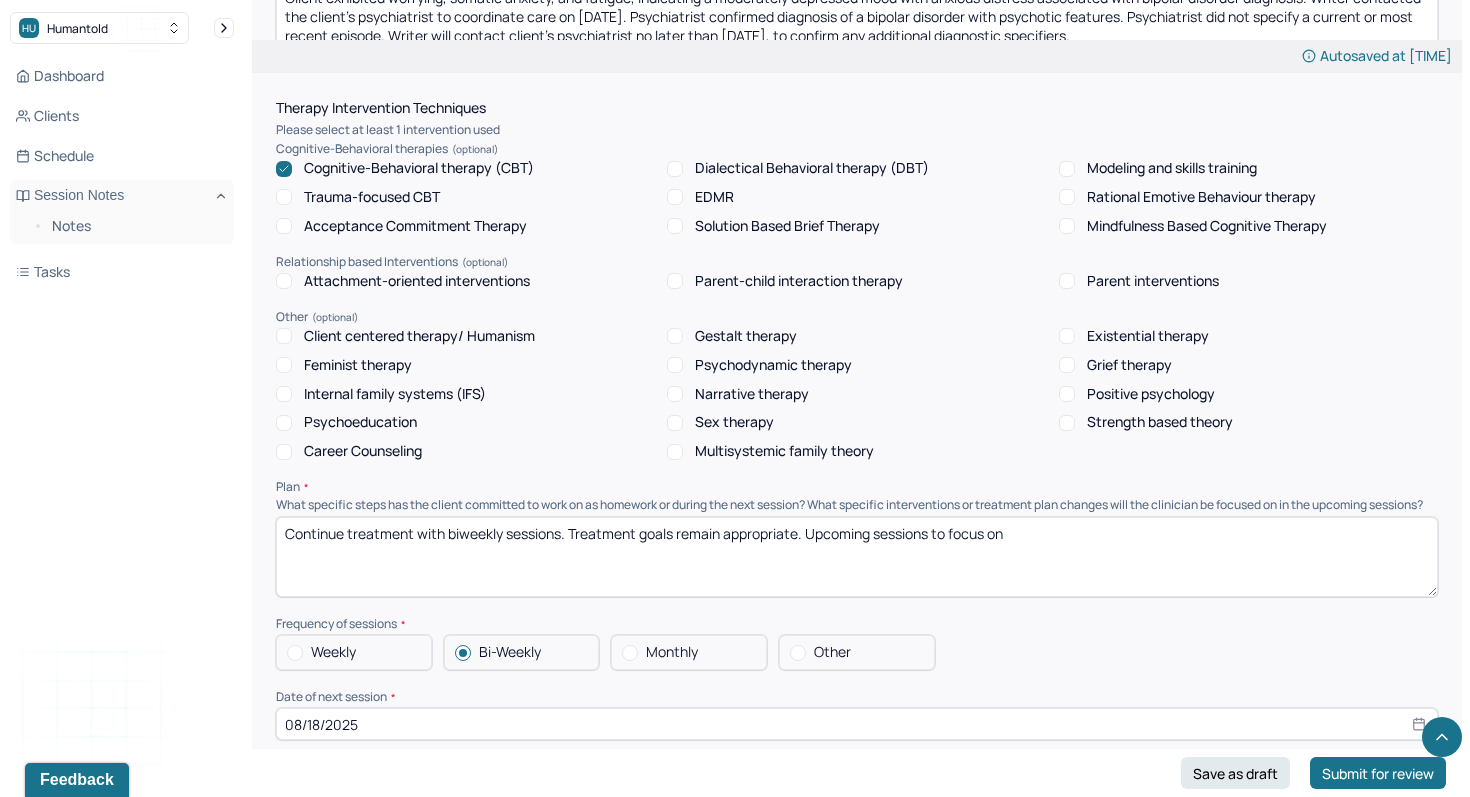 scroll, scrollTop: 1641, scrollLeft: 0, axis: vertical 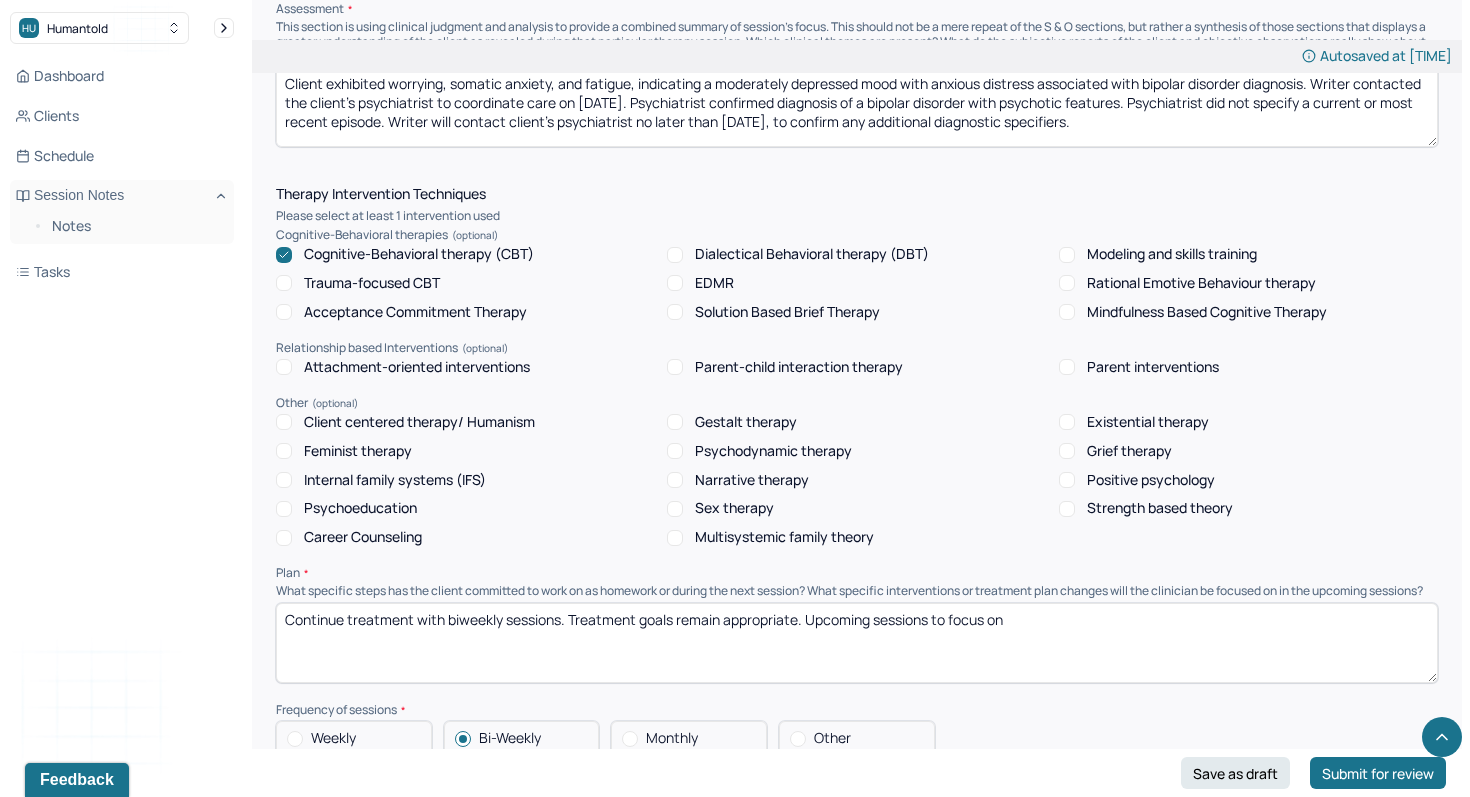 type on "Continue treatment with biweekly sessions. Treatment goals remain appropriate. Upcoming sessions to focus on" 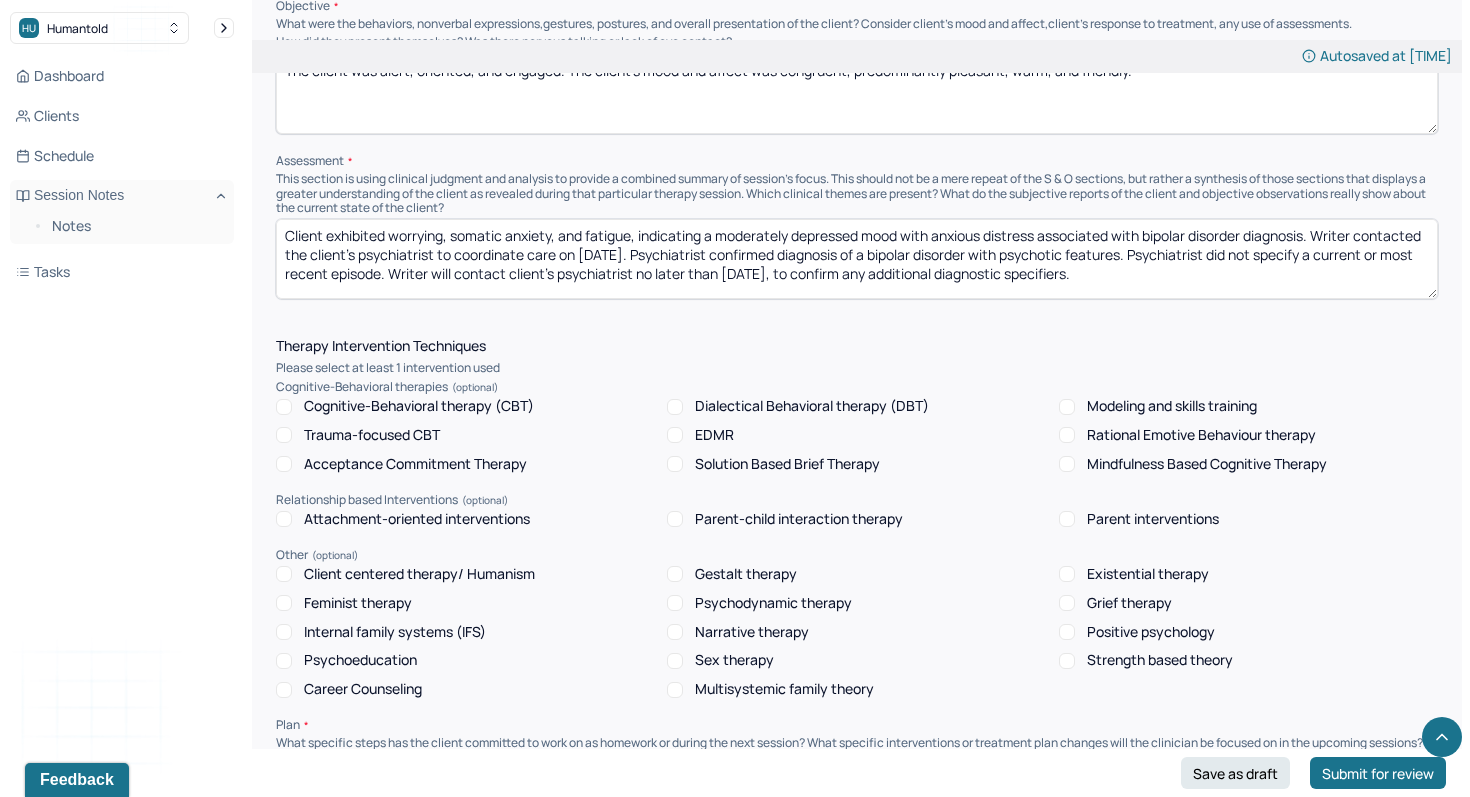 scroll, scrollTop: 1486, scrollLeft: 0, axis: vertical 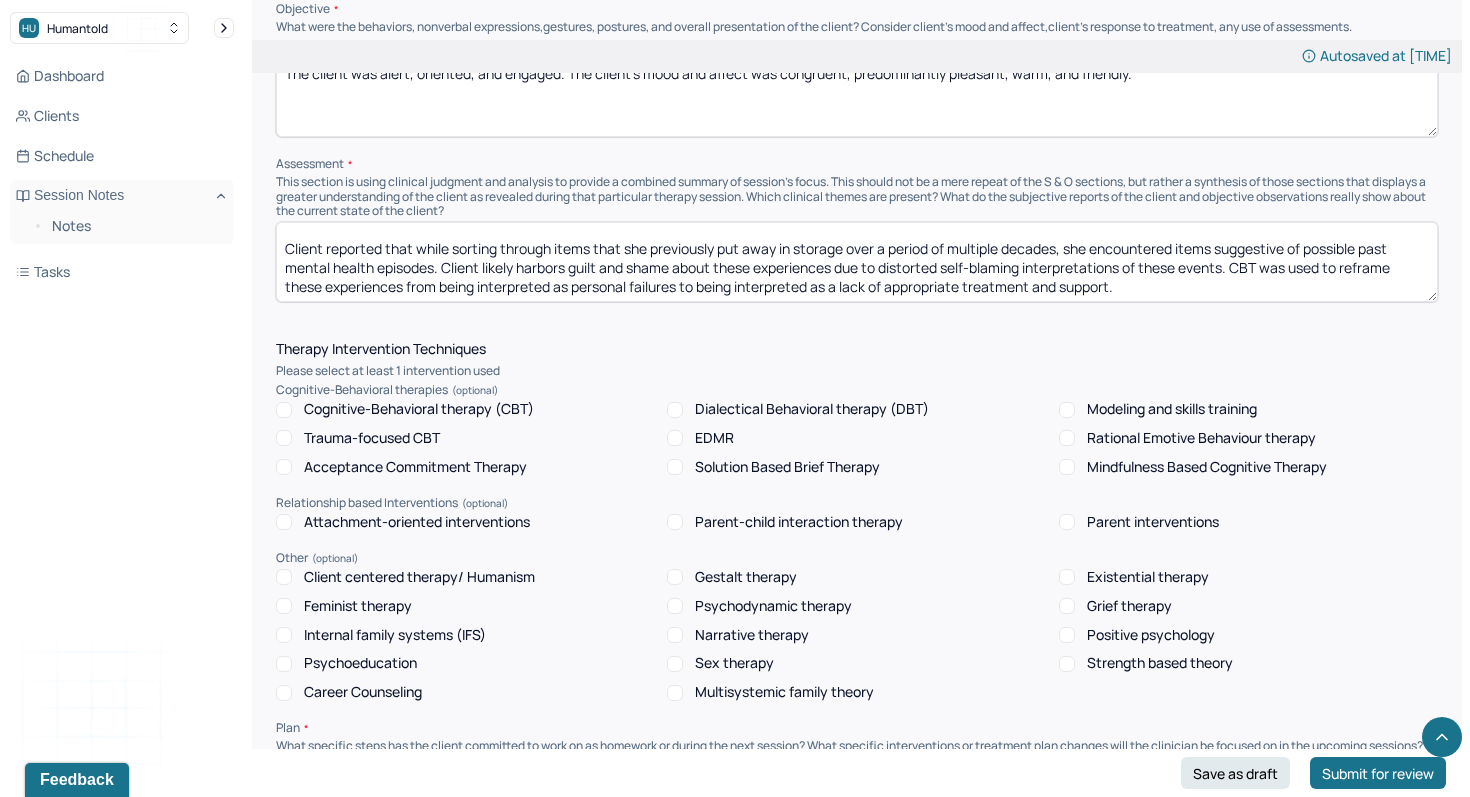 drag, startPoint x: 286, startPoint y: 223, endPoint x: 907, endPoint y: 372, distance: 638.62506 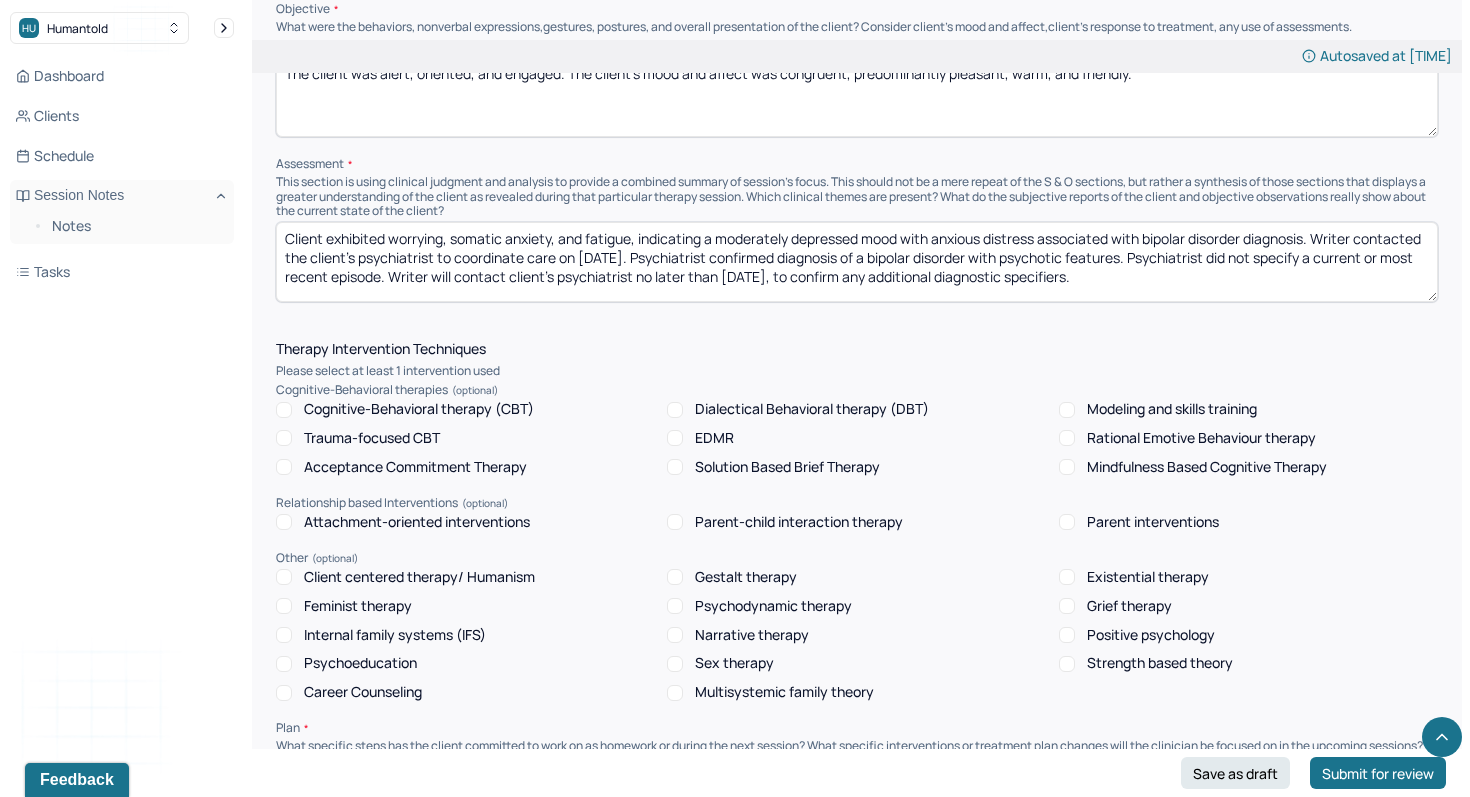 scroll, scrollTop: 0, scrollLeft: 0, axis: both 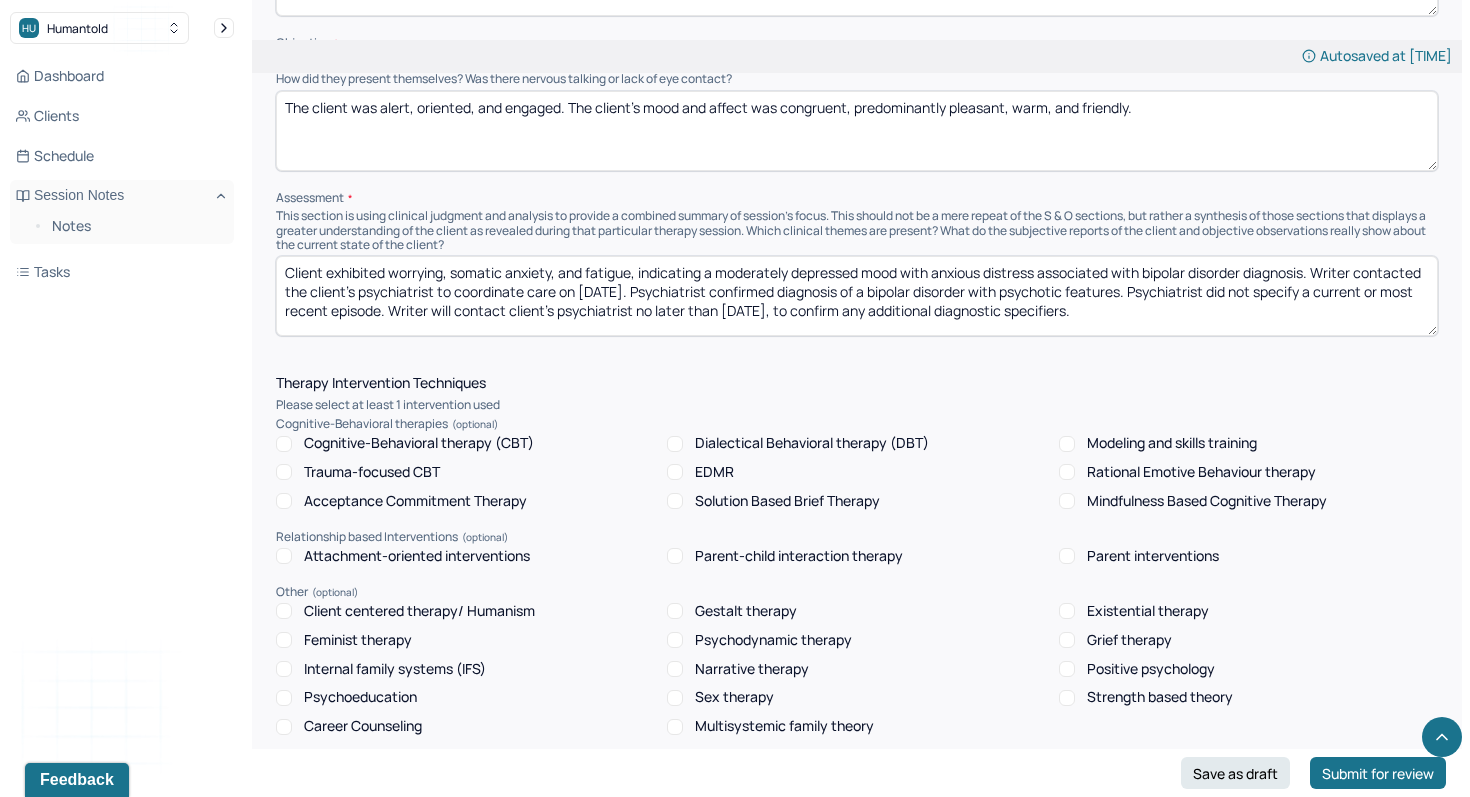 click on "Client exhibited worrying, somatic anxiety, and fatigue, indicating a moderately depressed mood with anxious distress associated with bipolar disorder diagnosis. Writer contacted the client's psychiatrist to coordinate care on [DATE]. Psychiatrist confirmed diagnosis of a bipolar disorder with psychotic features. Psychiatrist did not specify a current or most recent episode. Writer will contact client's psychiatrist no later than [DATE], to confirm any additional diagnostic specifiers." at bounding box center [857, 296] 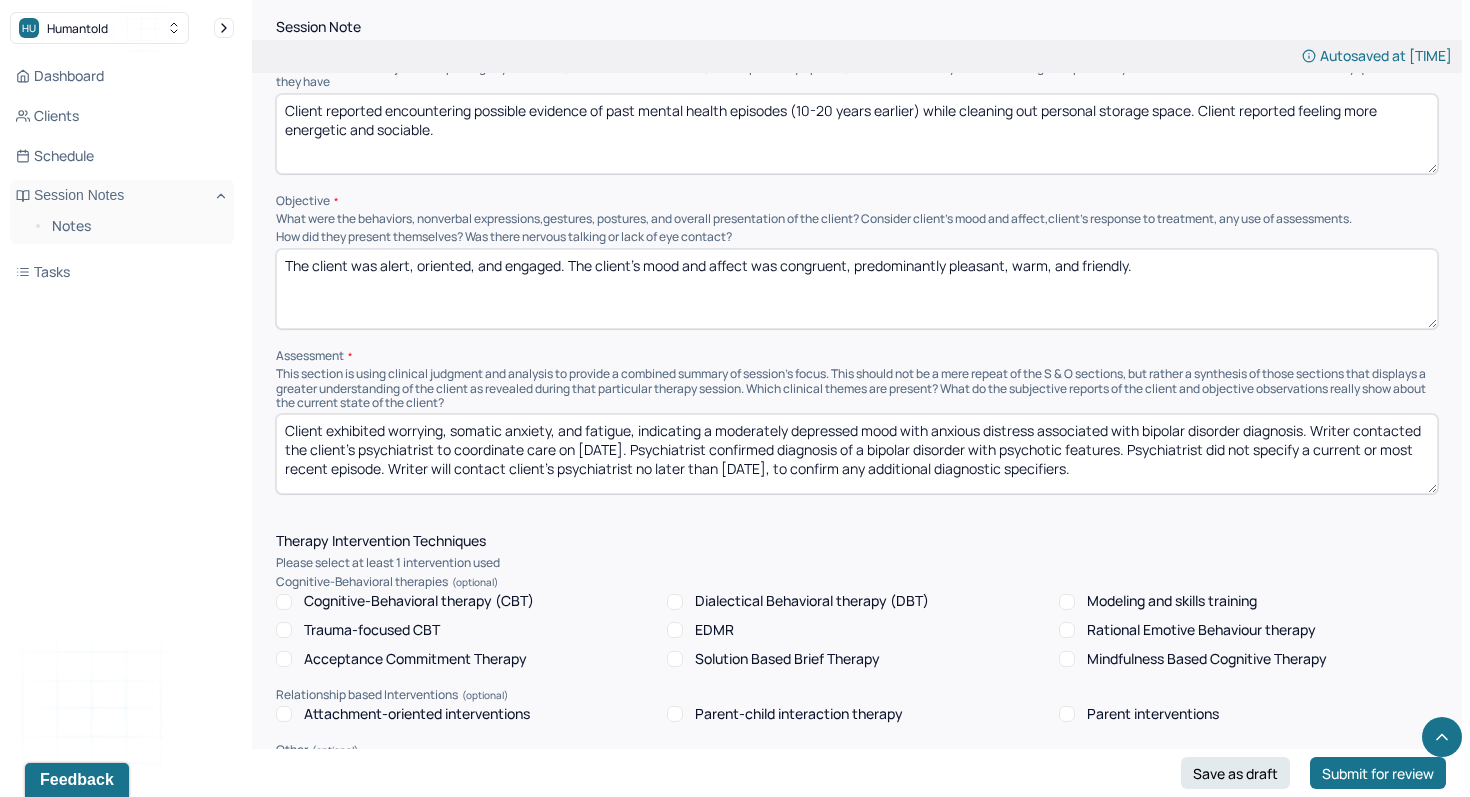 scroll, scrollTop: 1265, scrollLeft: 0, axis: vertical 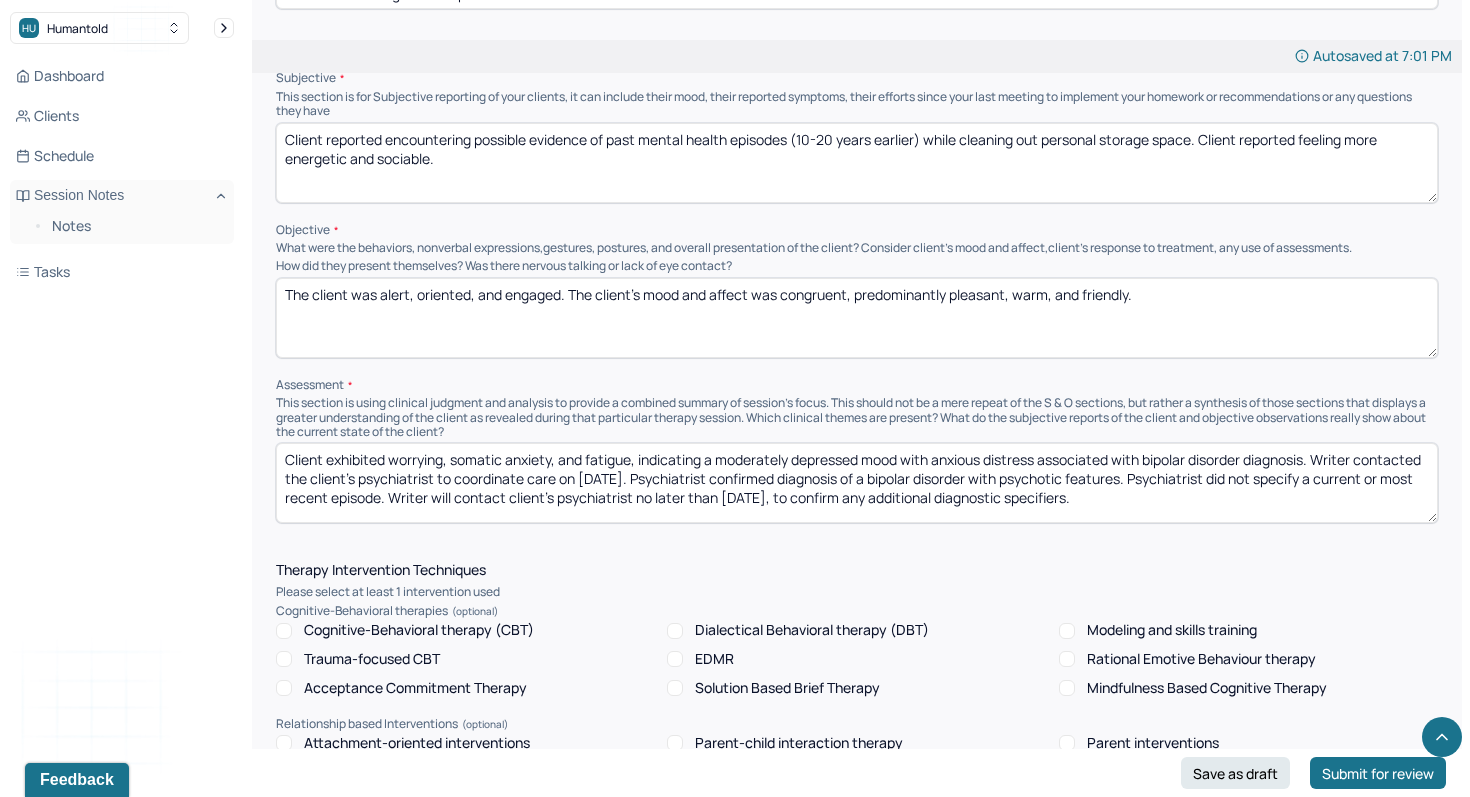 type on "Client exhibited worrying, somatic anxiety, and fatigue, indicating a moderately depressed mood with anxious distress associated with bipolar disorder diagnosis. Writer contacted the client's psychiatrist to coordinate care on [DATE]. Psychiatrist confirmed diagnosis of a bipolar disorder with psychotic features. Psychiatrist did not specify a current or most recent episode. Writer will contact client's psychiatrist no later than [DATE], to confirm any additional diagnostic specifiers." 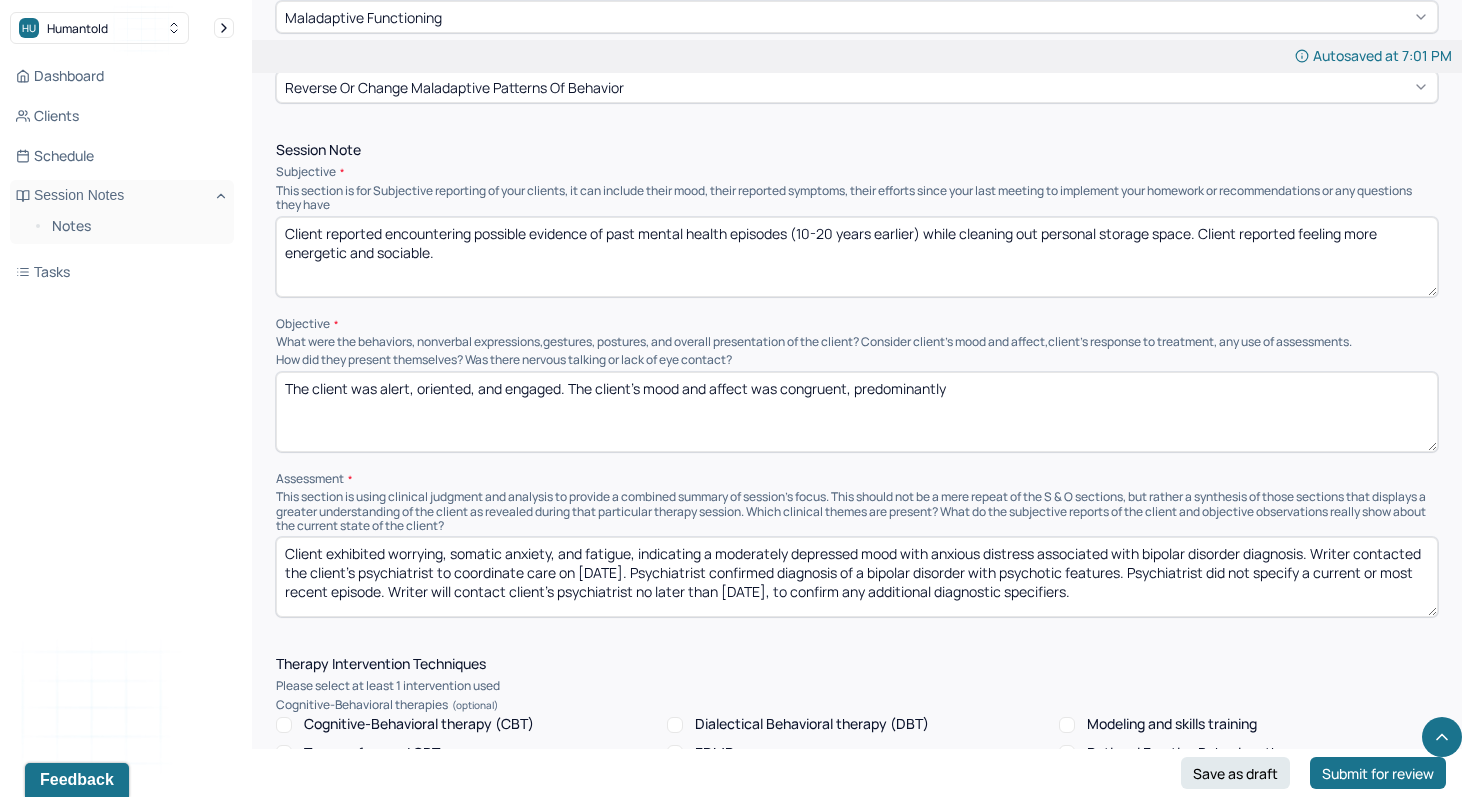 scroll, scrollTop: 1172, scrollLeft: 0, axis: vertical 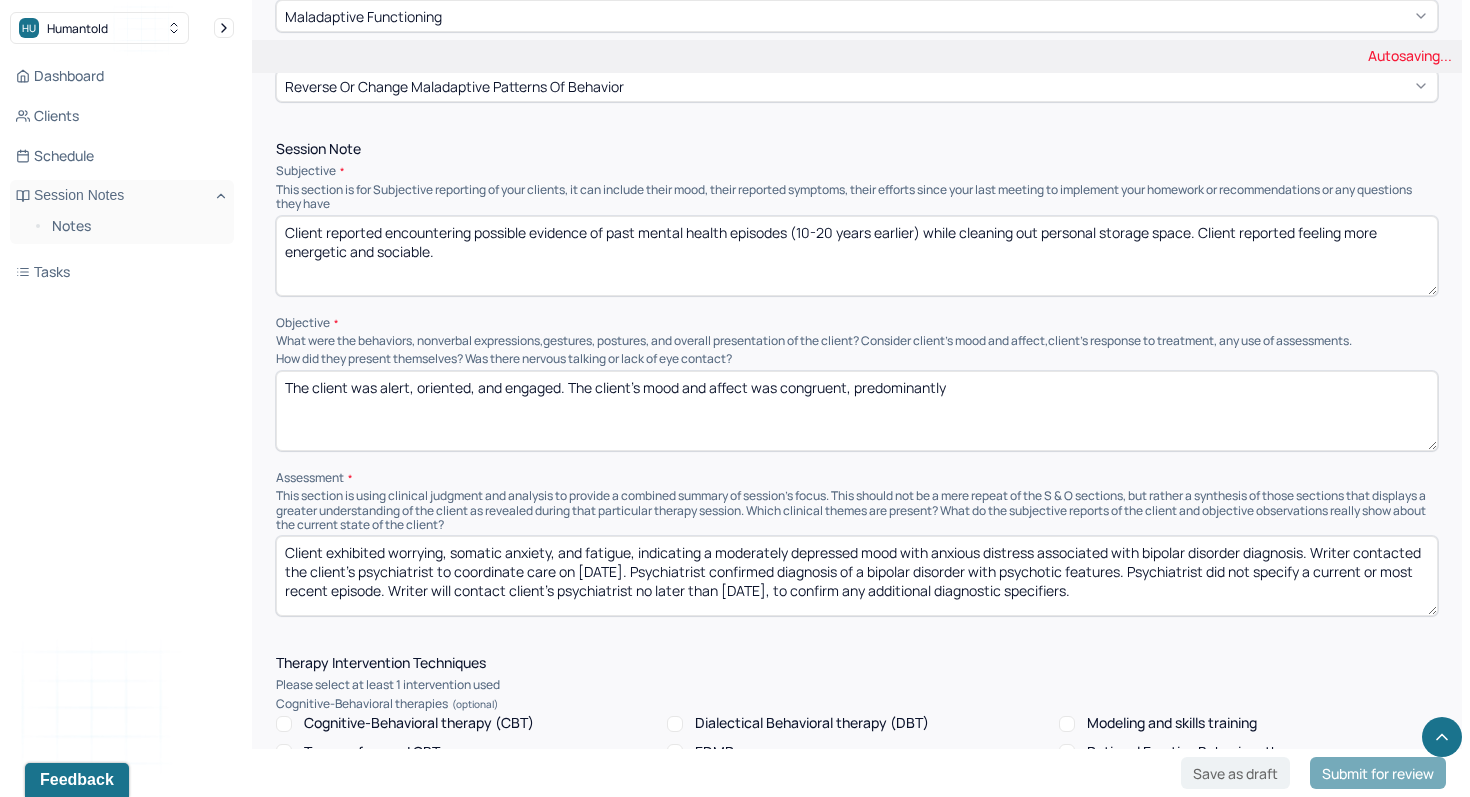 type on "The client was alert, oriented, and engaged. The client's mood and affect was congruent, predominantly" 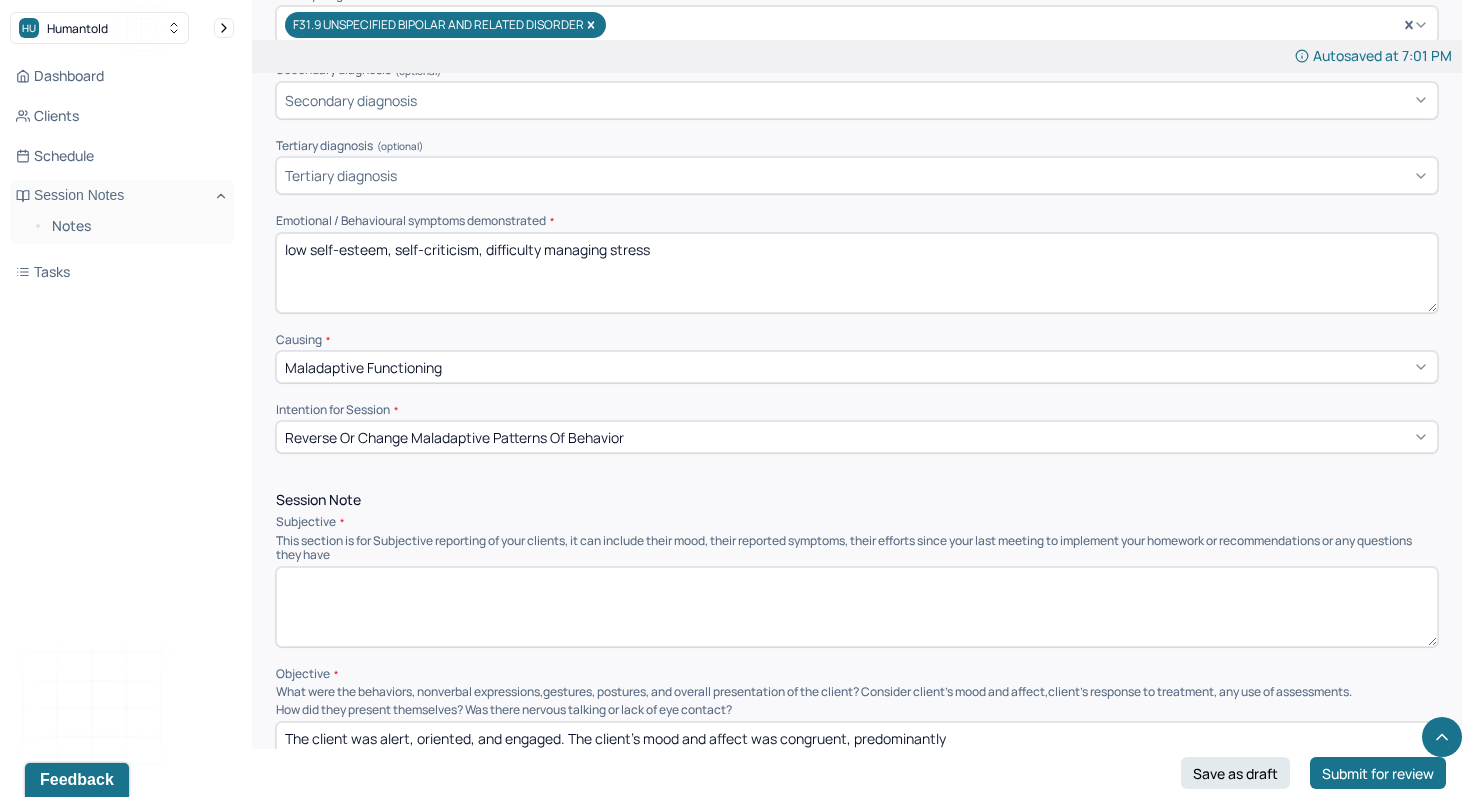 scroll, scrollTop: 809, scrollLeft: 0, axis: vertical 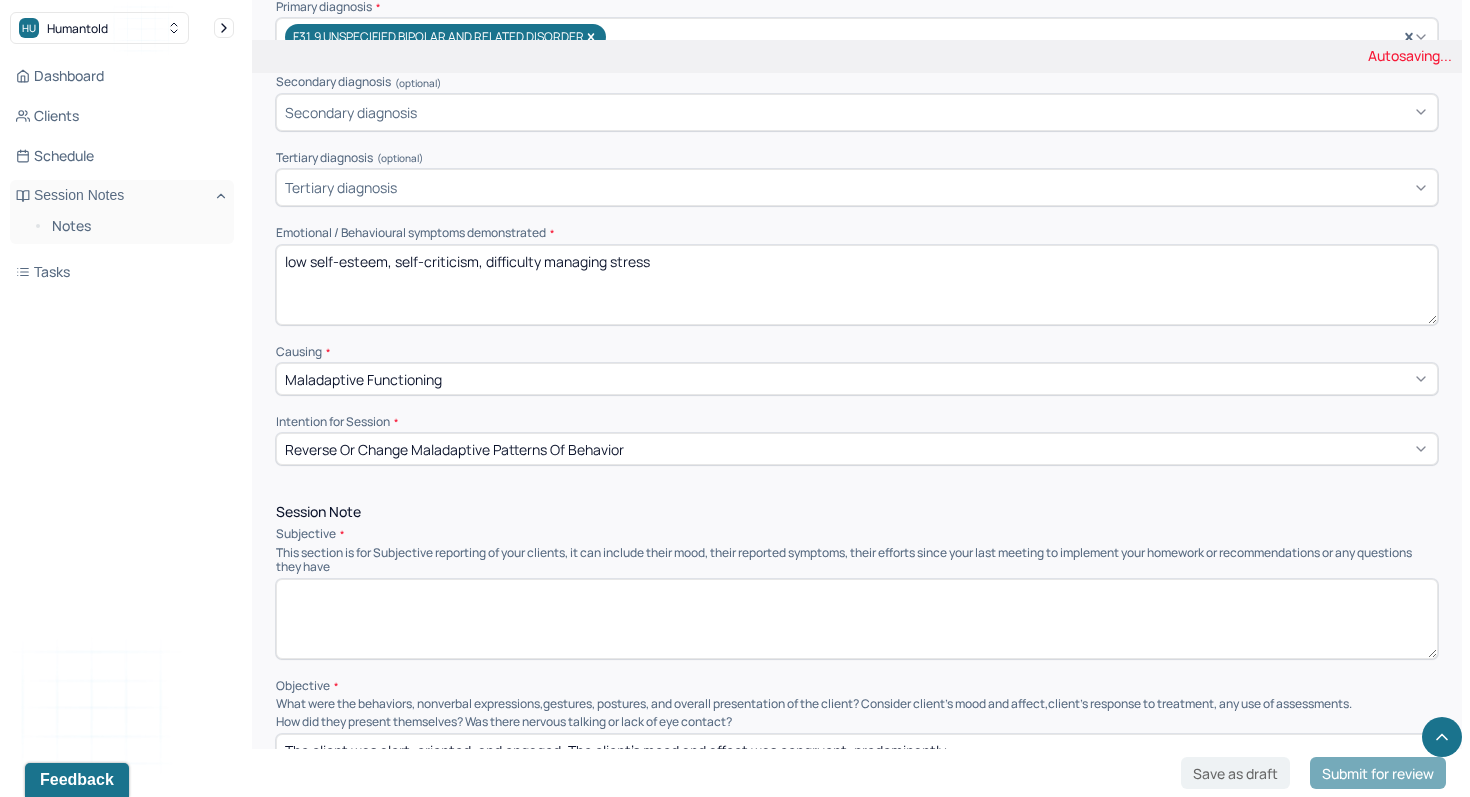 type 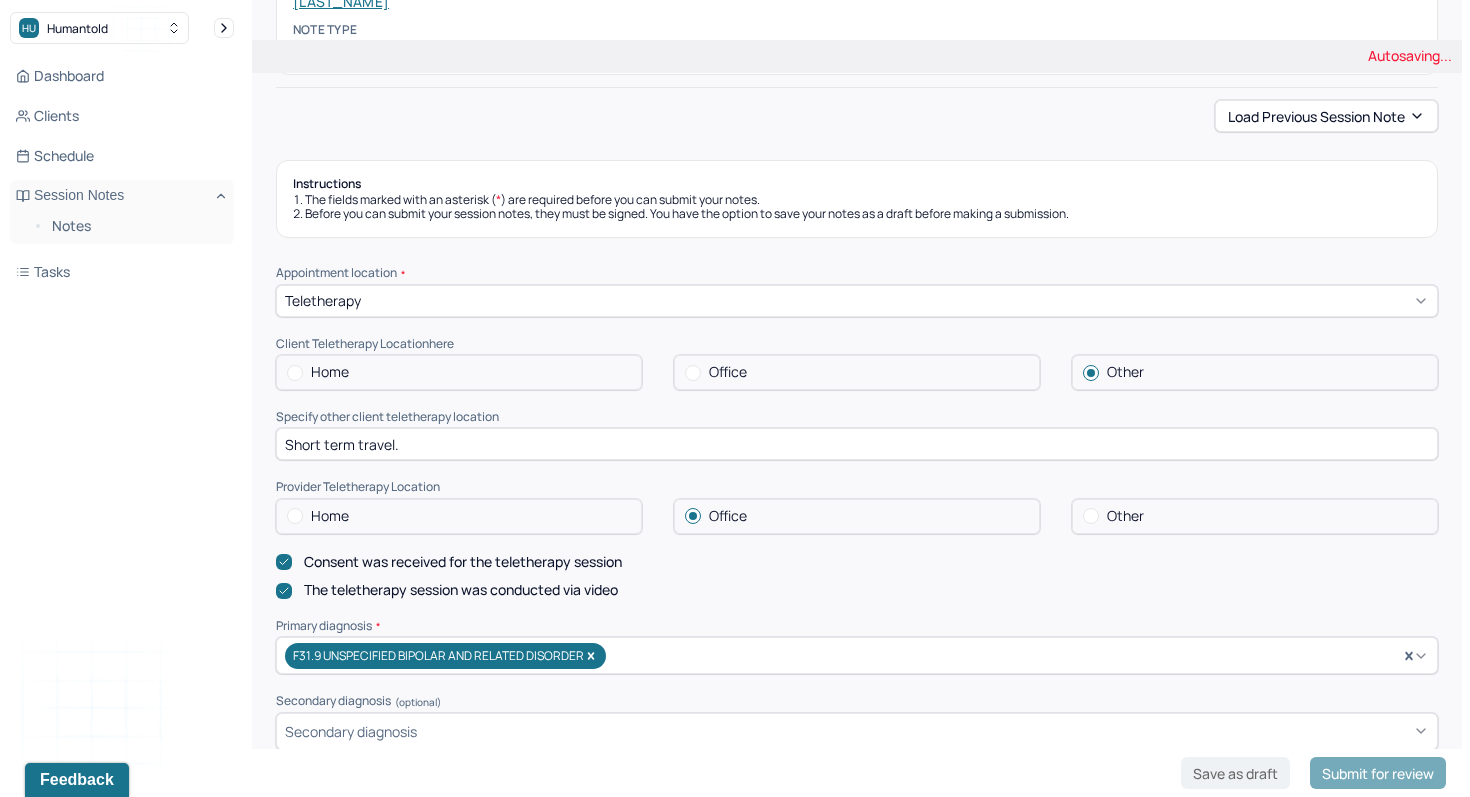 scroll, scrollTop: 188, scrollLeft: 0, axis: vertical 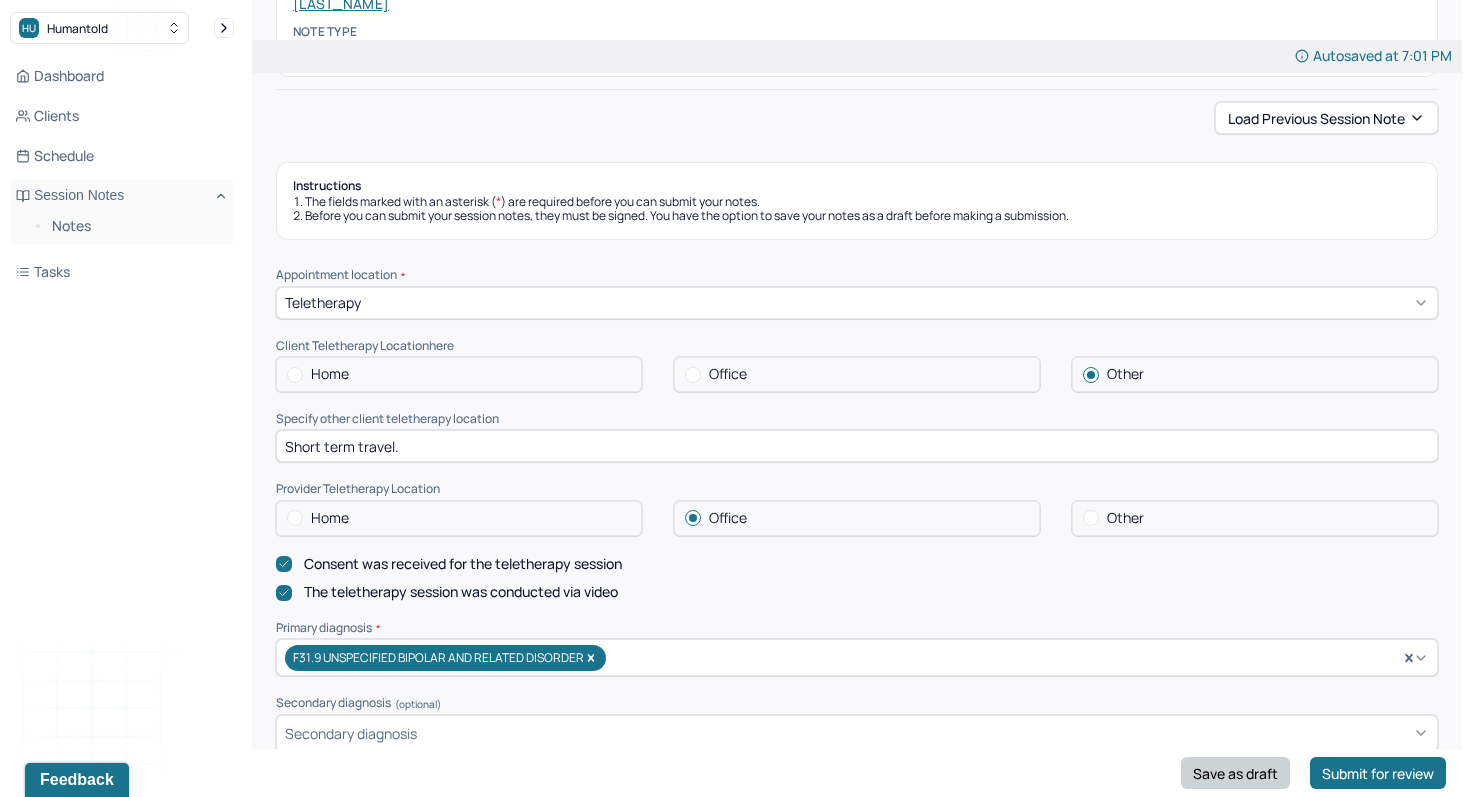 type 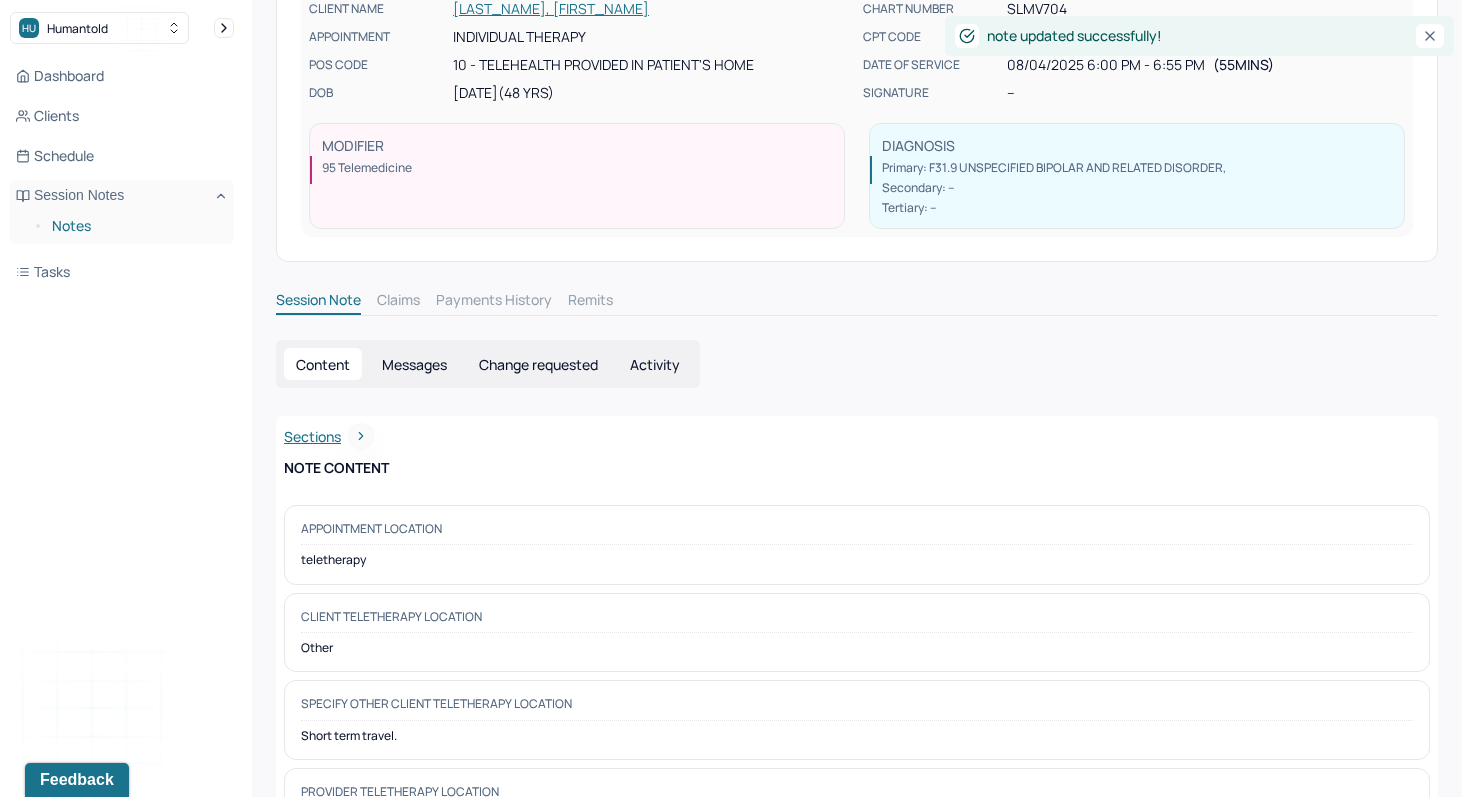 click on "Notes" at bounding box center [135, 226] 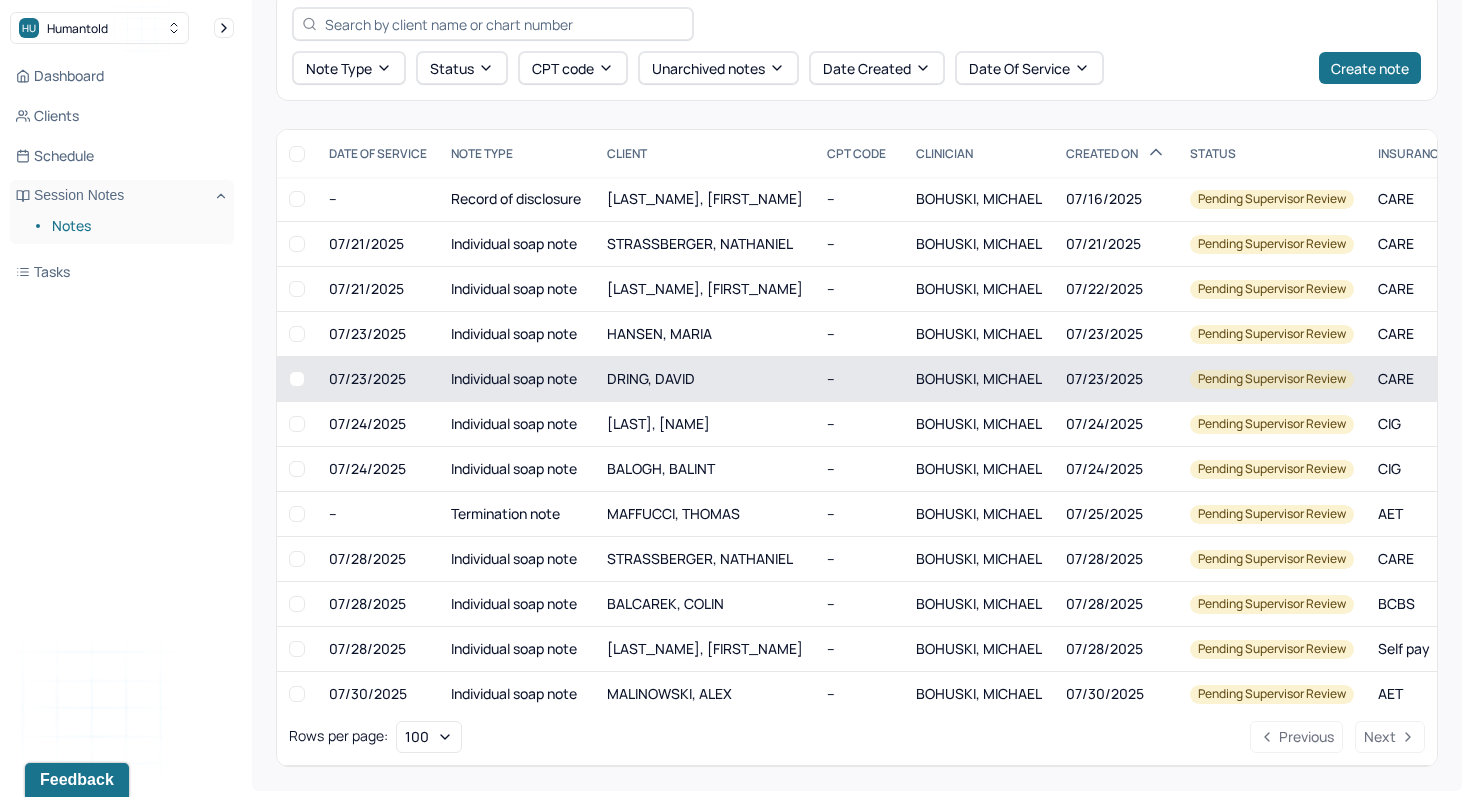 scroll, scrollTop: 412, scrollLeft: 0, axis: vertical 